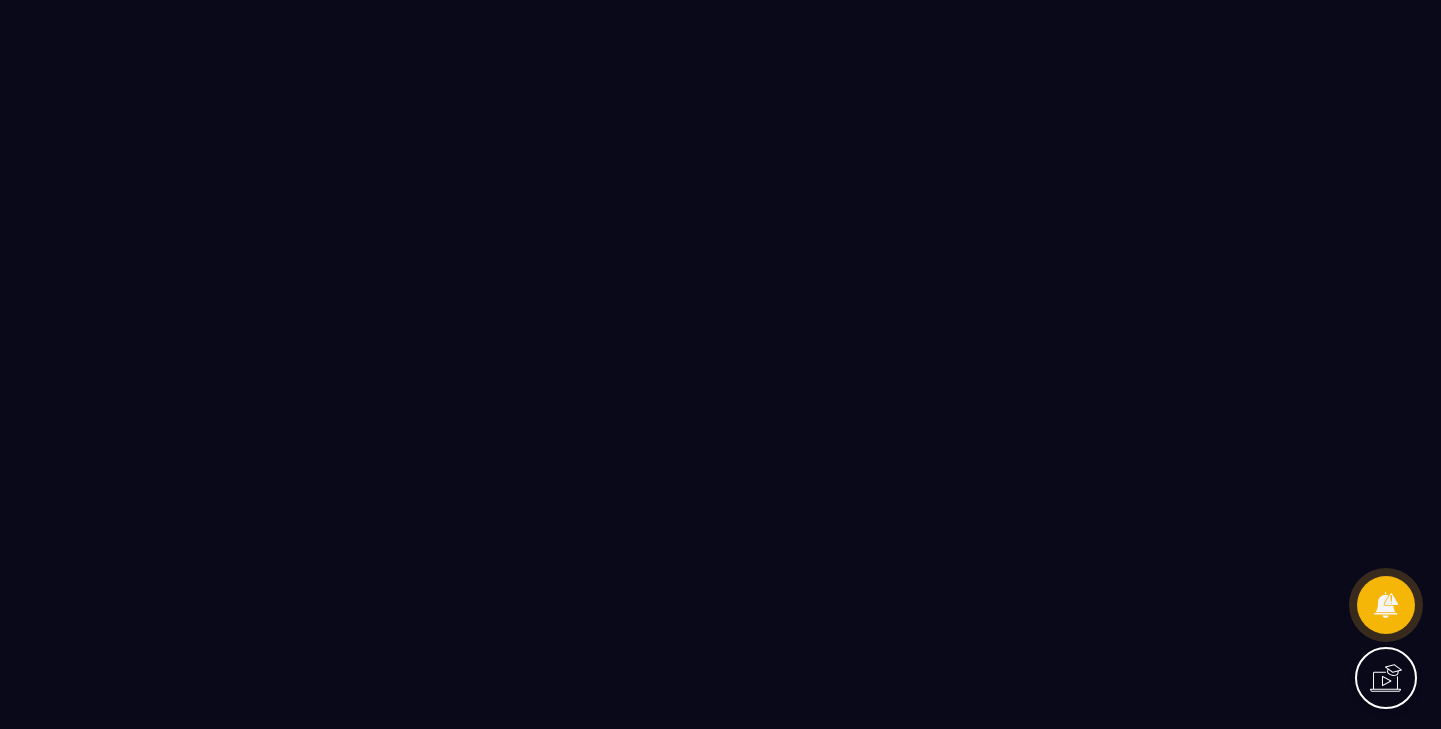 scroll, scrollTop: 0, scrollLeft: 0, axis: both 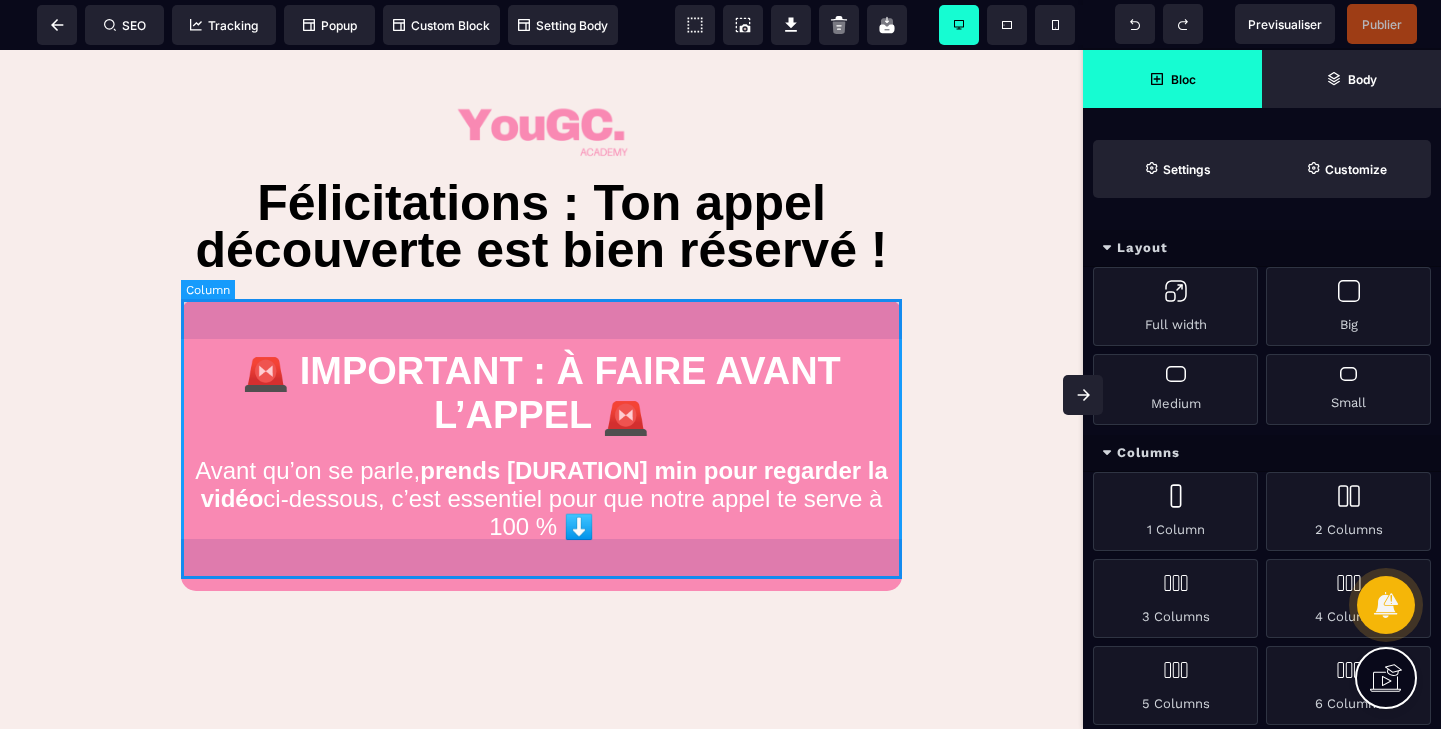 click on "🚨 IMPORTANT : À FAIRE AVANT L’APPEL 🚨 Avant qu’on se parle,  prends 2 min pour regarder la vidéo
ci-dessous, c’est essentiel pour que notre appel te serve à 100 % ⬇️" at bounding box center (541, 445) 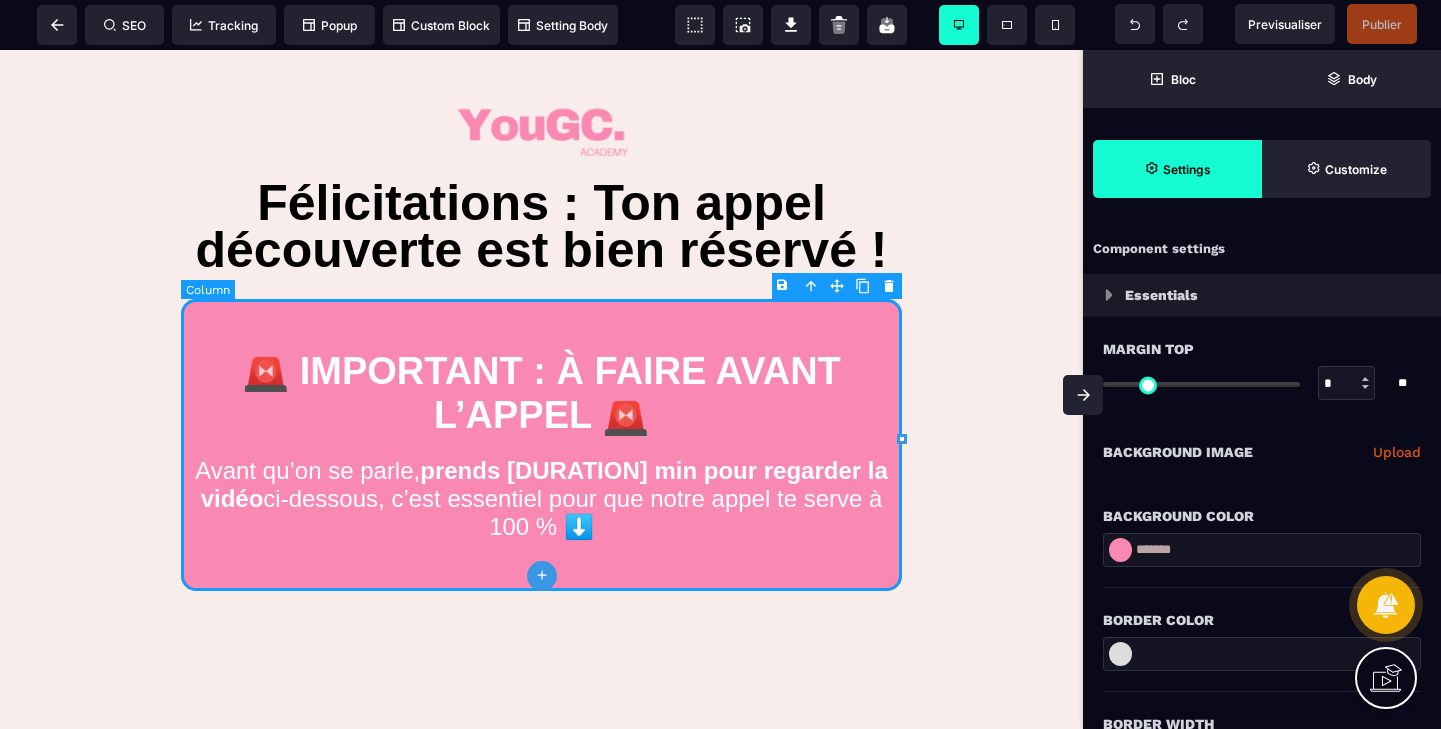 type on "*" 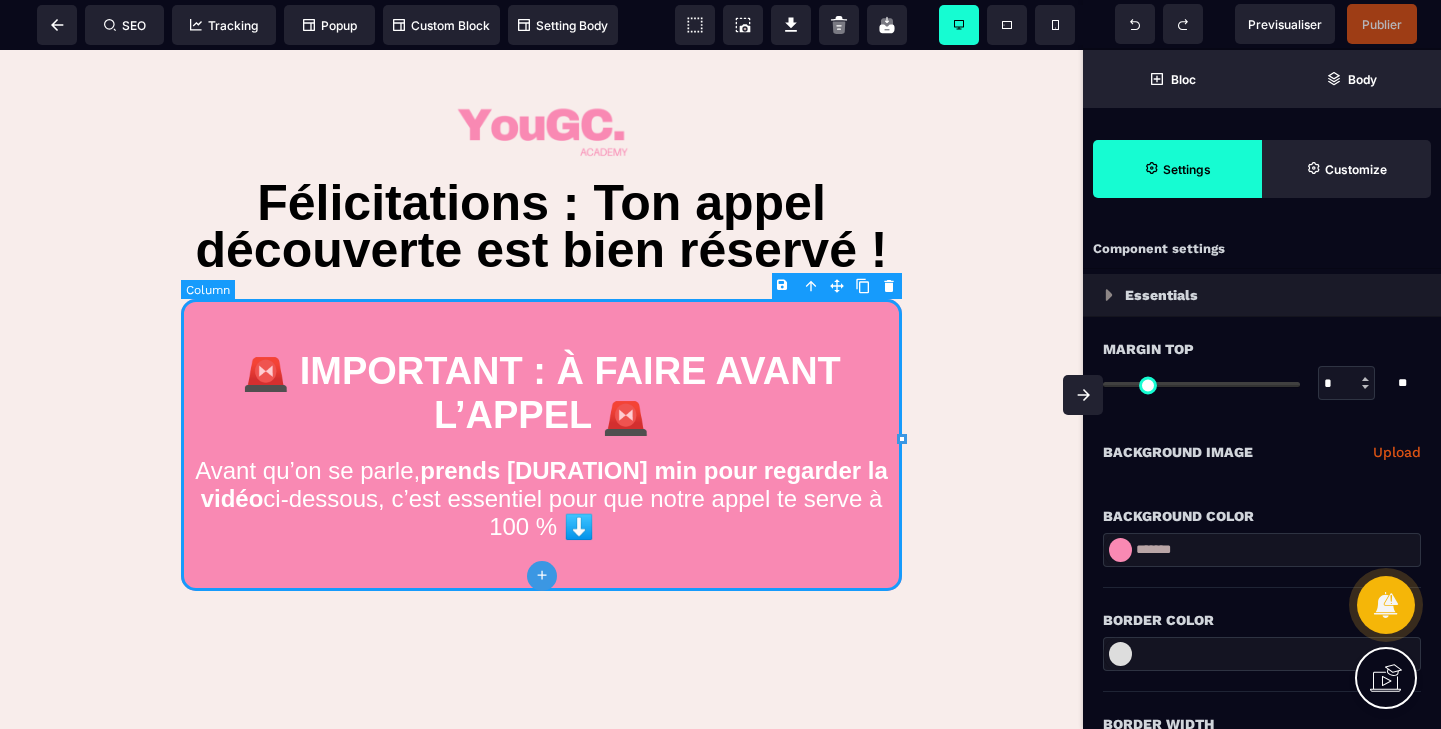 type on "*" 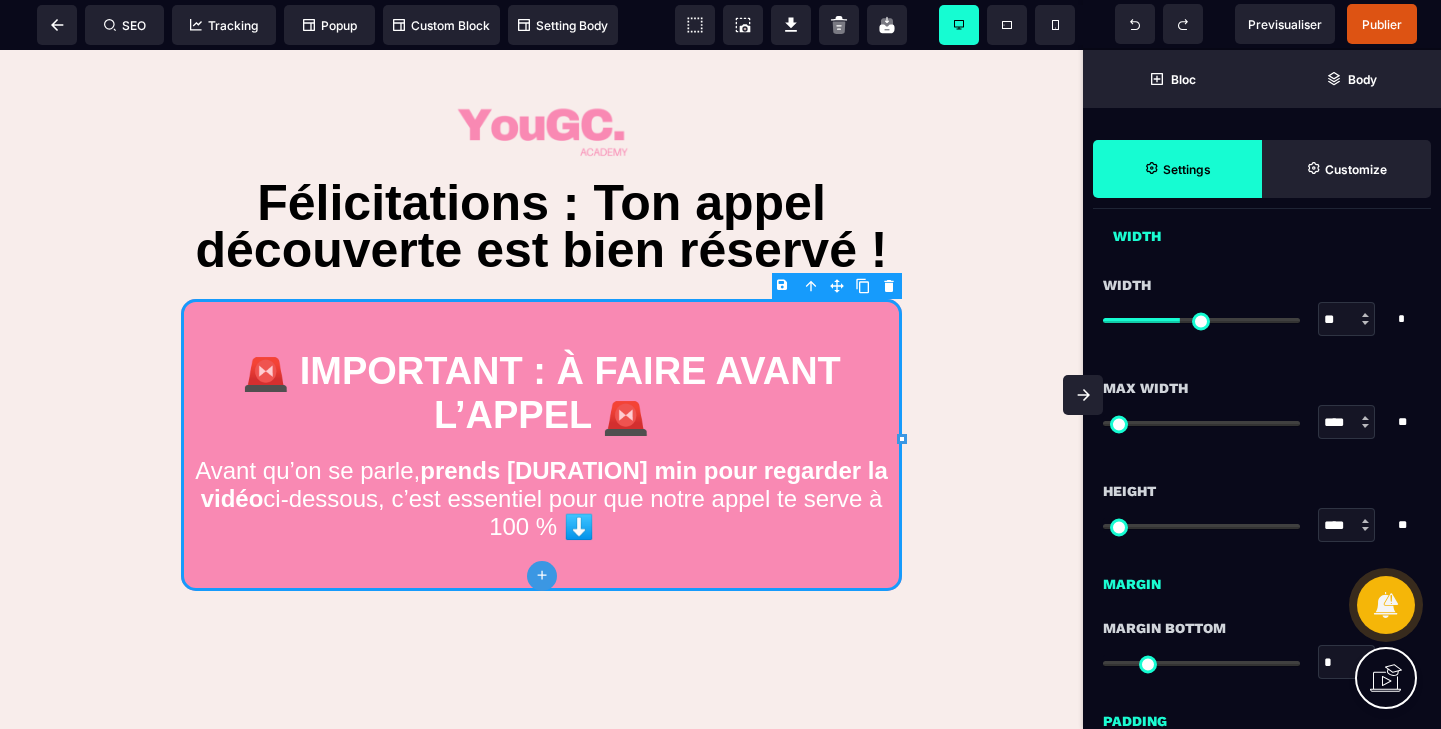 scroll, scrollTop: 1103, scrollLeft: 0, axis: vertical 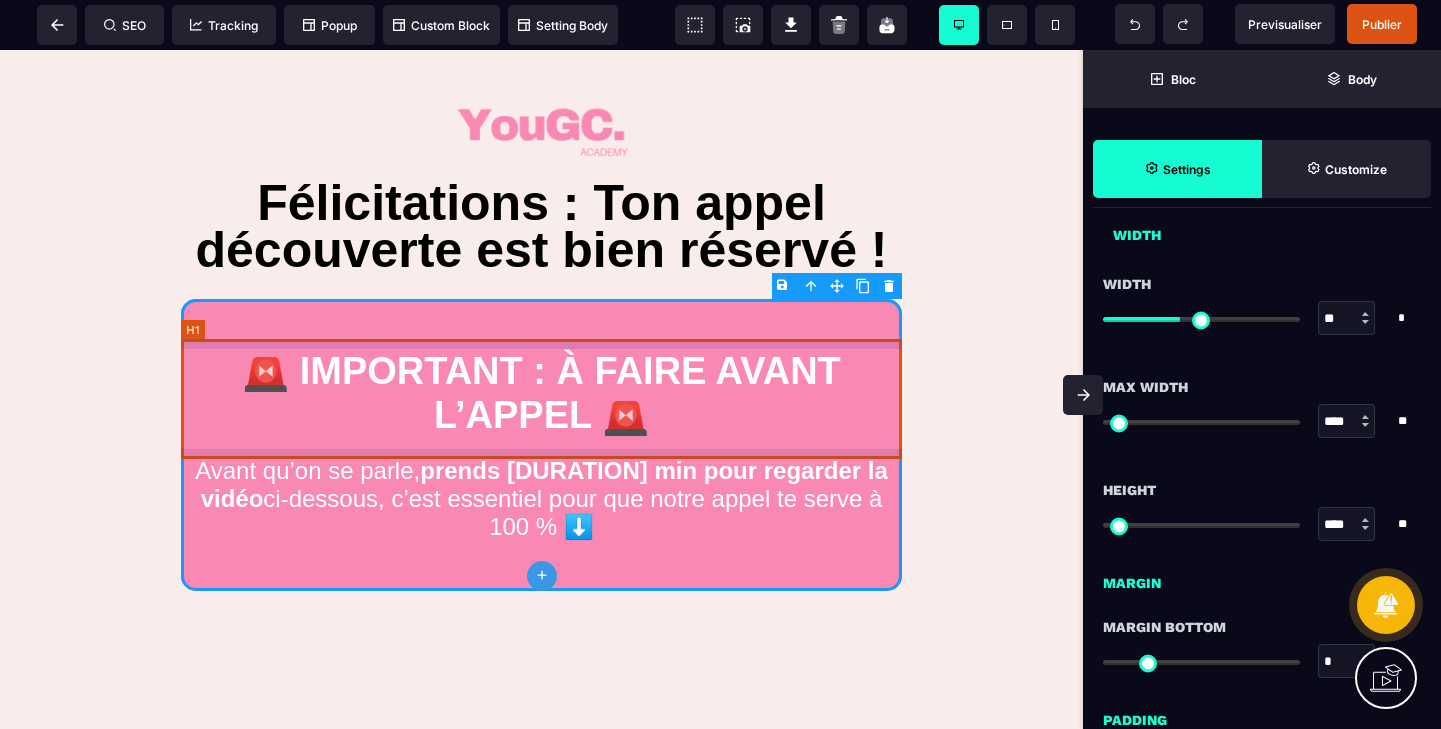 click on "🚨 IMPORTANT : À FAIRE AVANT L’APPEL 🚨" at bounding box center [541, 393] 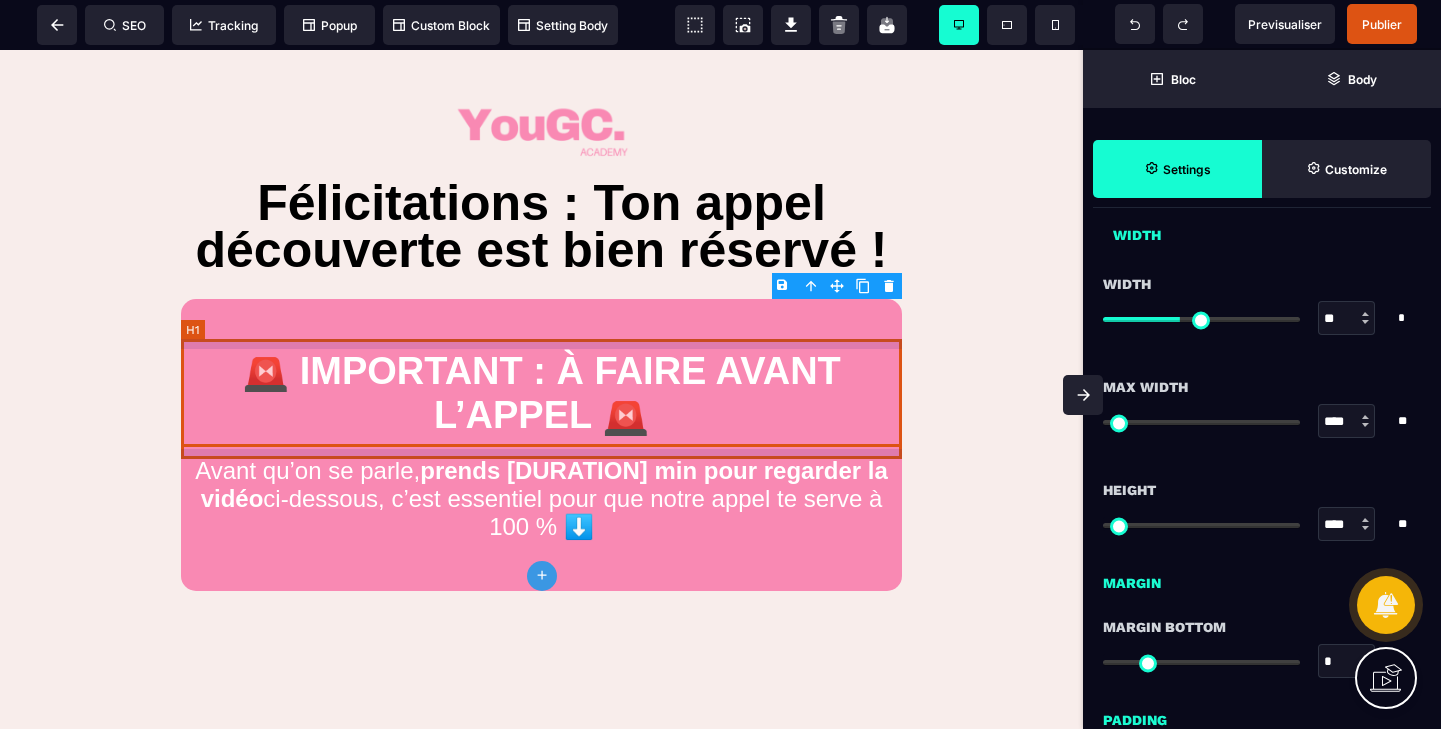 scroll, scrollTop: 0, scrollLeft: 0, axis: both 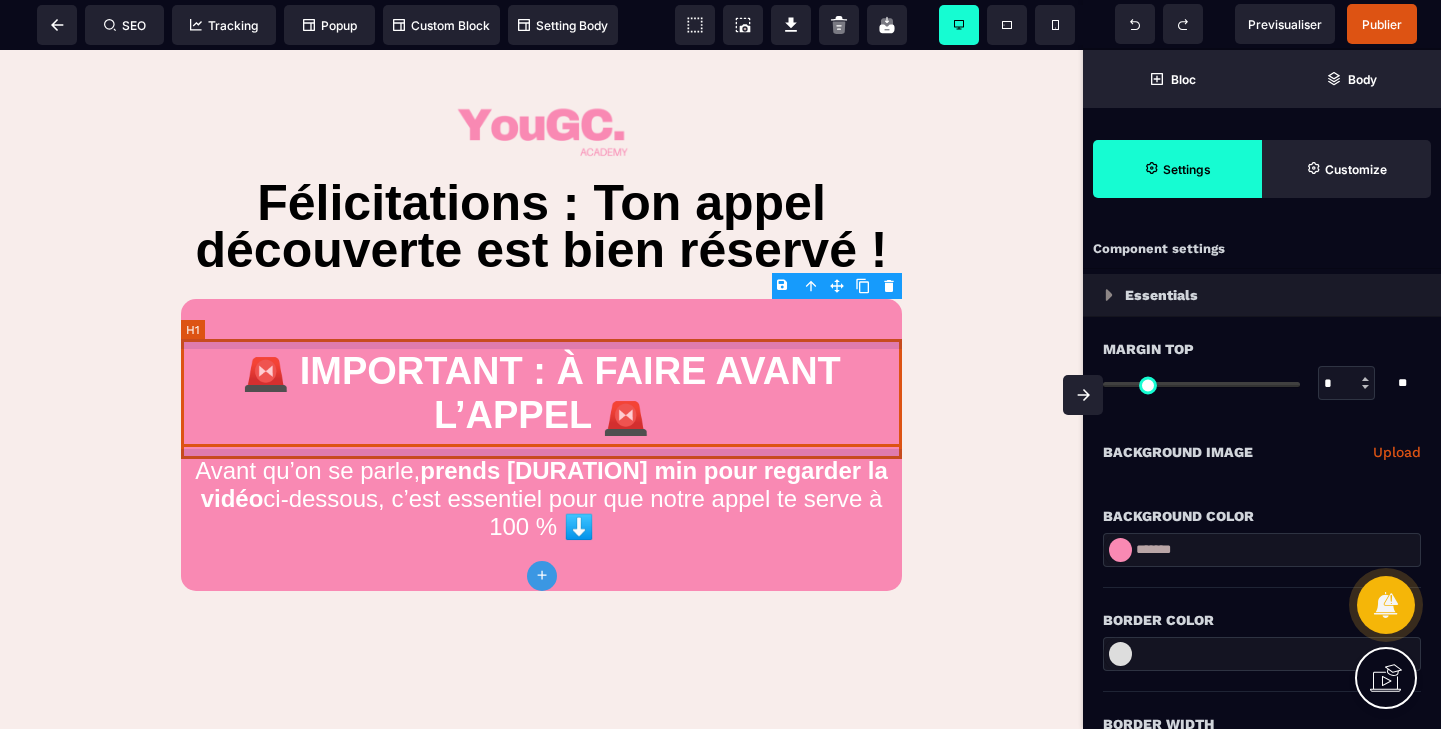 click on "🚨 IMPORTANT : À FAIRE AVANT L’APPEL 🚨" at bounding box center (541, 393) 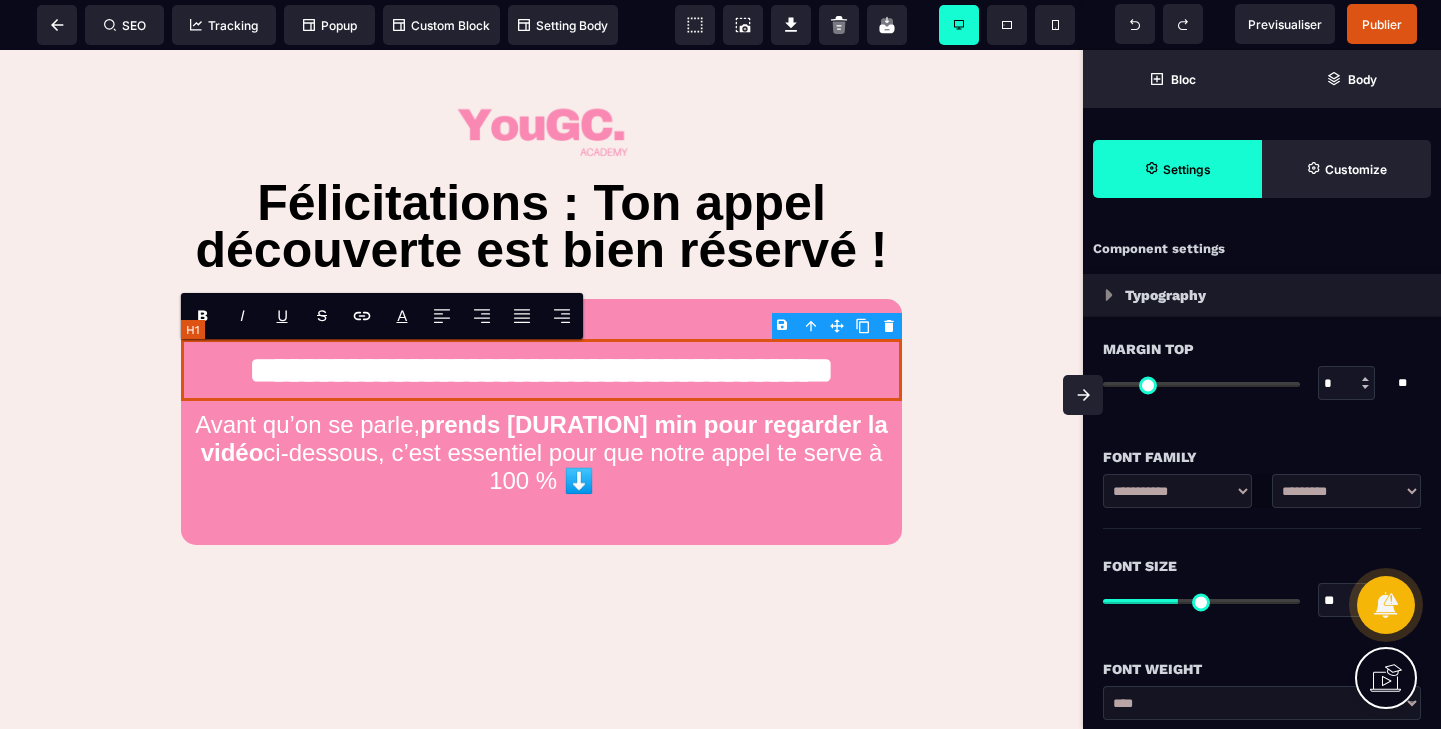 click on "**********" at bounding box center [541, 370] 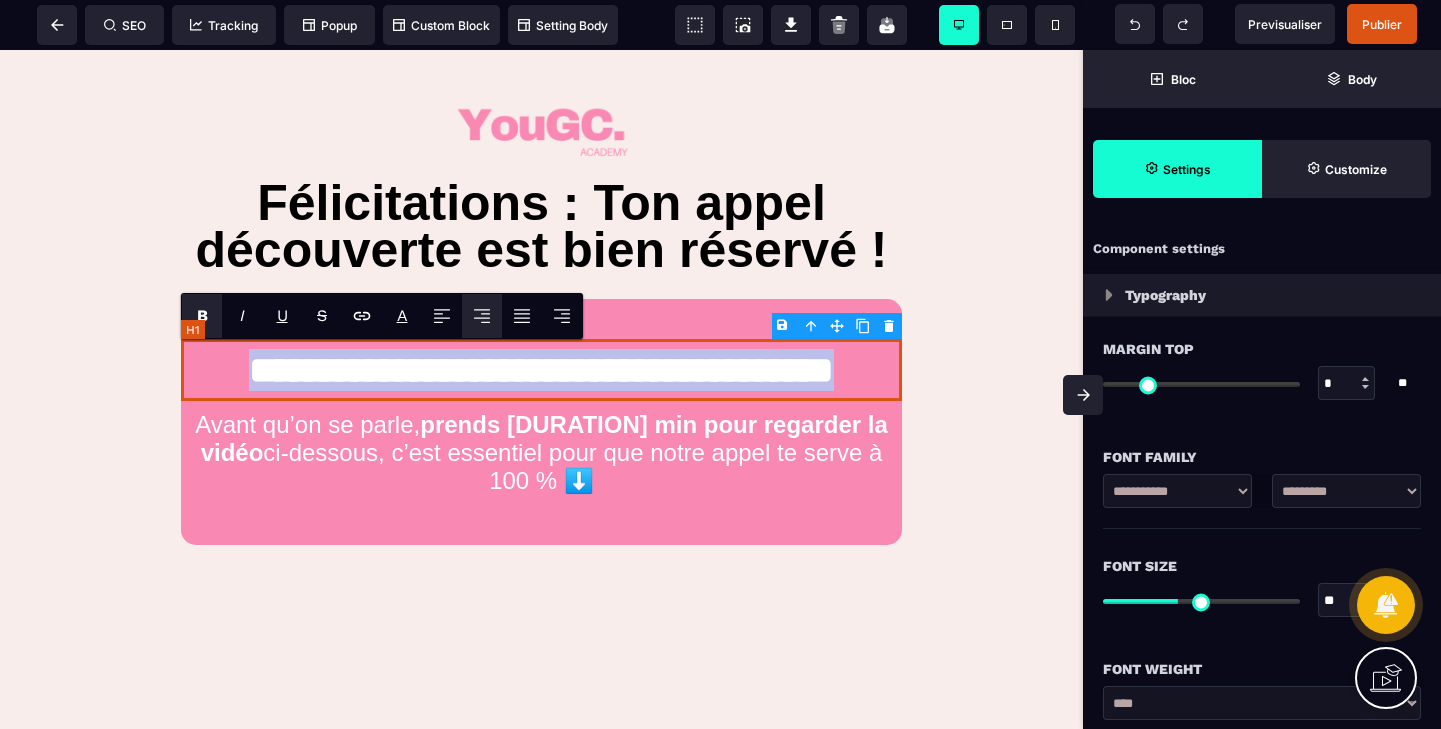 click on "**********" at bounding box center [541, 370] 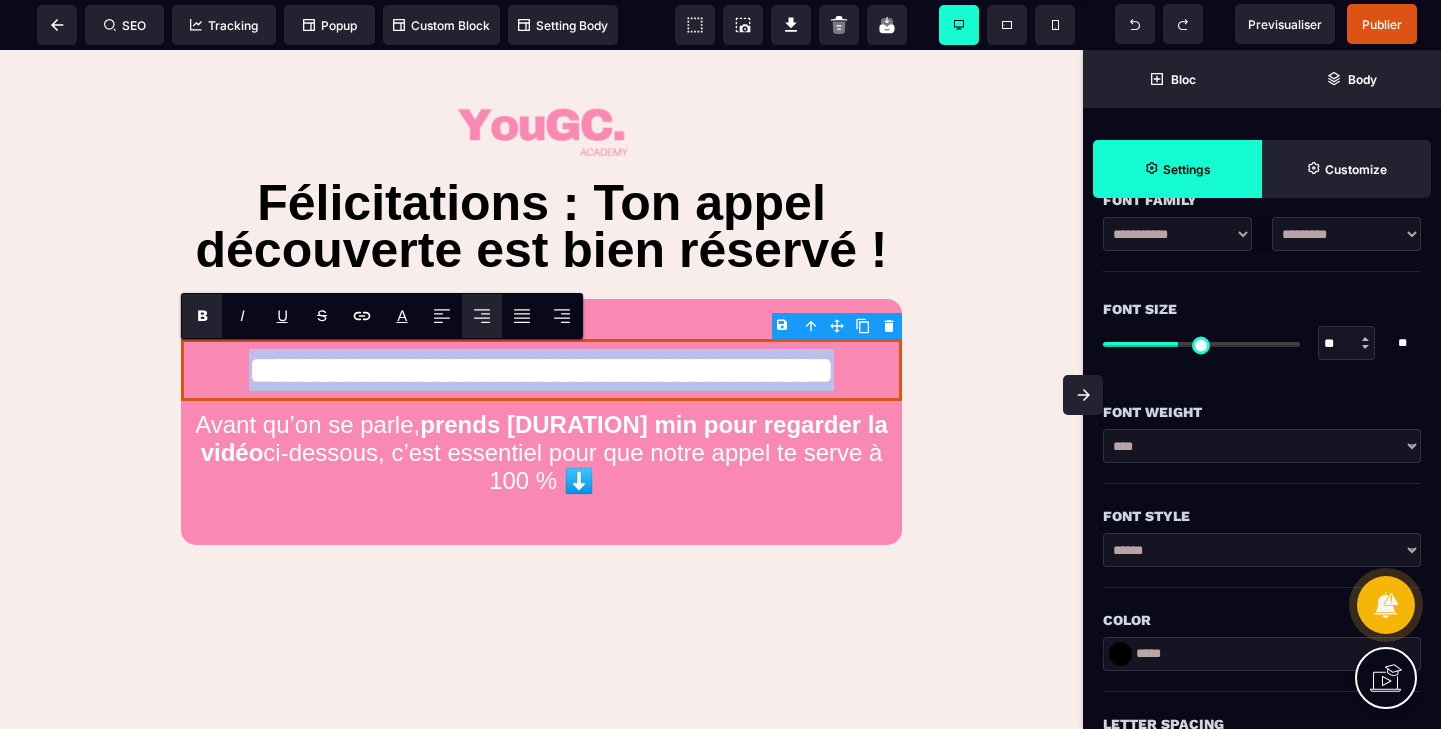 scroll, scrollTop: 304, scrollLeft: 0, axis: vertical 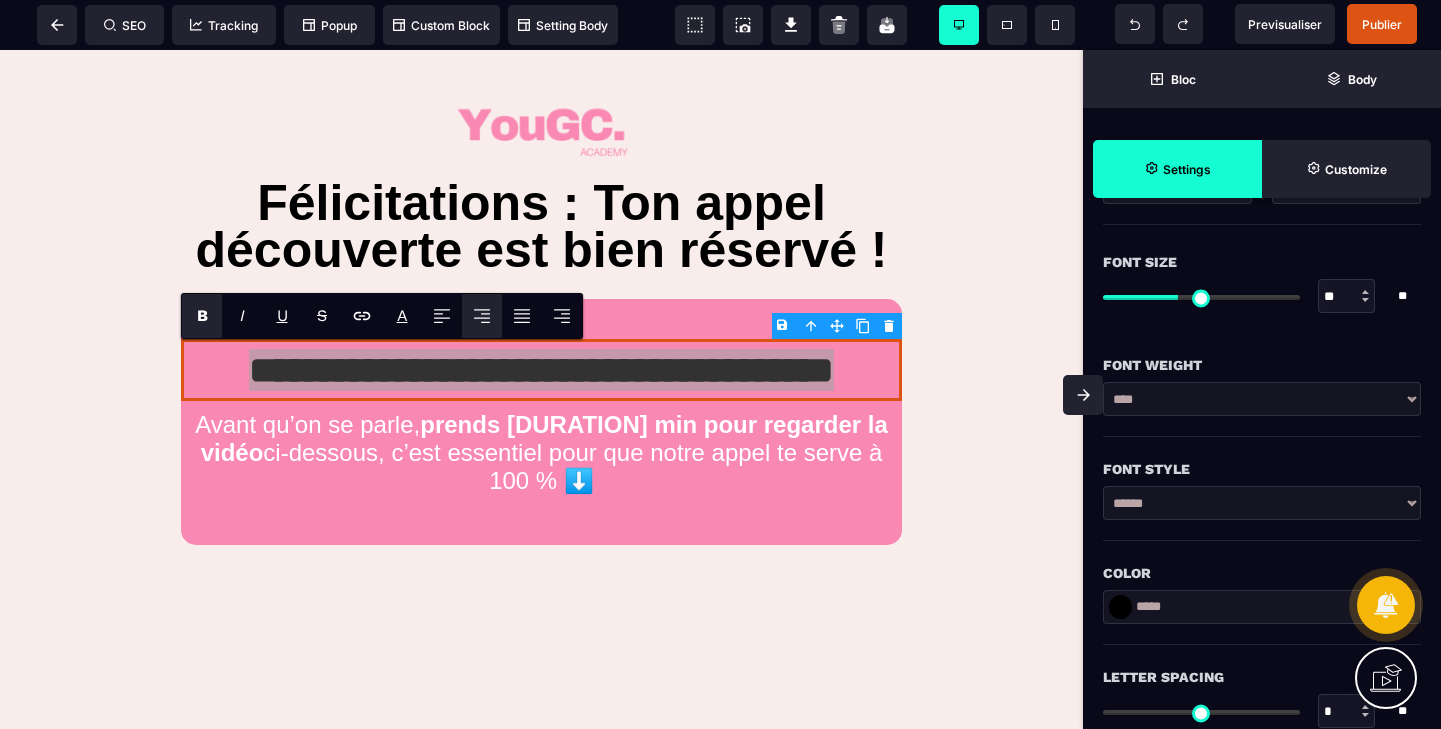 type on "**" 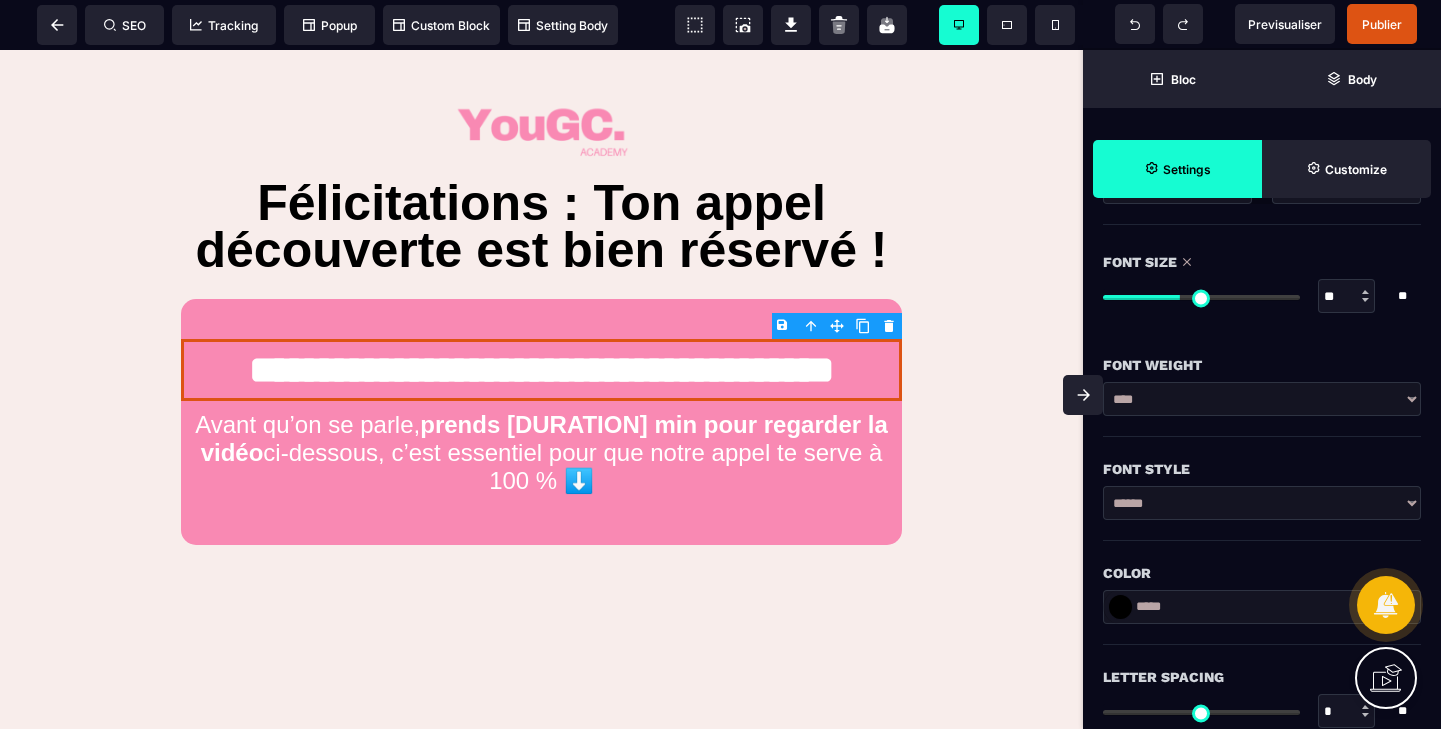 type on "**" 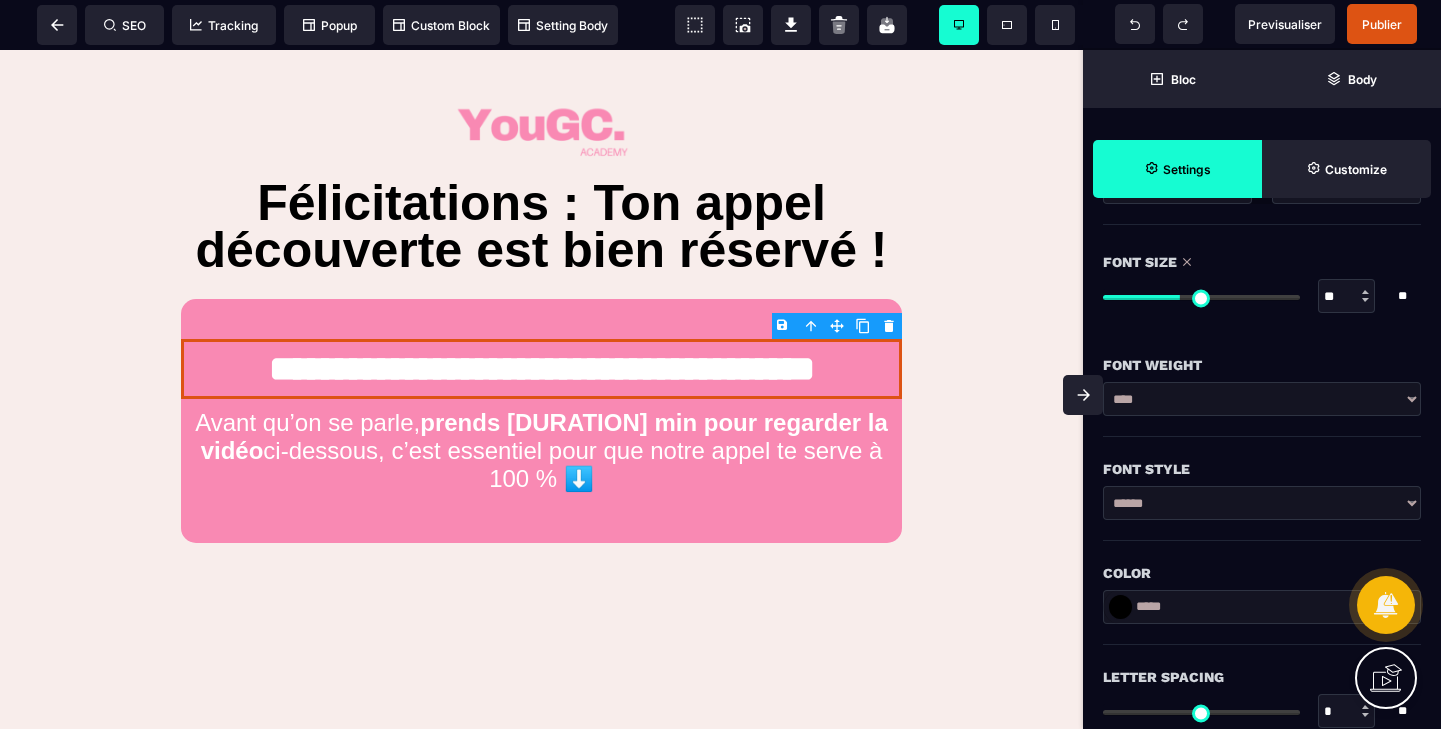 type on "**" 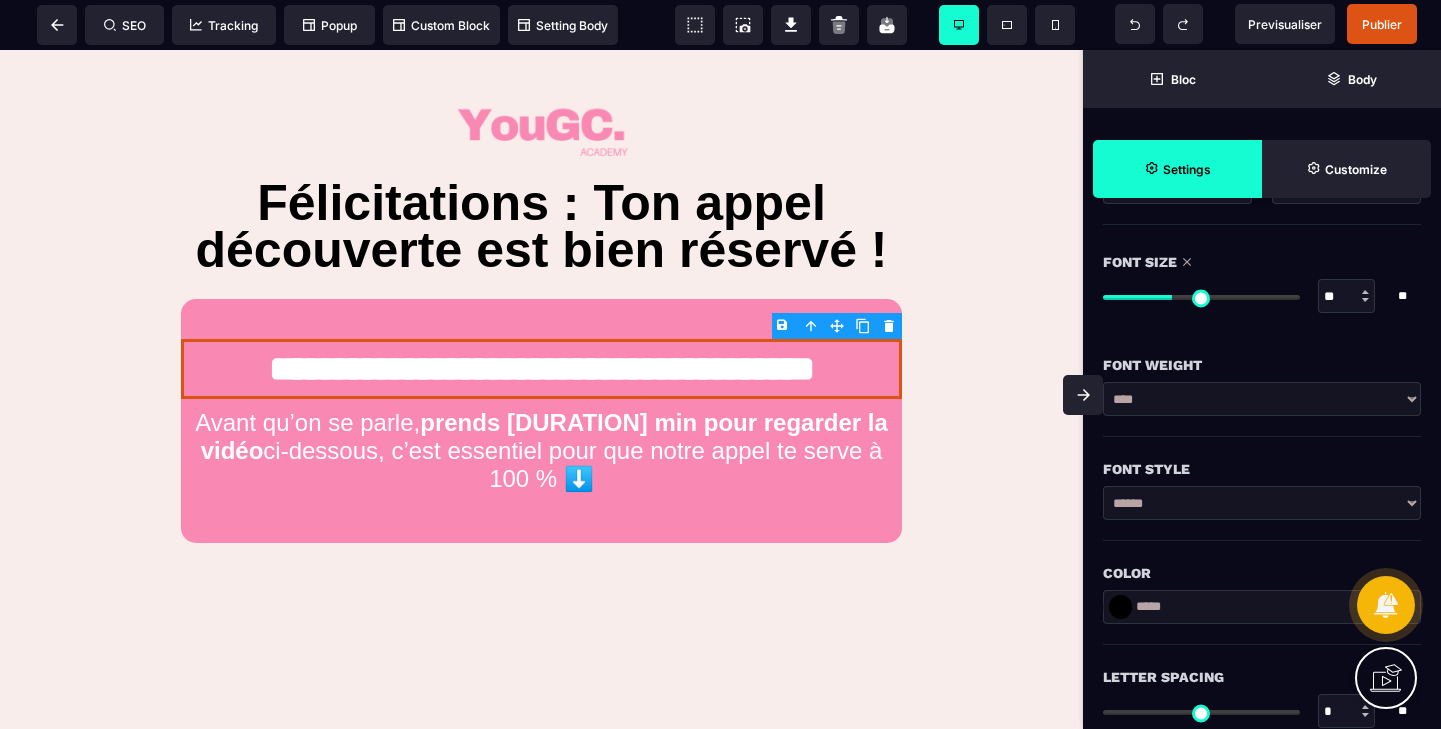 type on "**" 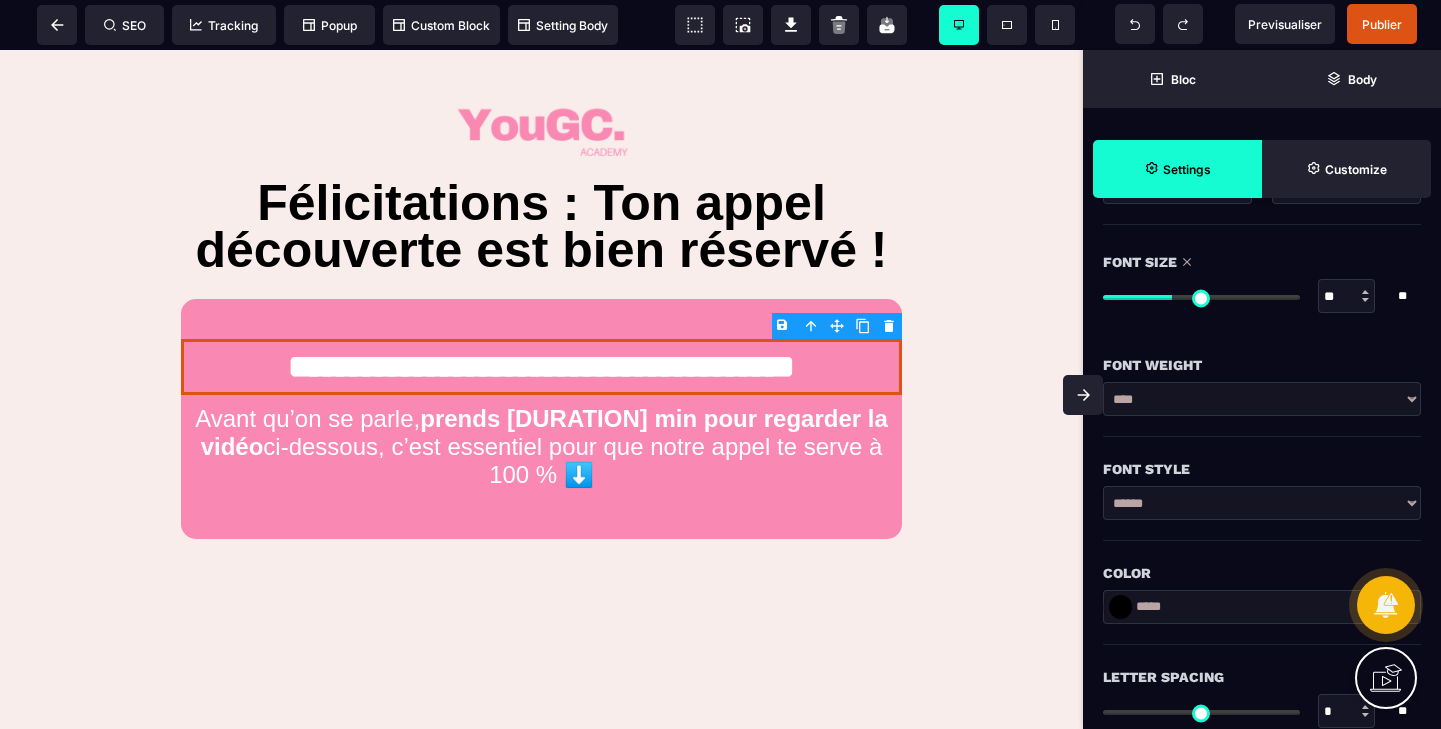 type on "**" 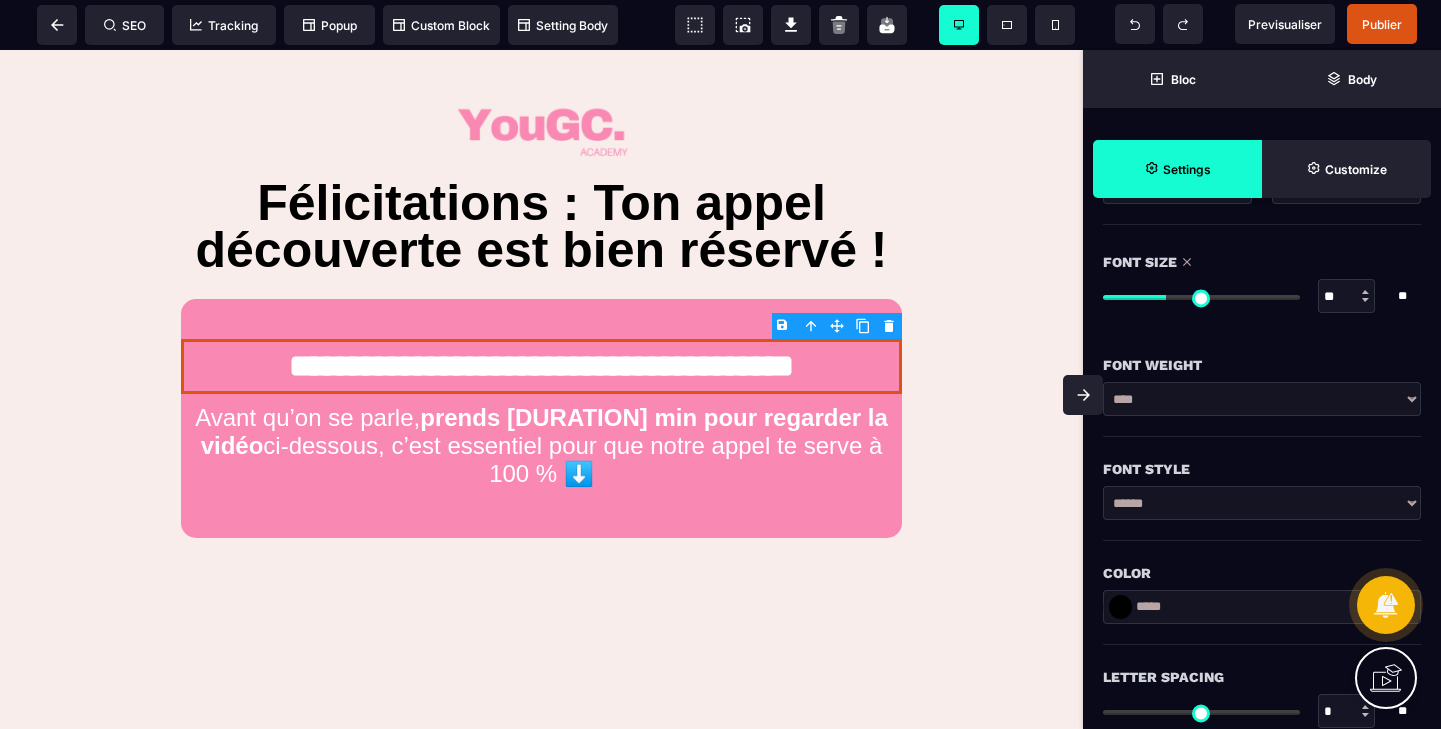 drag, startPoint x: 1181, startPoint y: 296, endPoint x: 1169, endPoint y: 299, distance: 12.369317 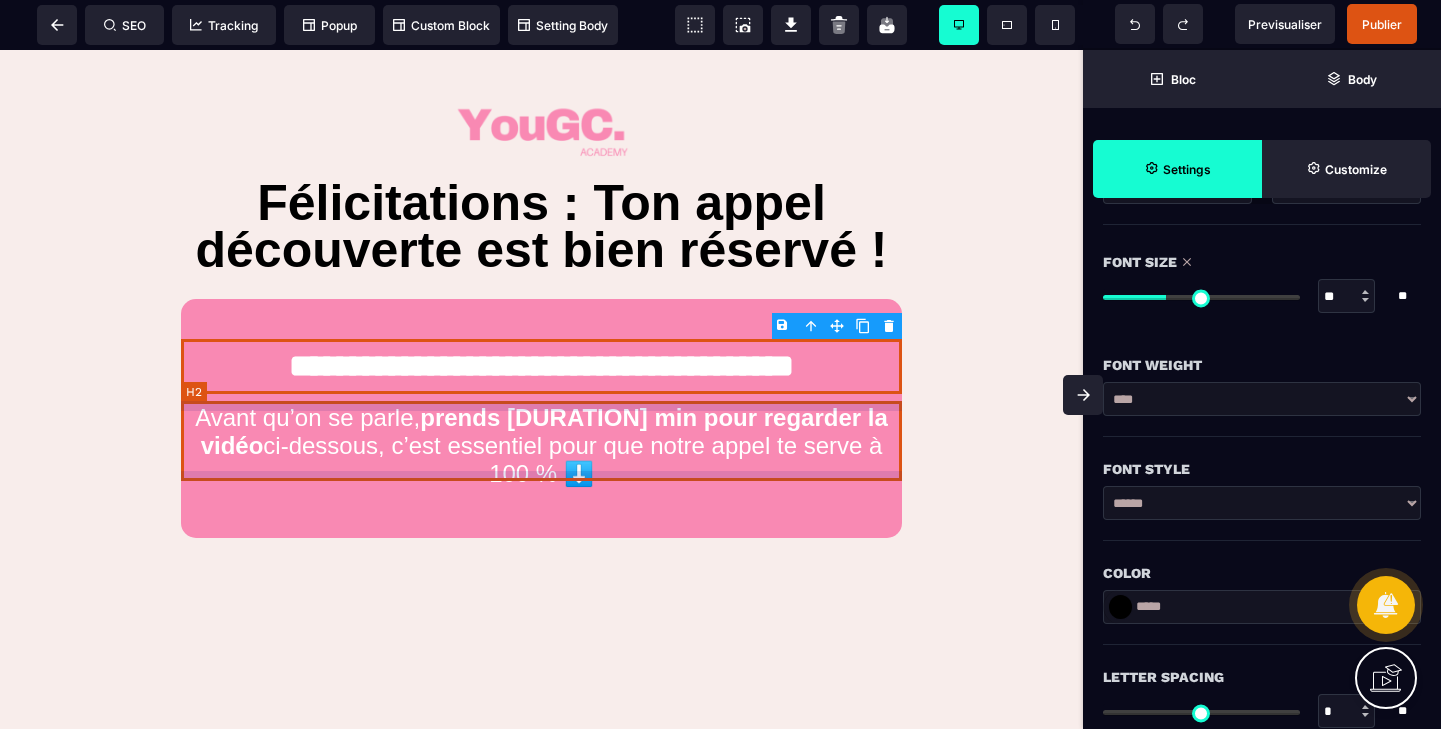 click on "Avant qu’on se parle,  prends [DURATION] min pour regarder la vidéo
ci-dessous, c’est essentiel pour que notre appel te serve à [PERCENTAGE]% ⬇️" at bounding box center [541, 446] 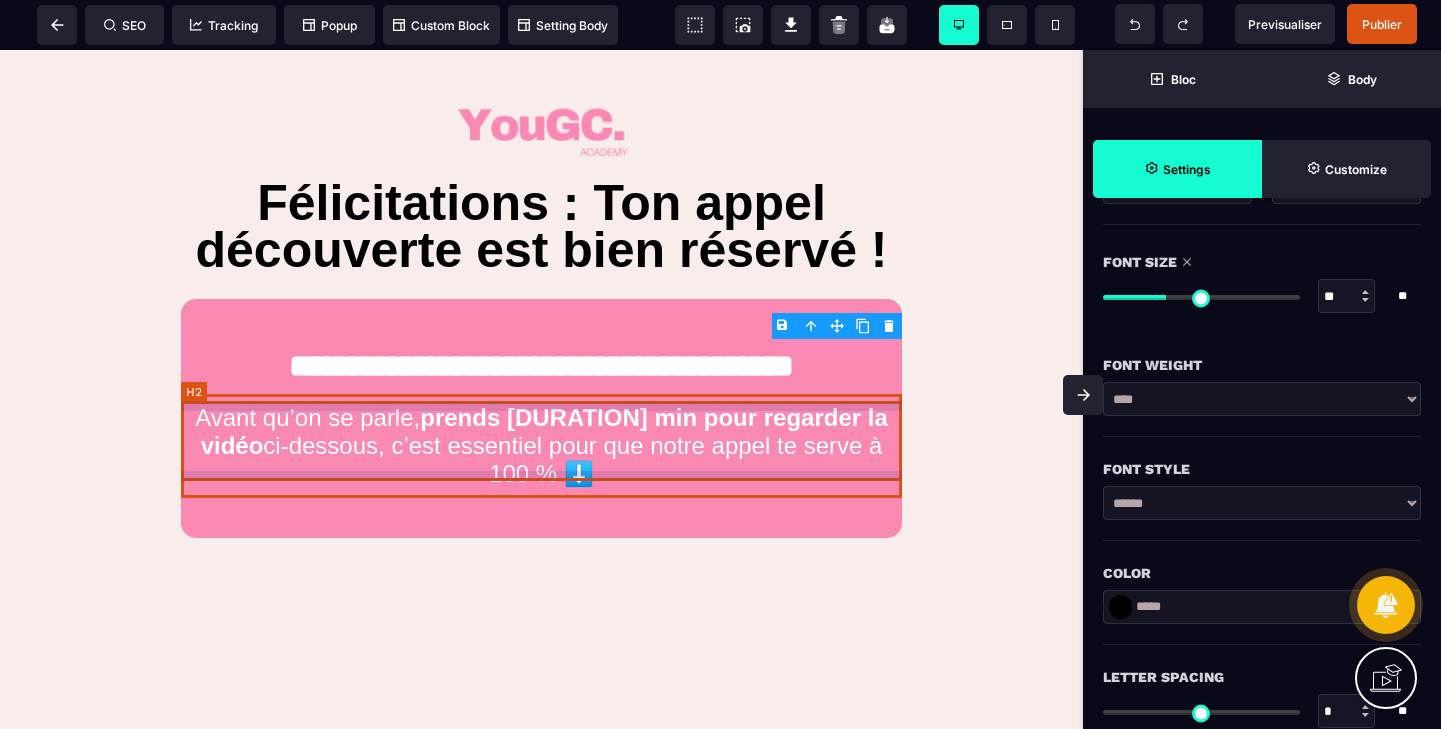scroll, scrollTop: 0, scrollLeft: 0, axis: both 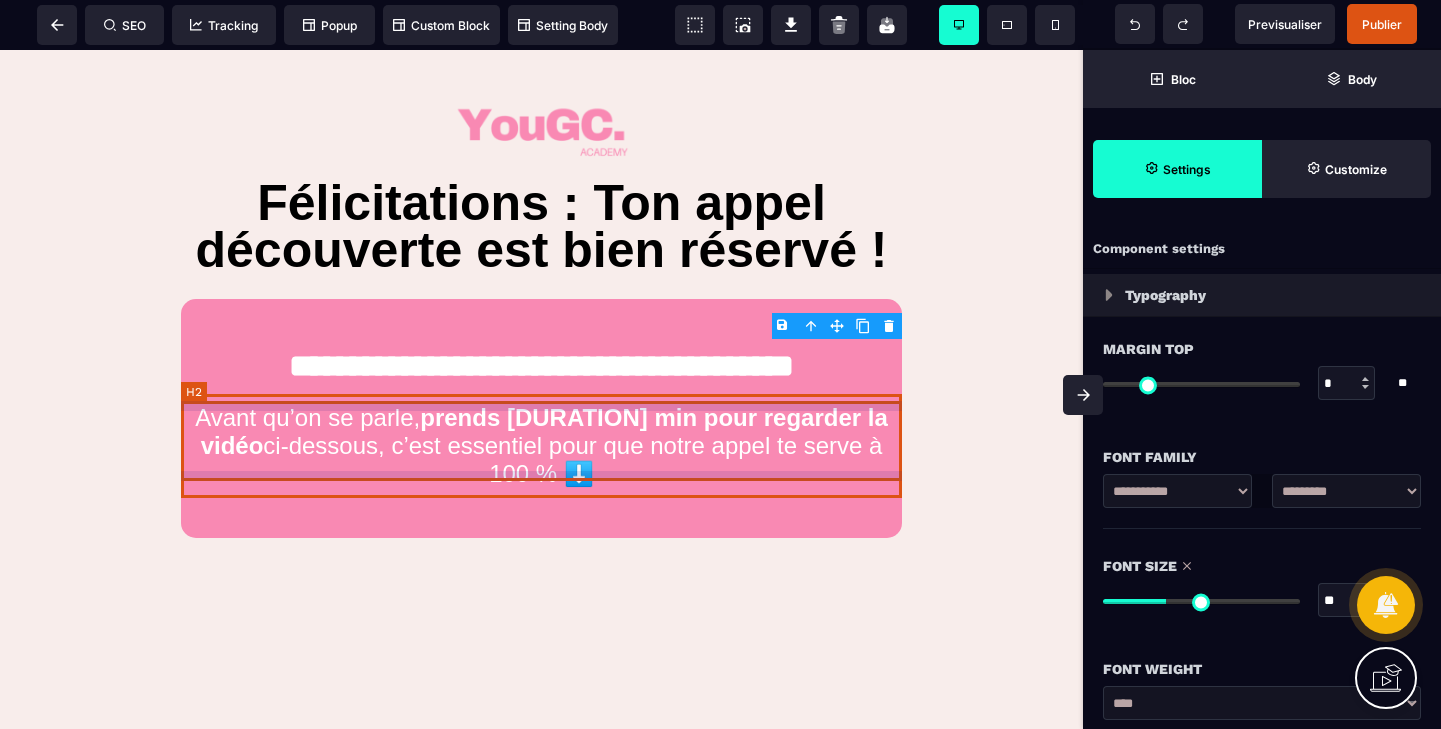 click on "Avant qu’on se parle,  prends [DURATION] min pour regarder la vidéo
ci-dessous, c’est essentiel pour que notre appel te serve à [PERCENTAGE]% ⬇️" at bounding box center [541, 446] 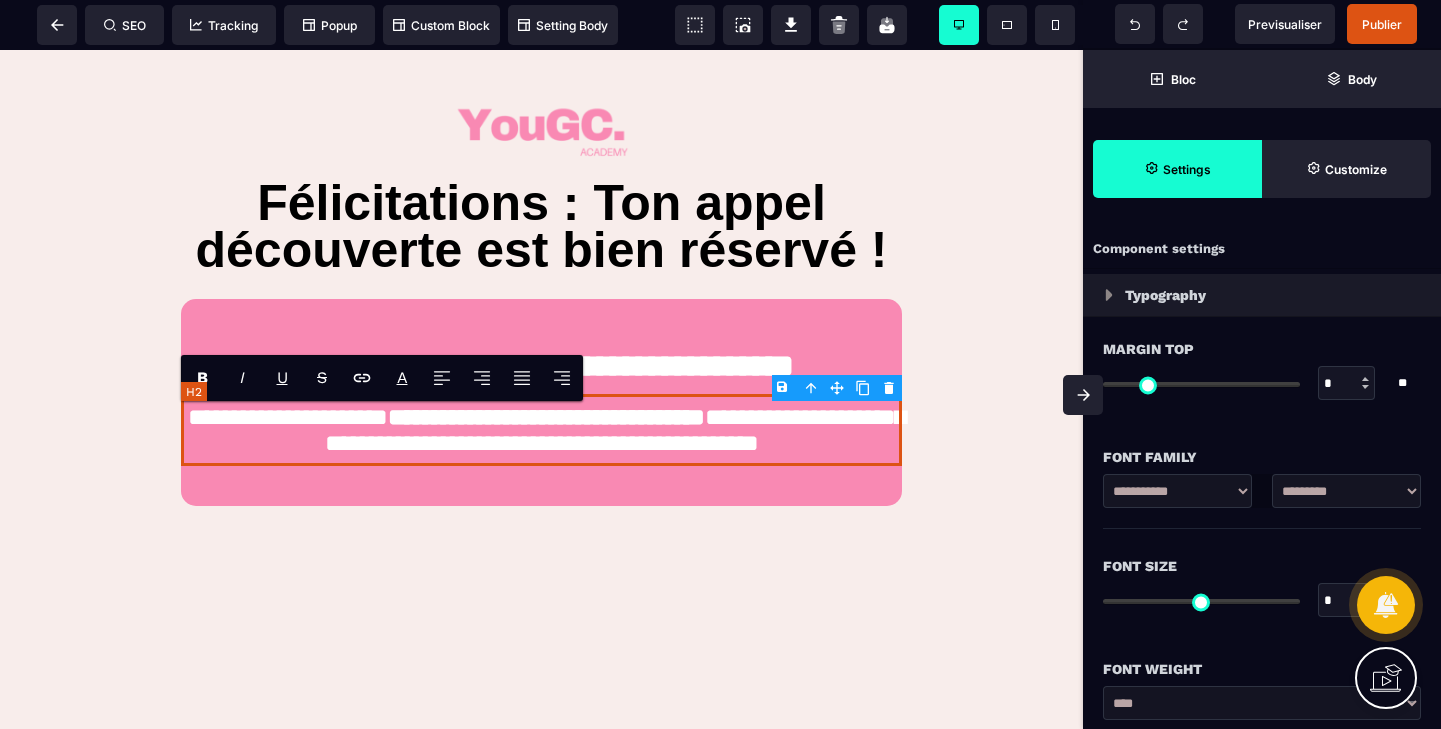 click on "**********" at bounding box center [541, 430] 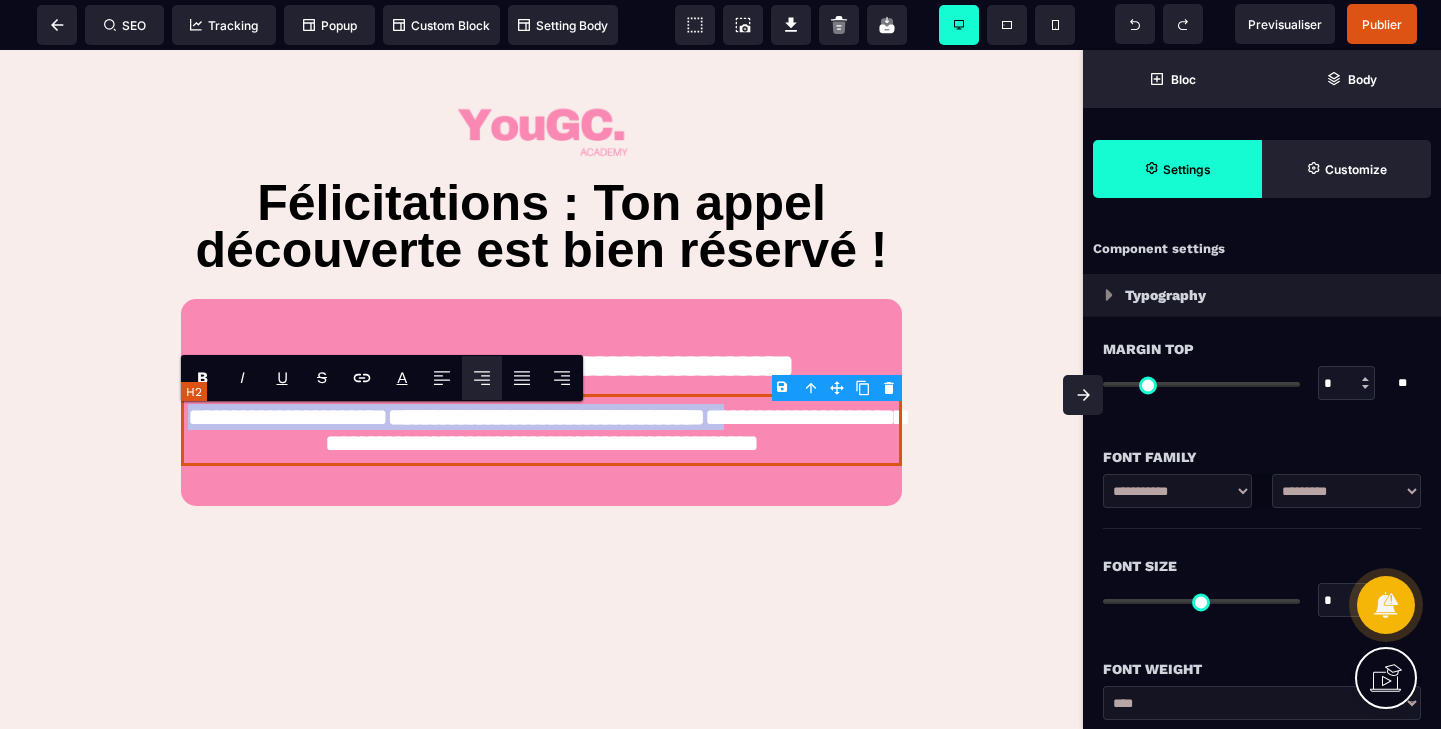 click on "**********" at bounding box center [541, 430] 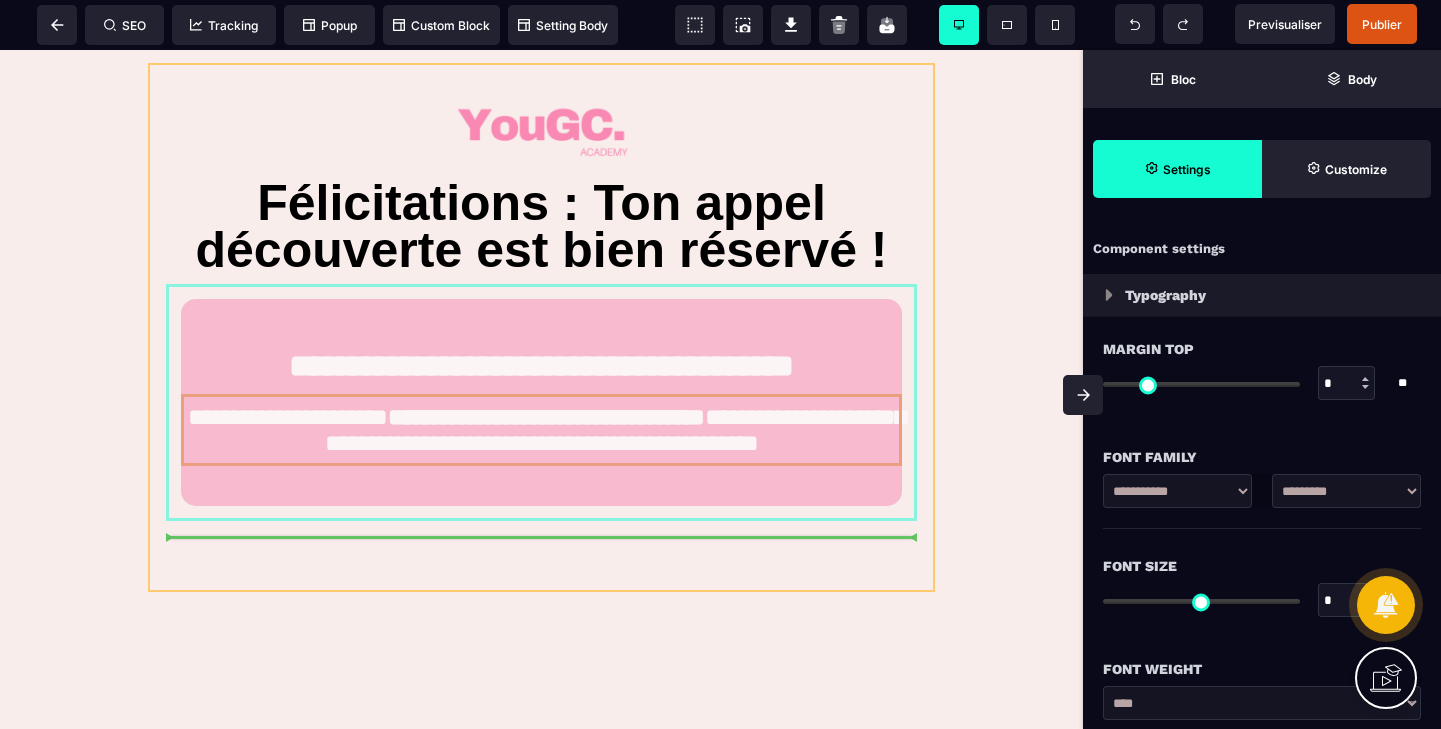 drag, startPoint x: 907, startPoint y: 452, endPoint x: 289, endPoint y: 421, distance: 618.77704 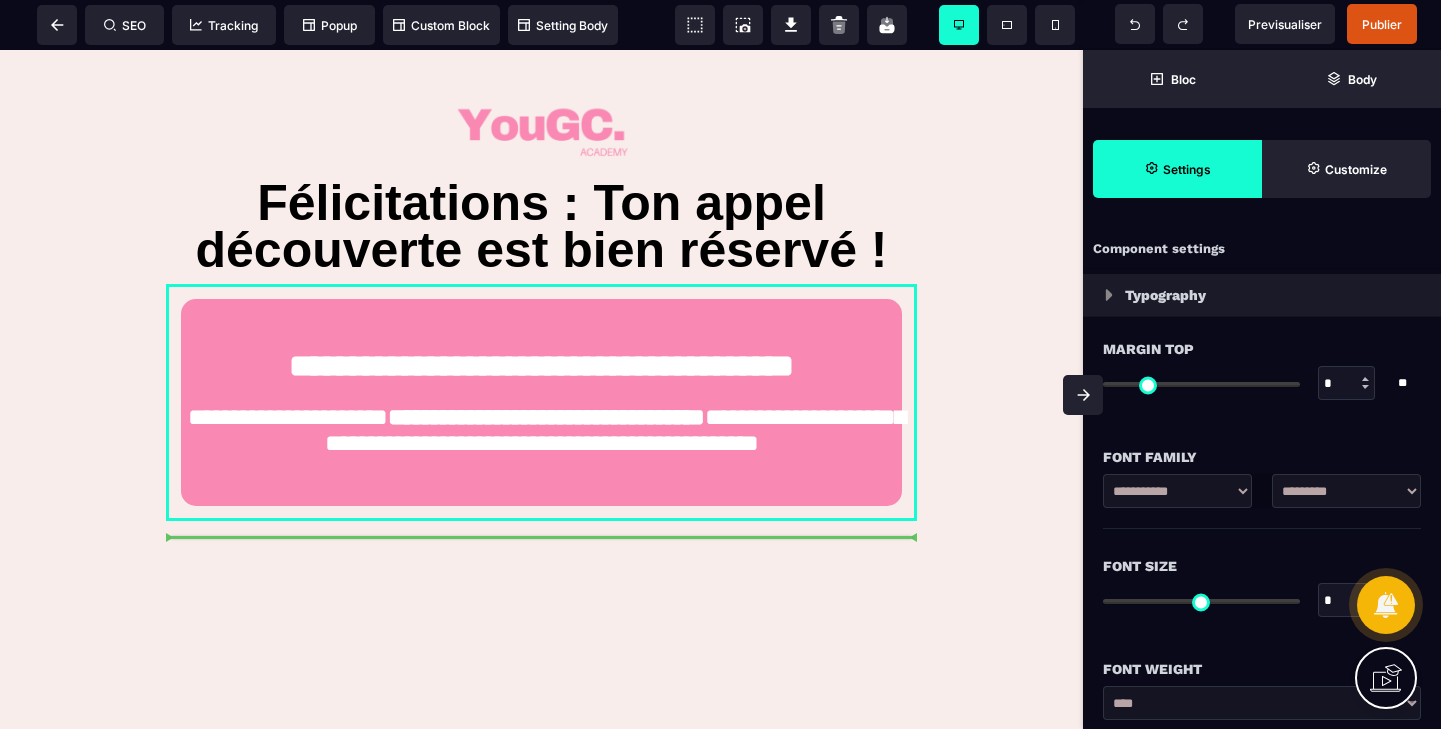 select on "*" 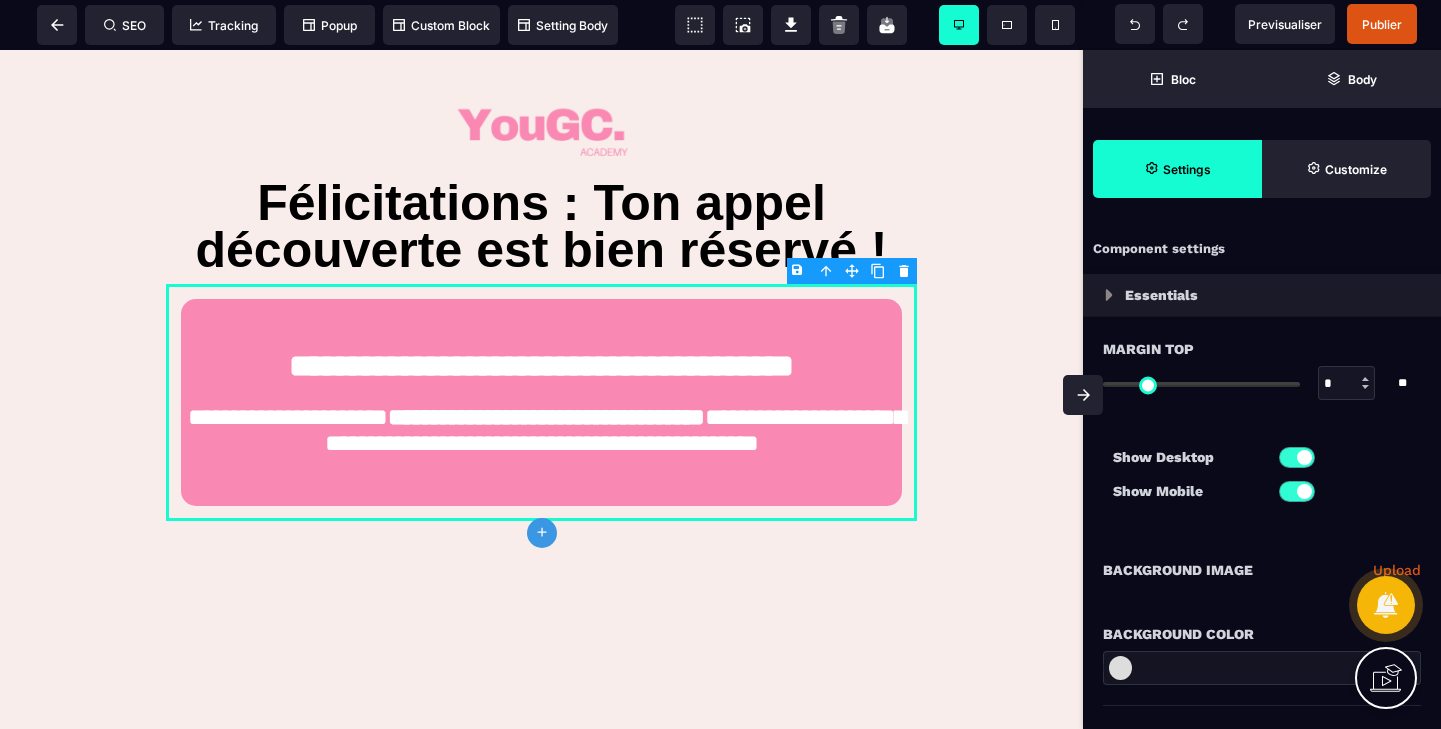 type on "*" 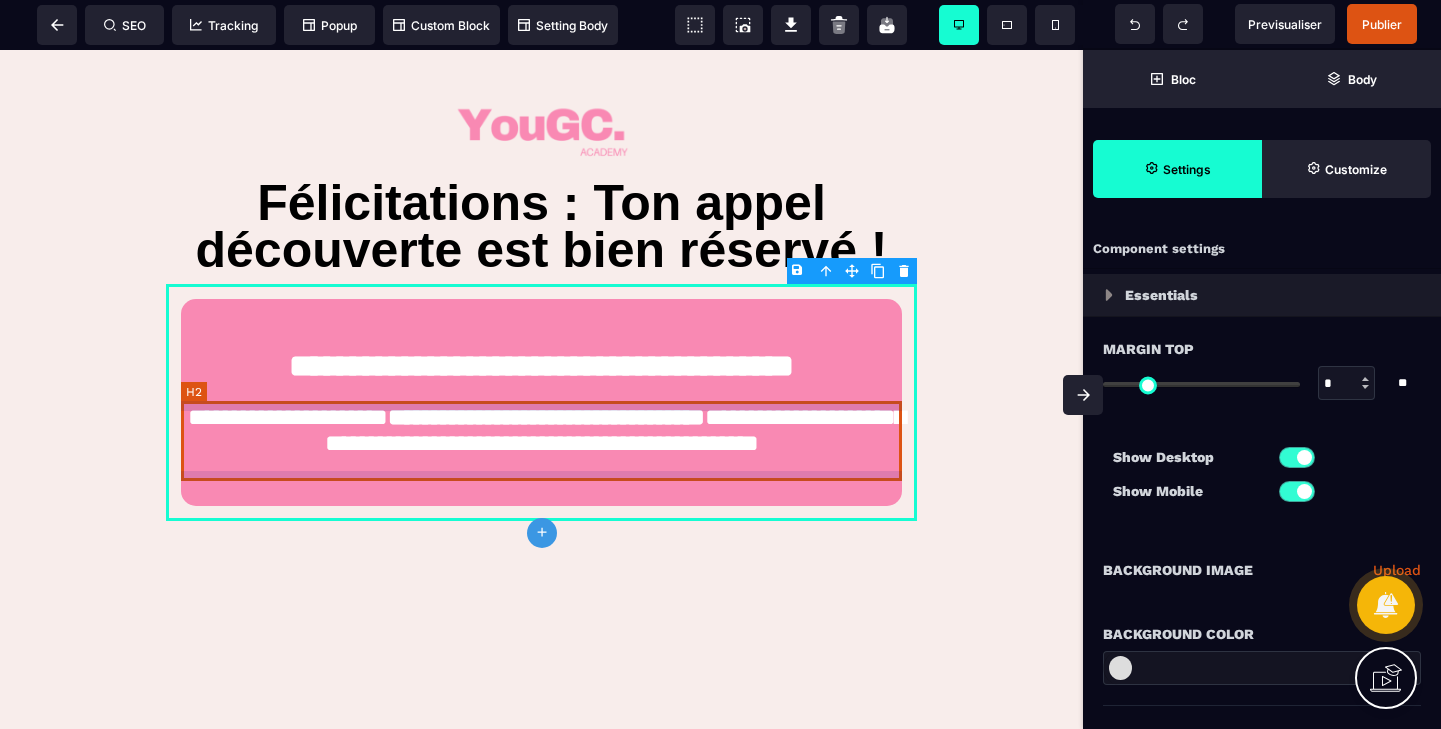 click on "**********" at bounding box center [541, 430] 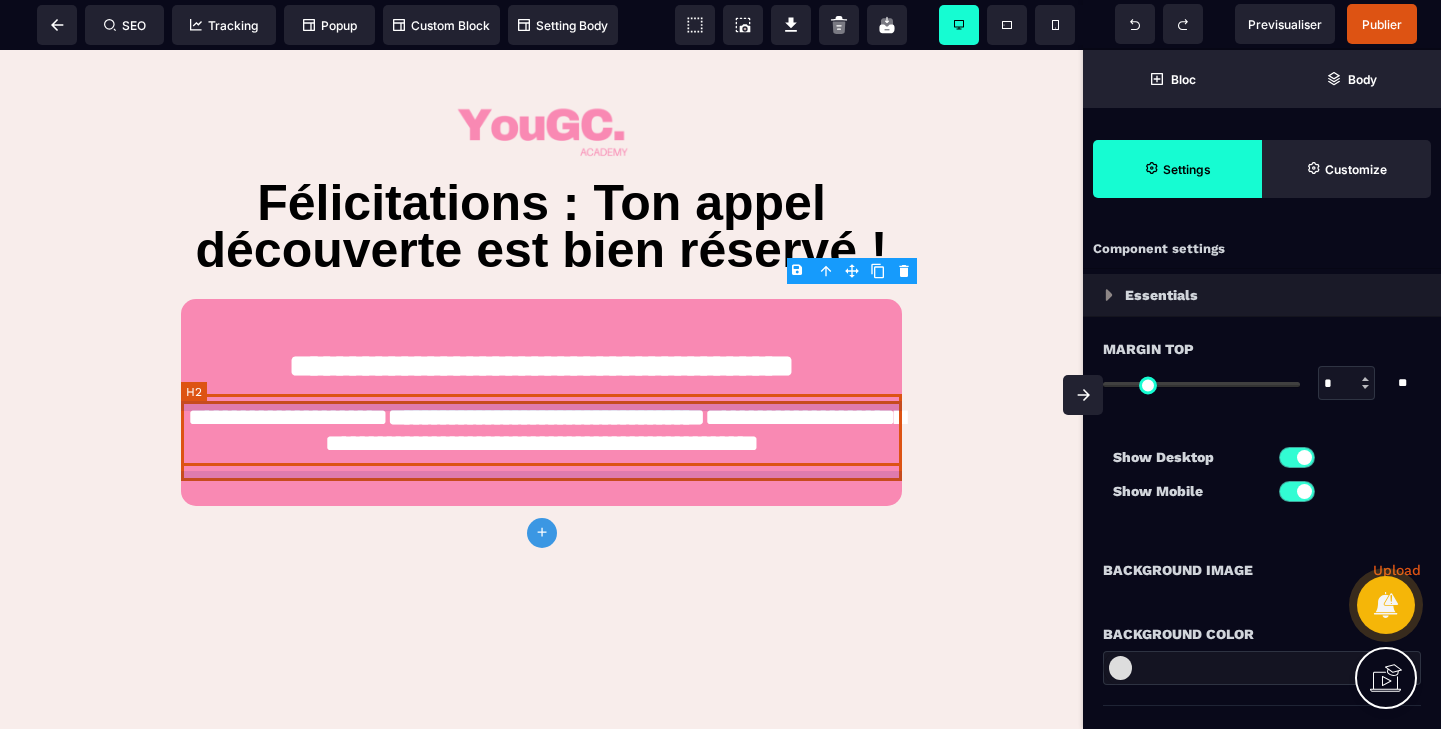 select on "***" 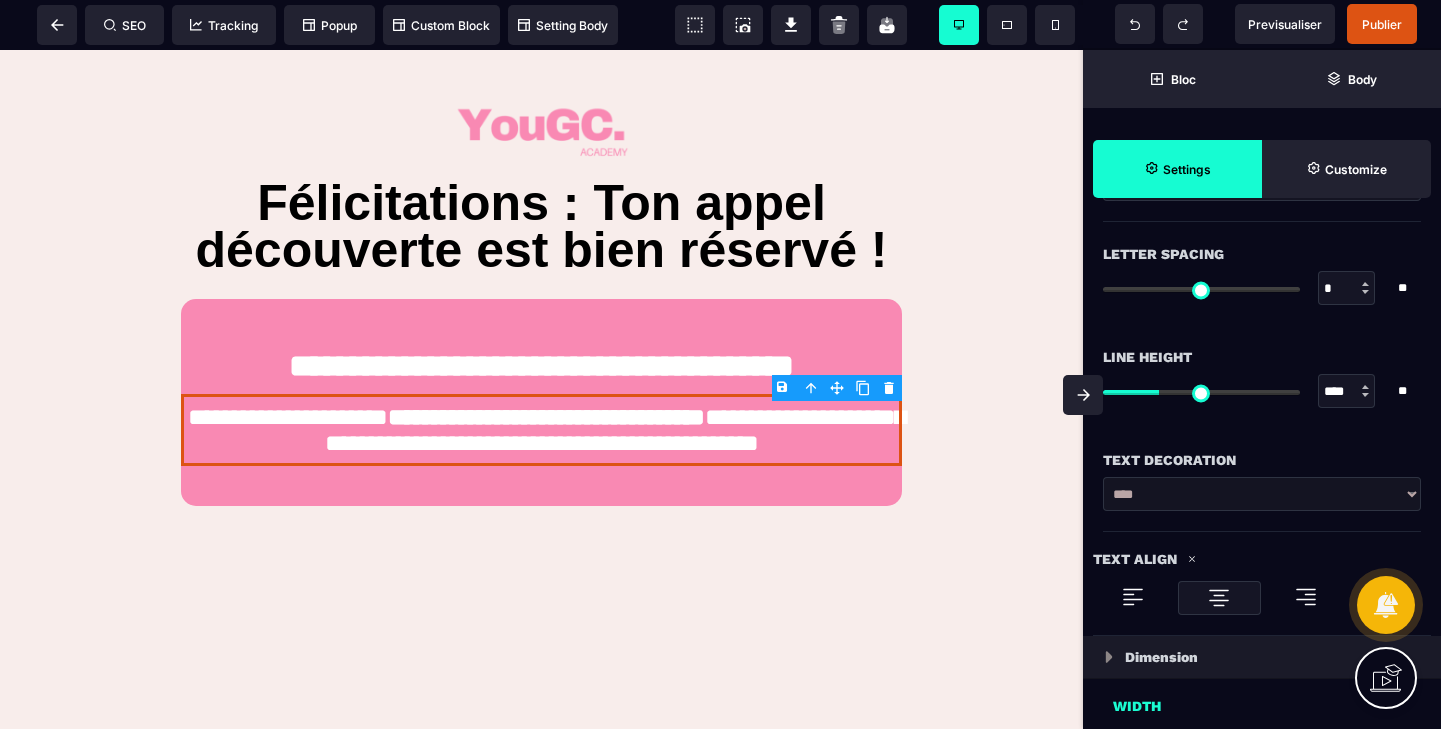 scroll, scrollTop: 749, scrollLeft: 0, axis: vertical 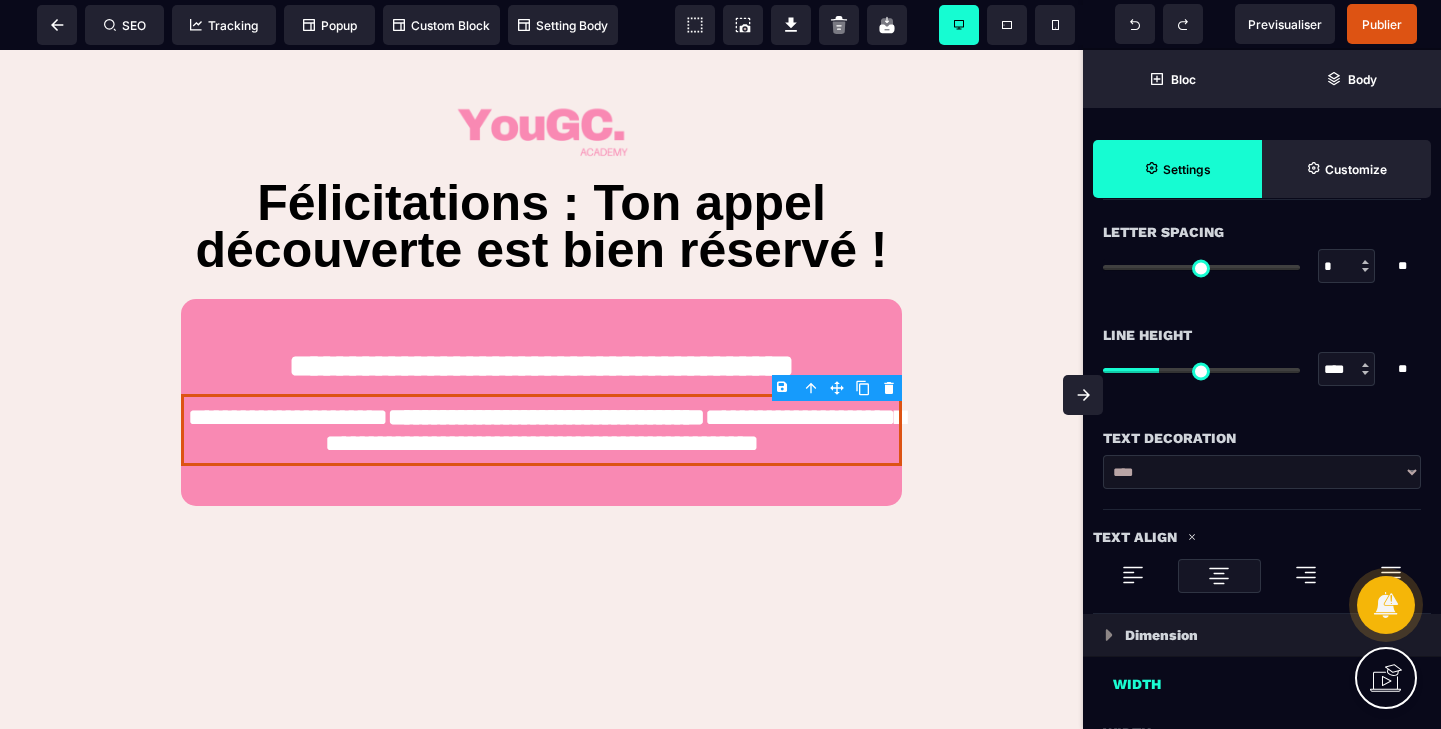 type on "**" 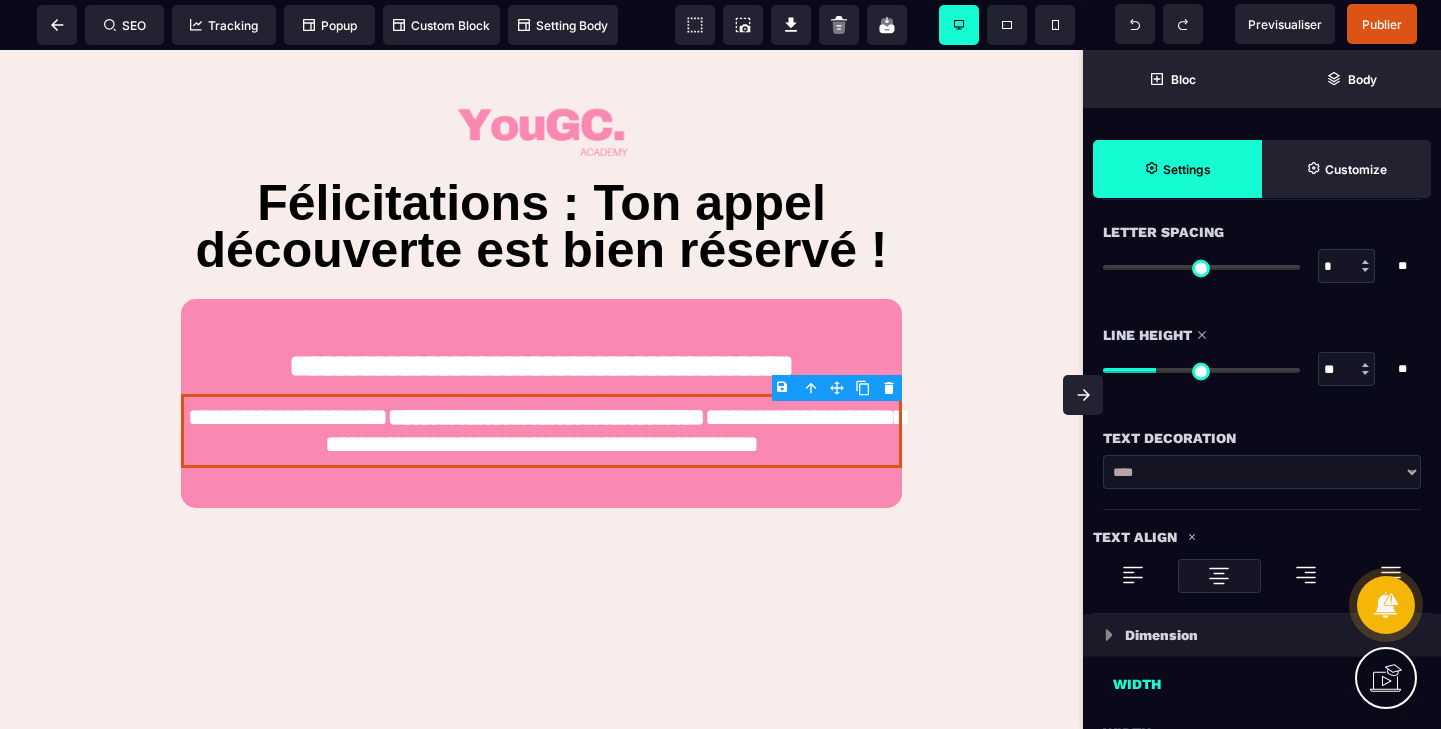 type on "**" 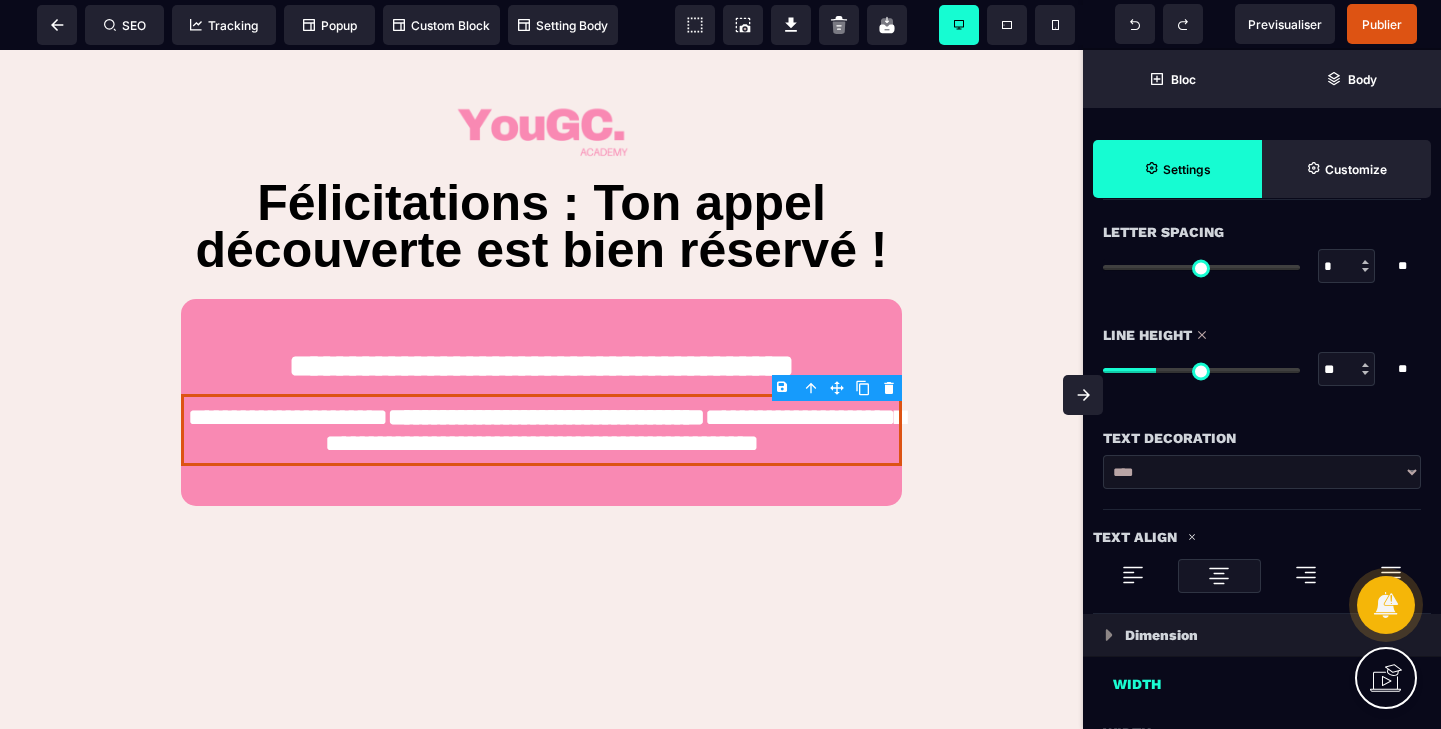 type on "**" 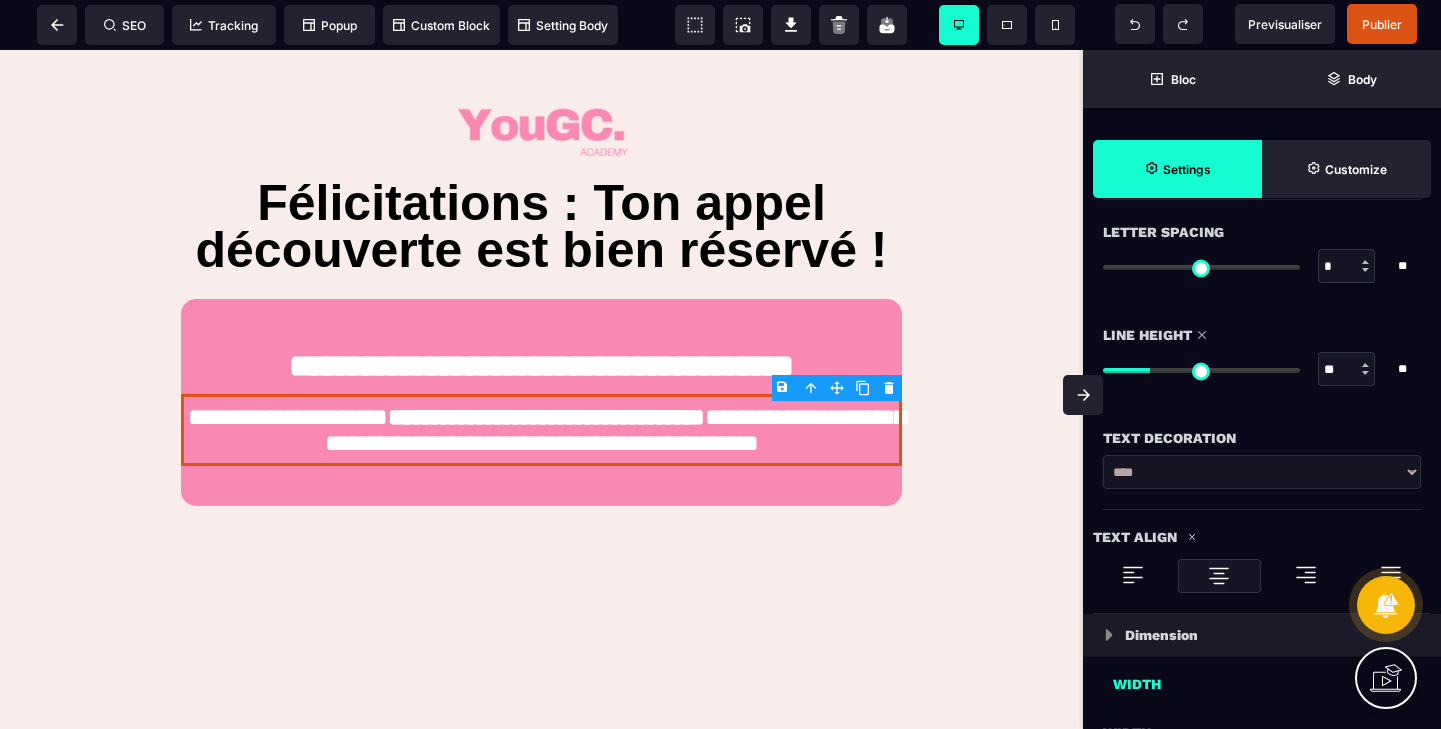 type on "**" 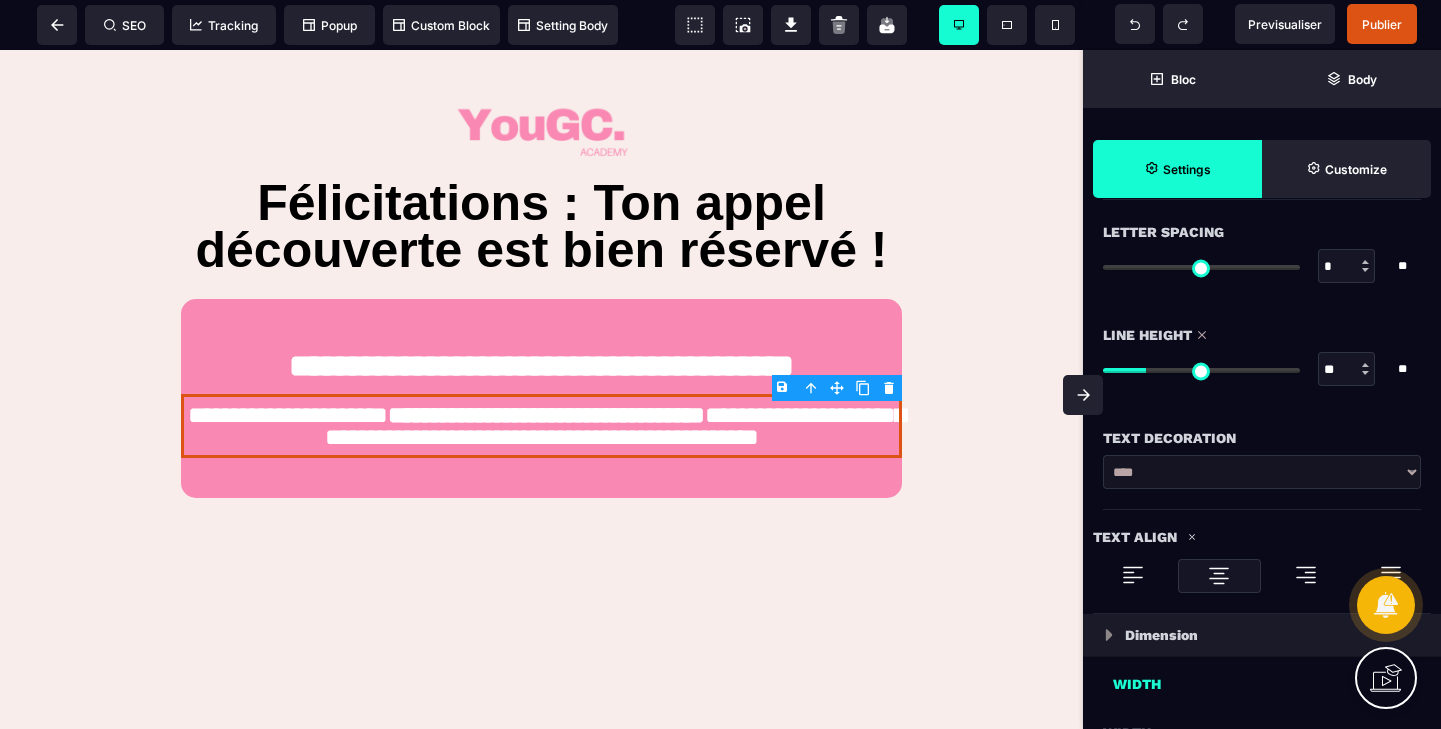 type on "**" 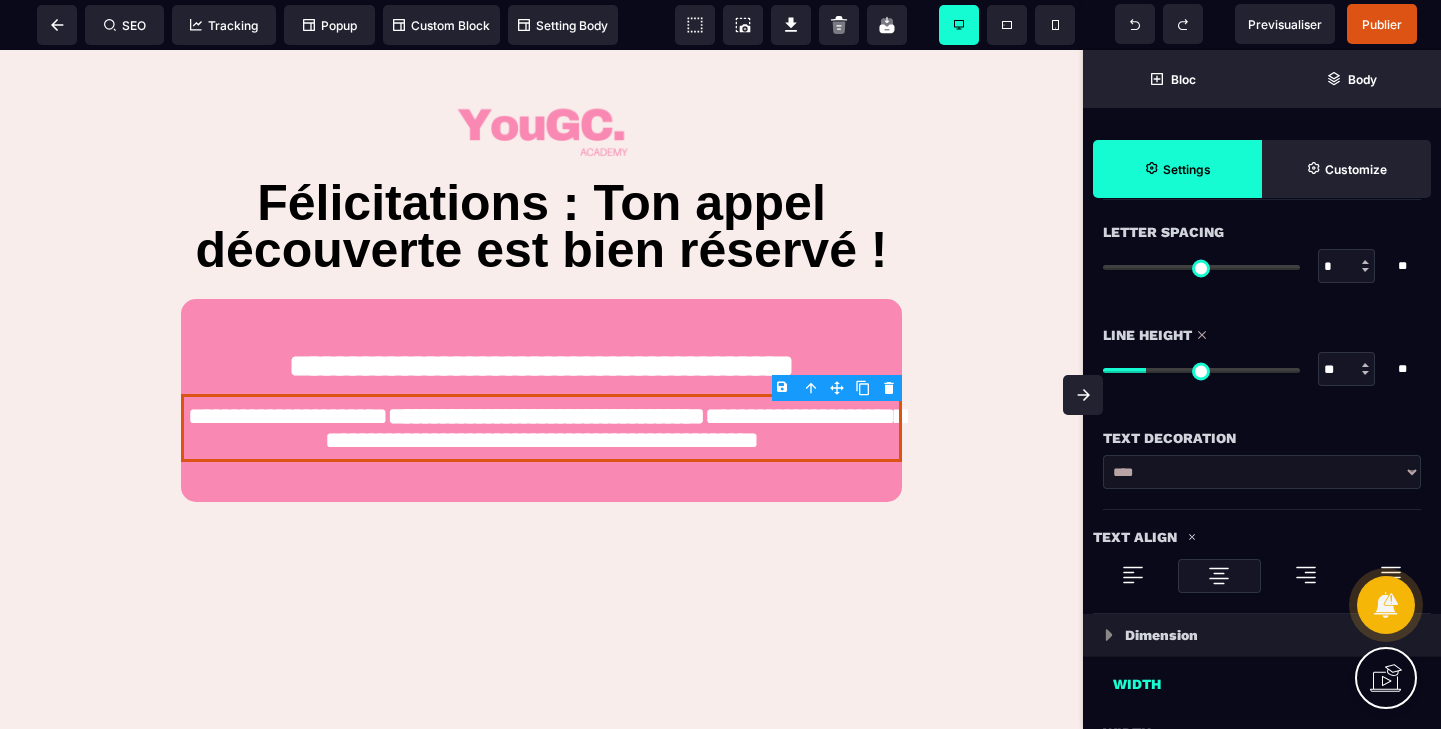 type on "**" 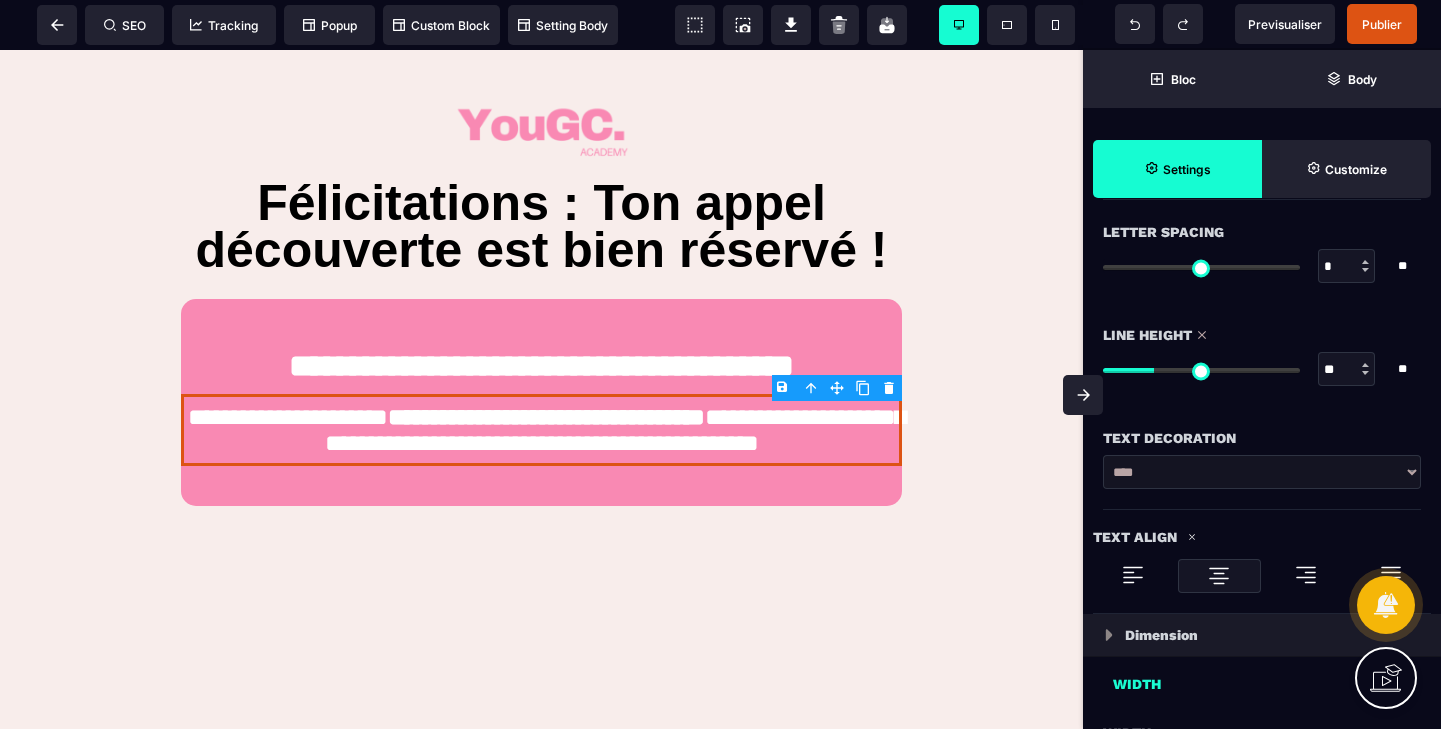 type on "**" 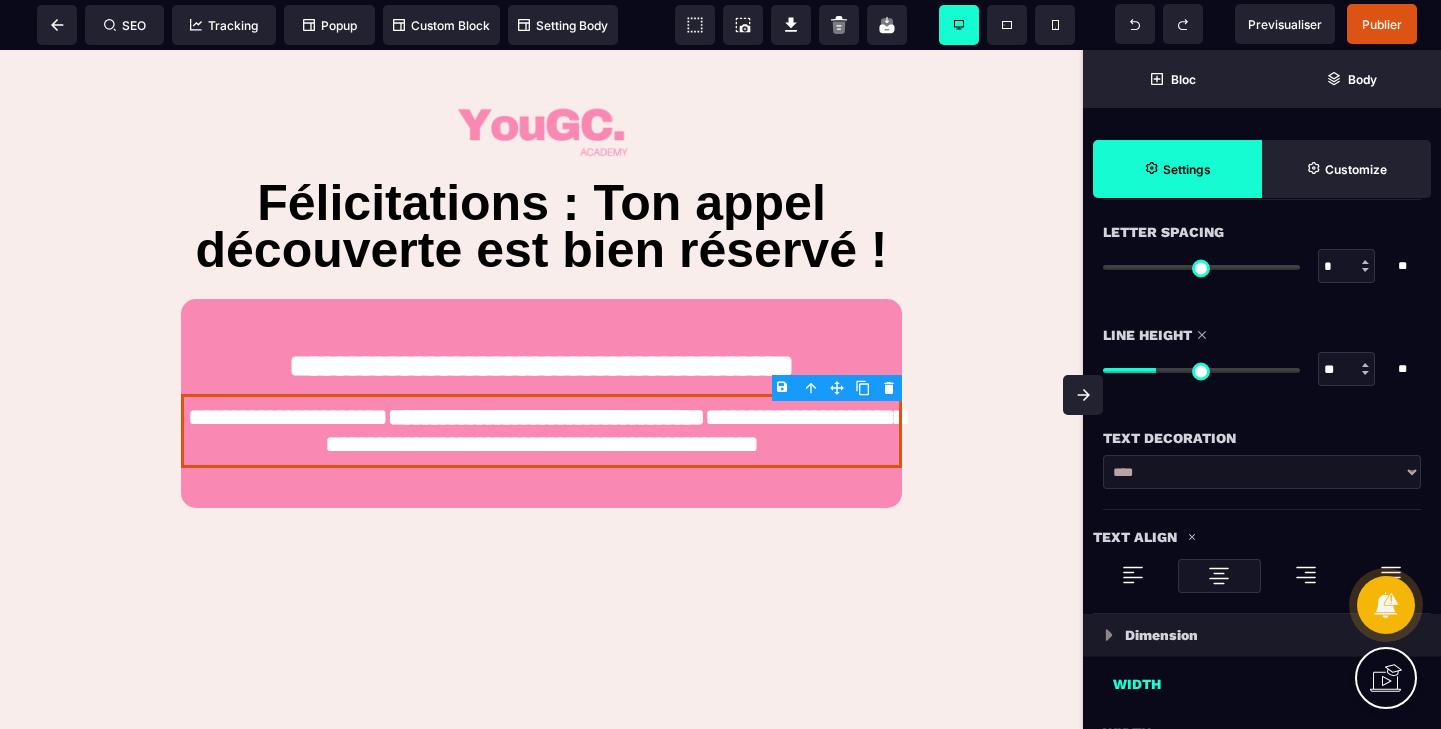 type on "**" 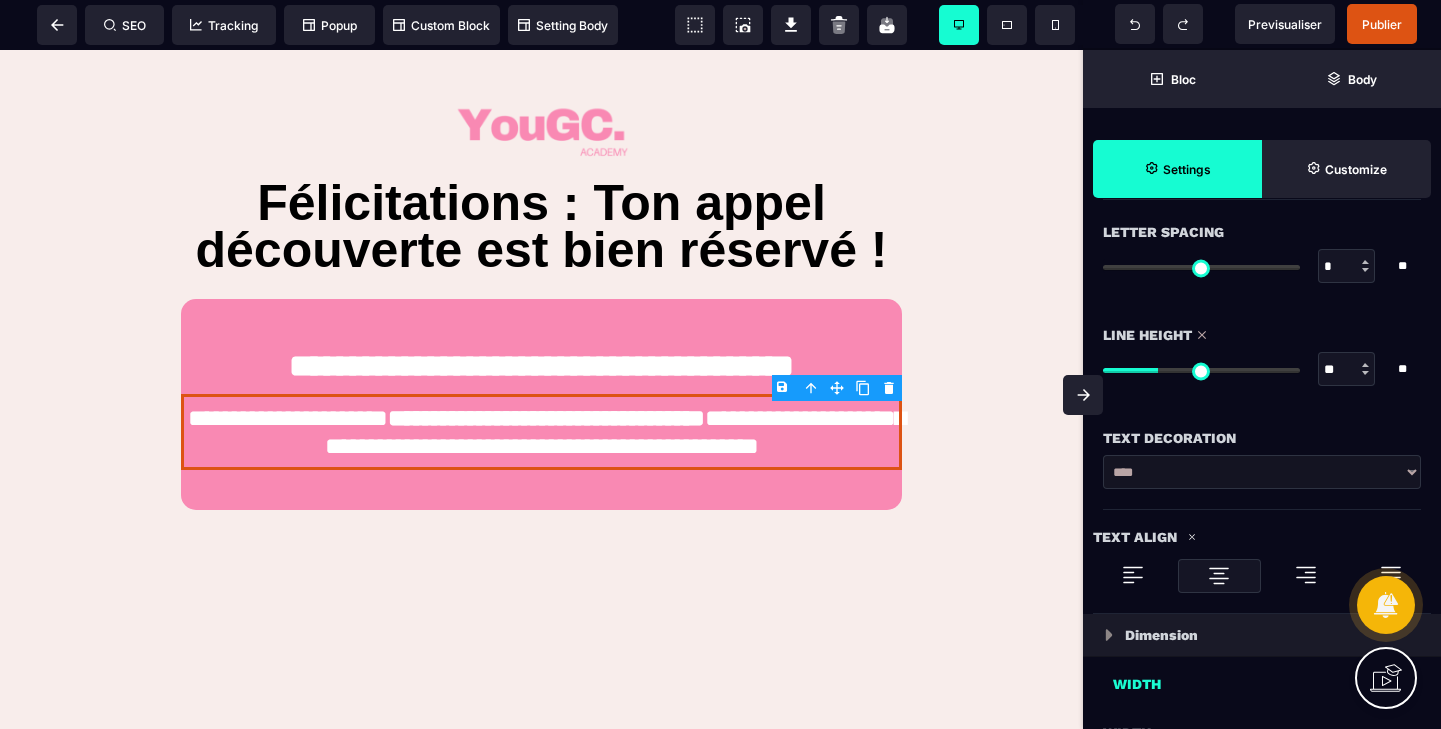type on "**" 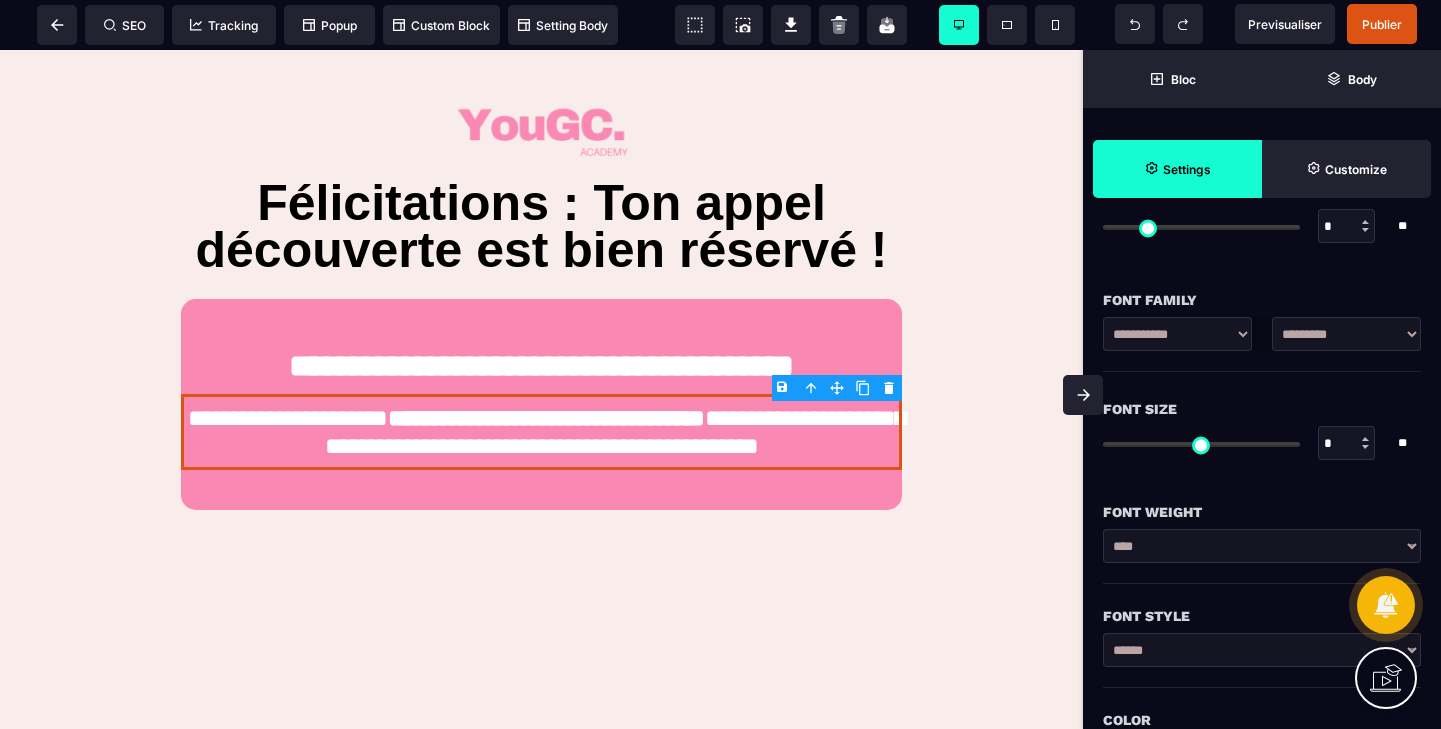 scroll, scrollTop: 154, scrollLeft: 0, axis: vertical 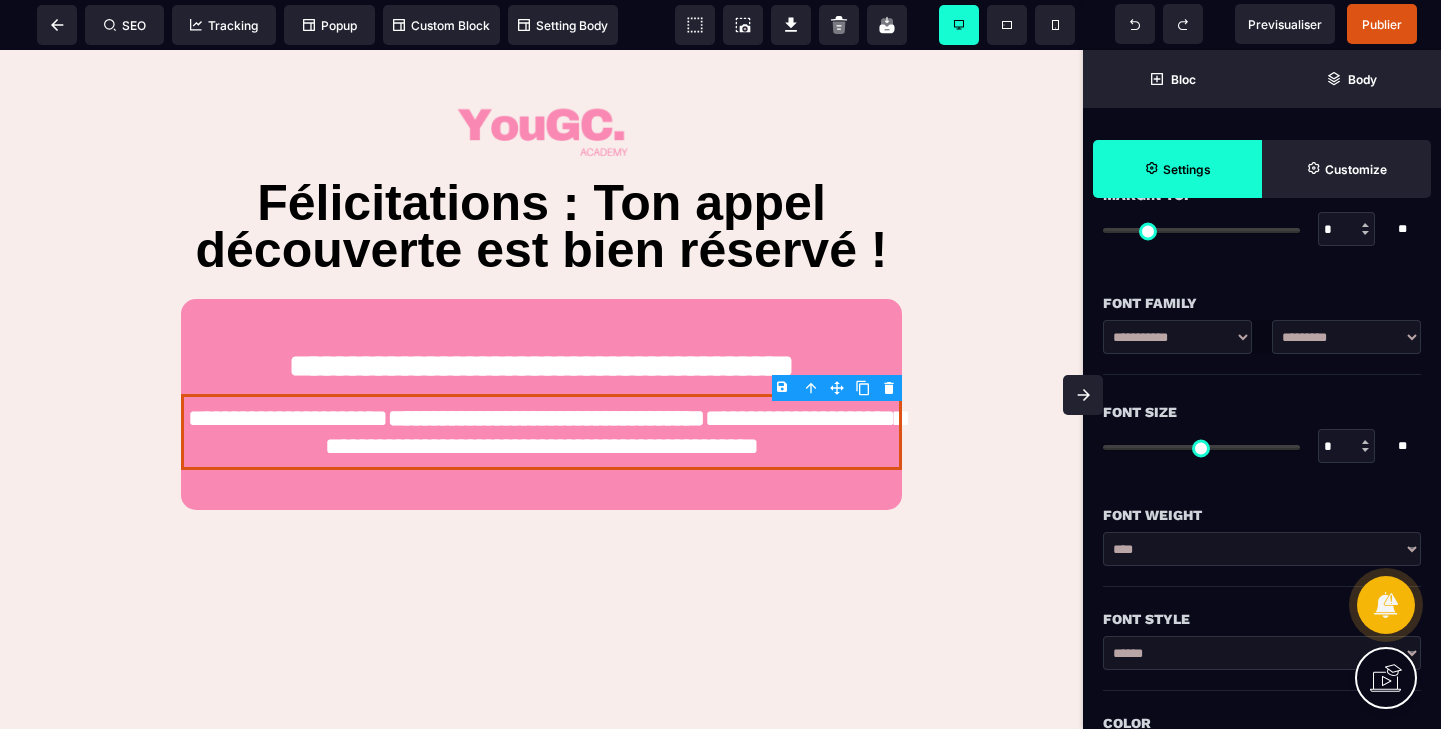 type on "*" 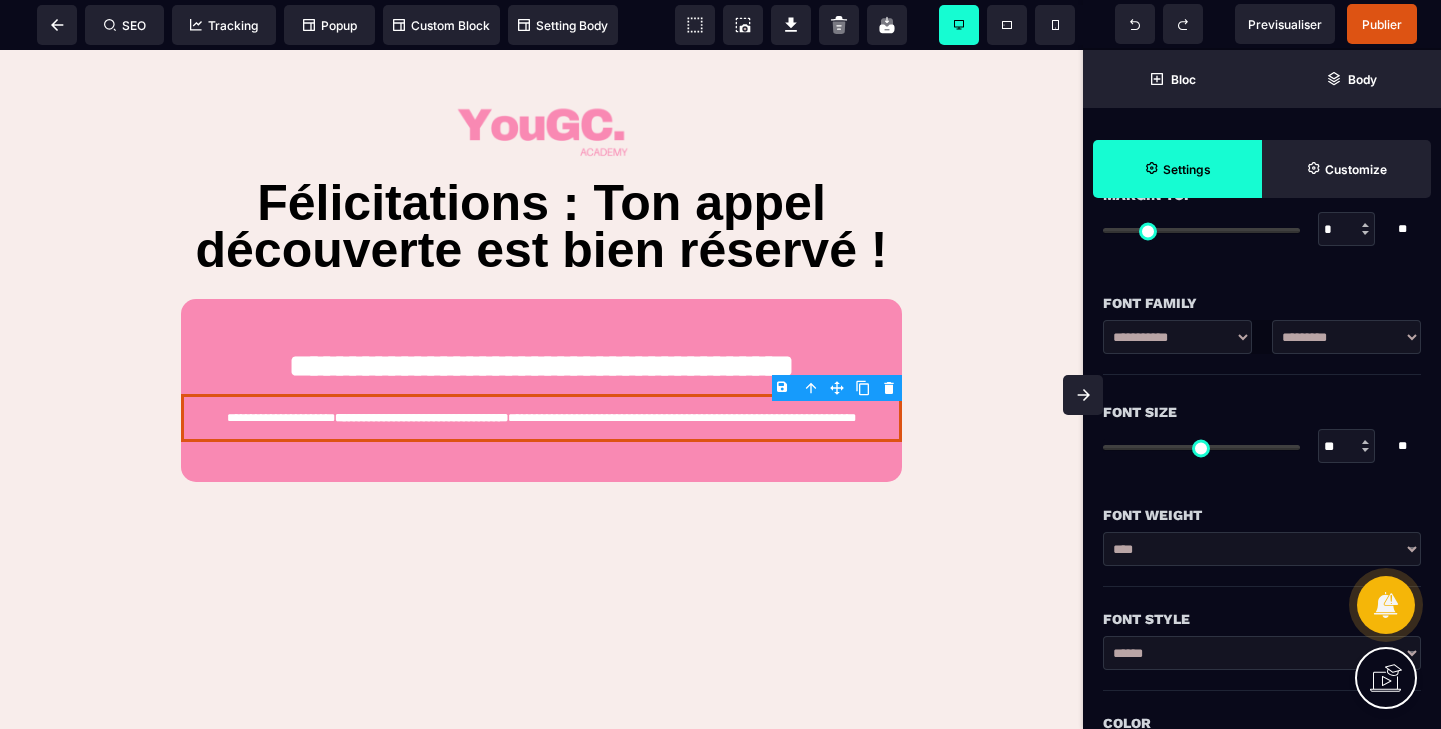 type on "**" 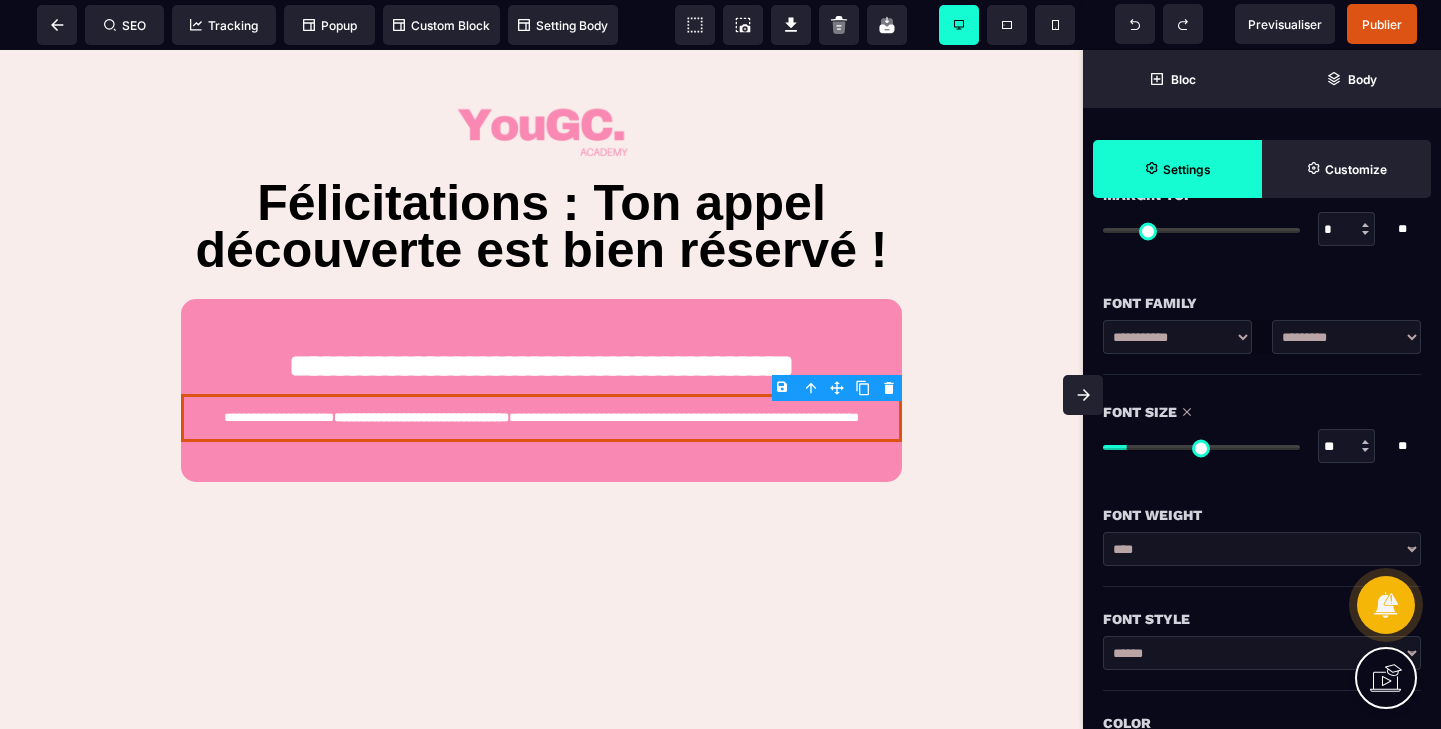 type on "**" 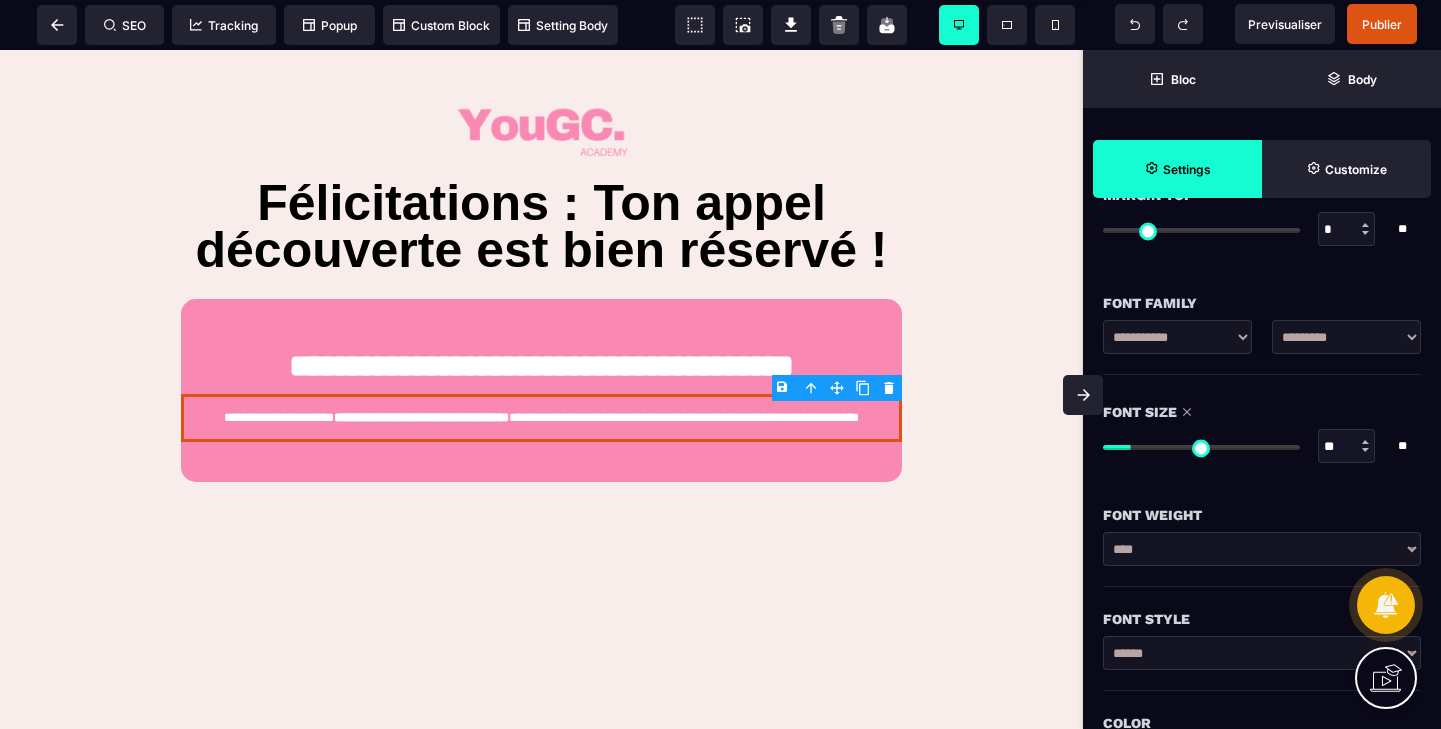 type on "**" 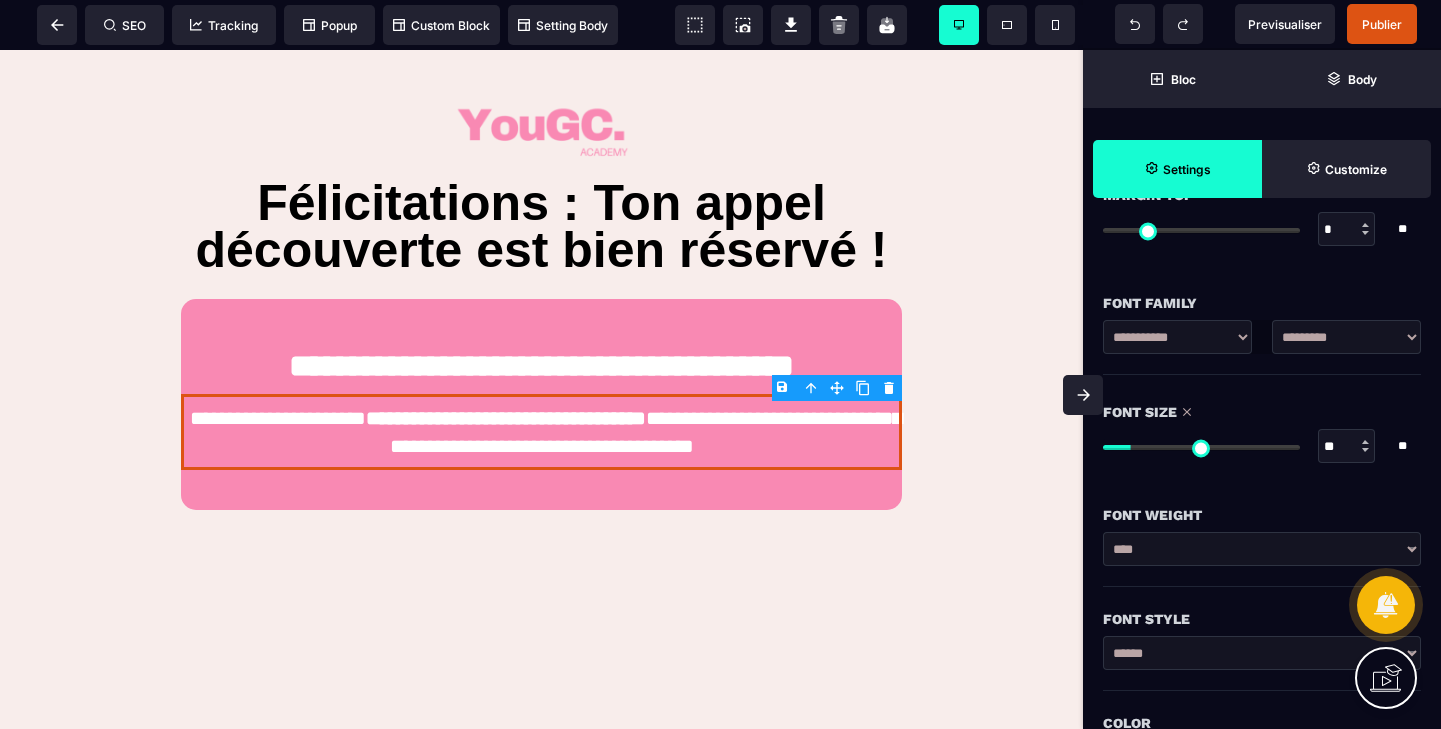 type on "**" 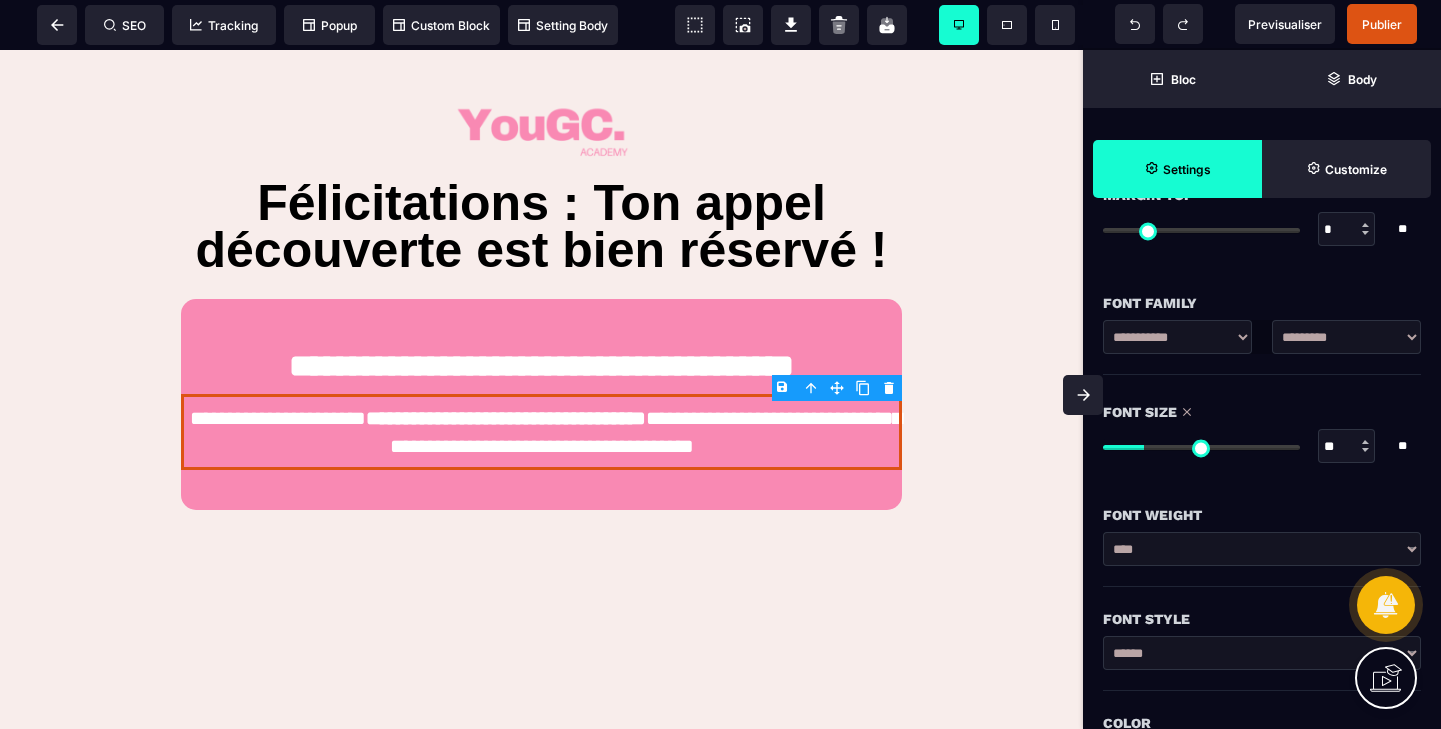 type on "**" 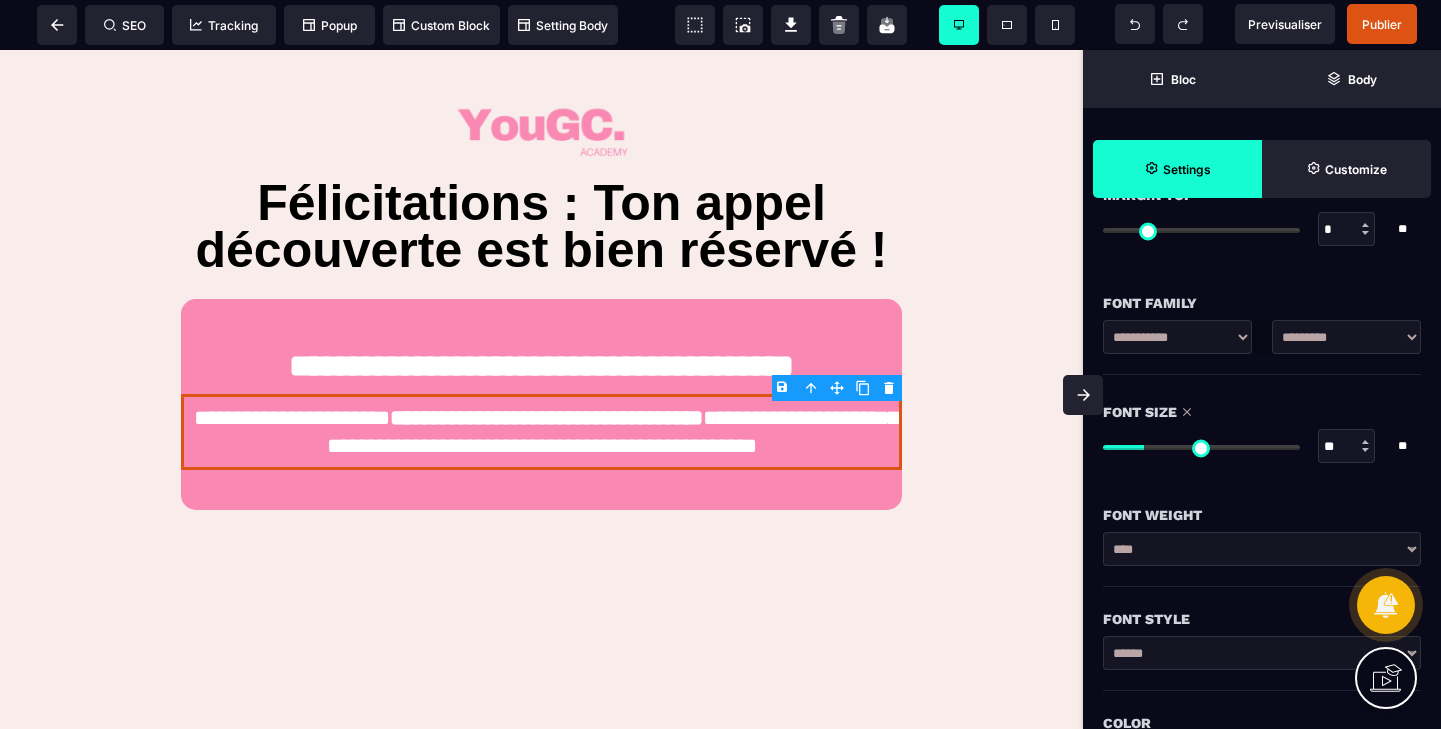 type on "**" 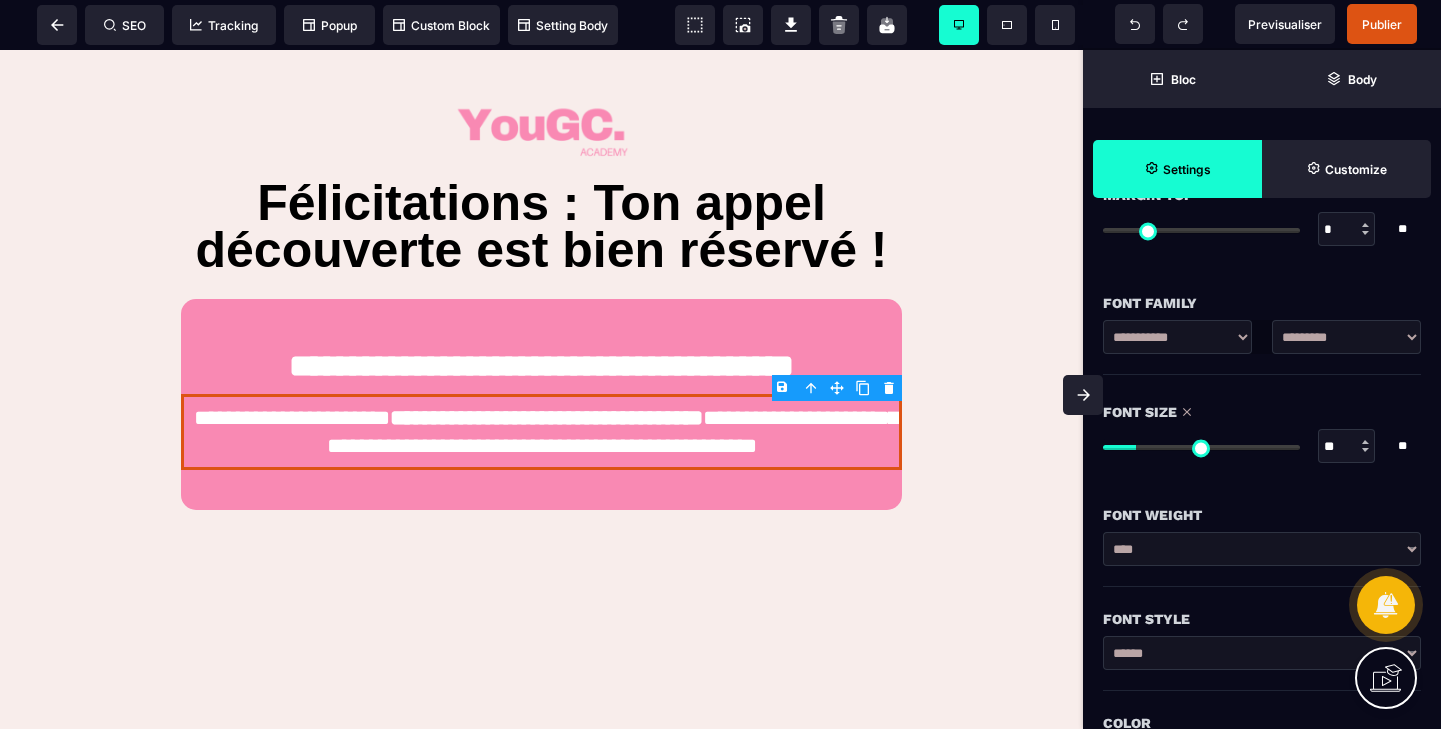 type on "**" 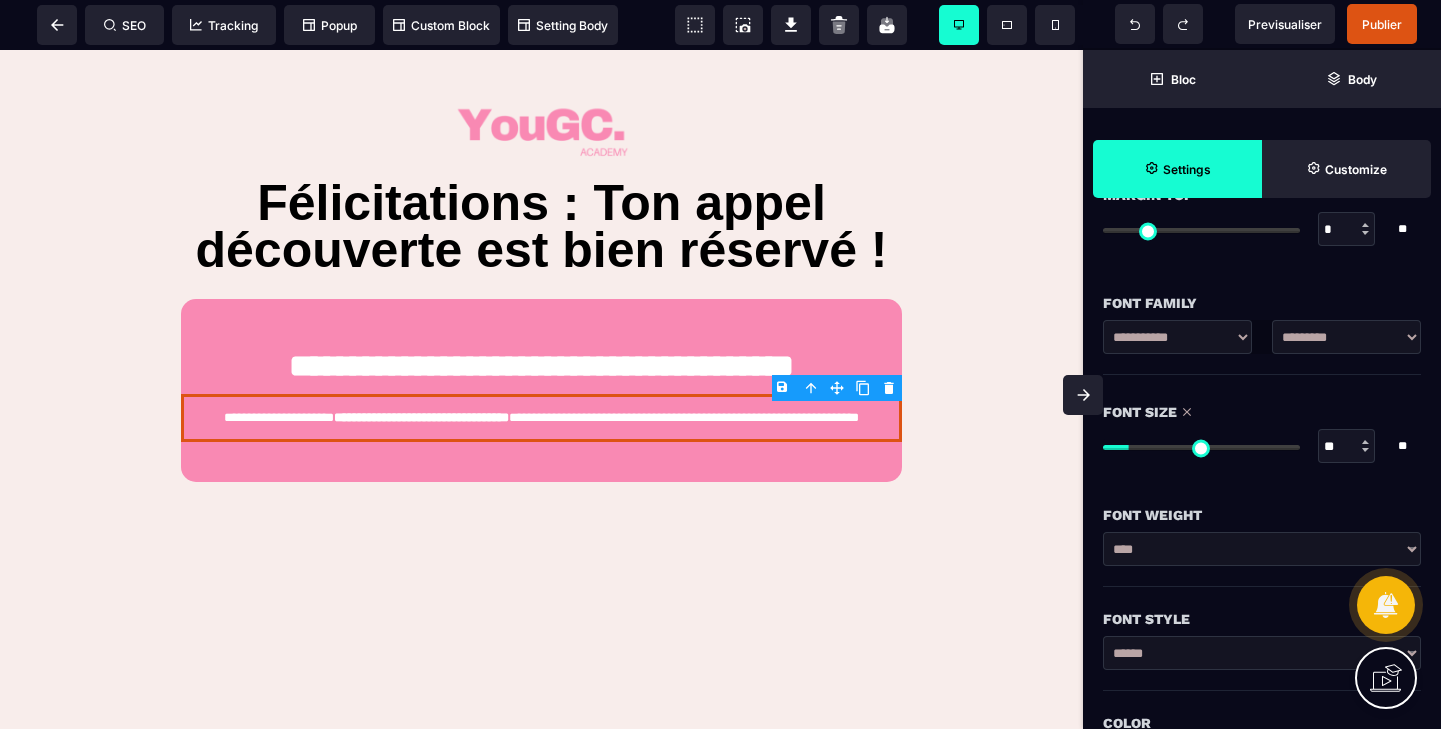 type on "**" 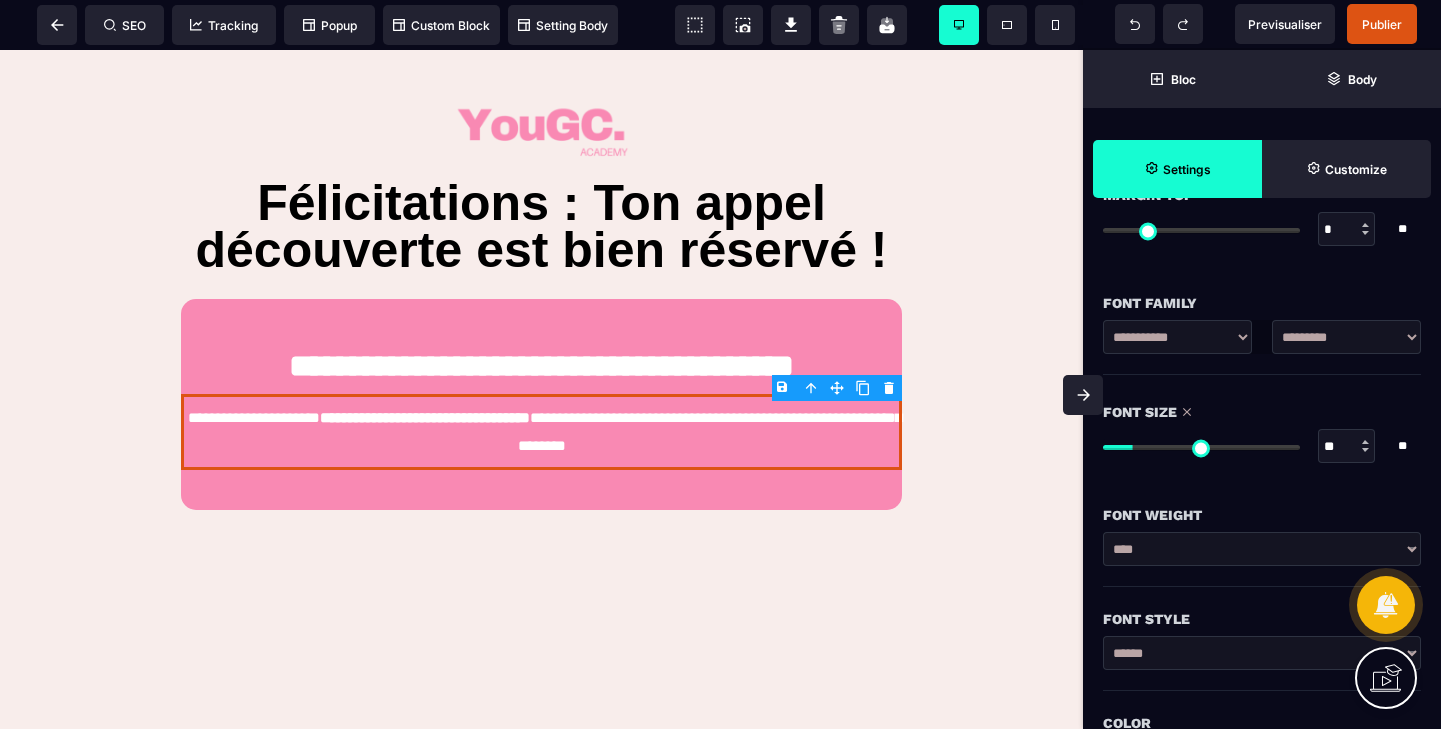 type on "**" 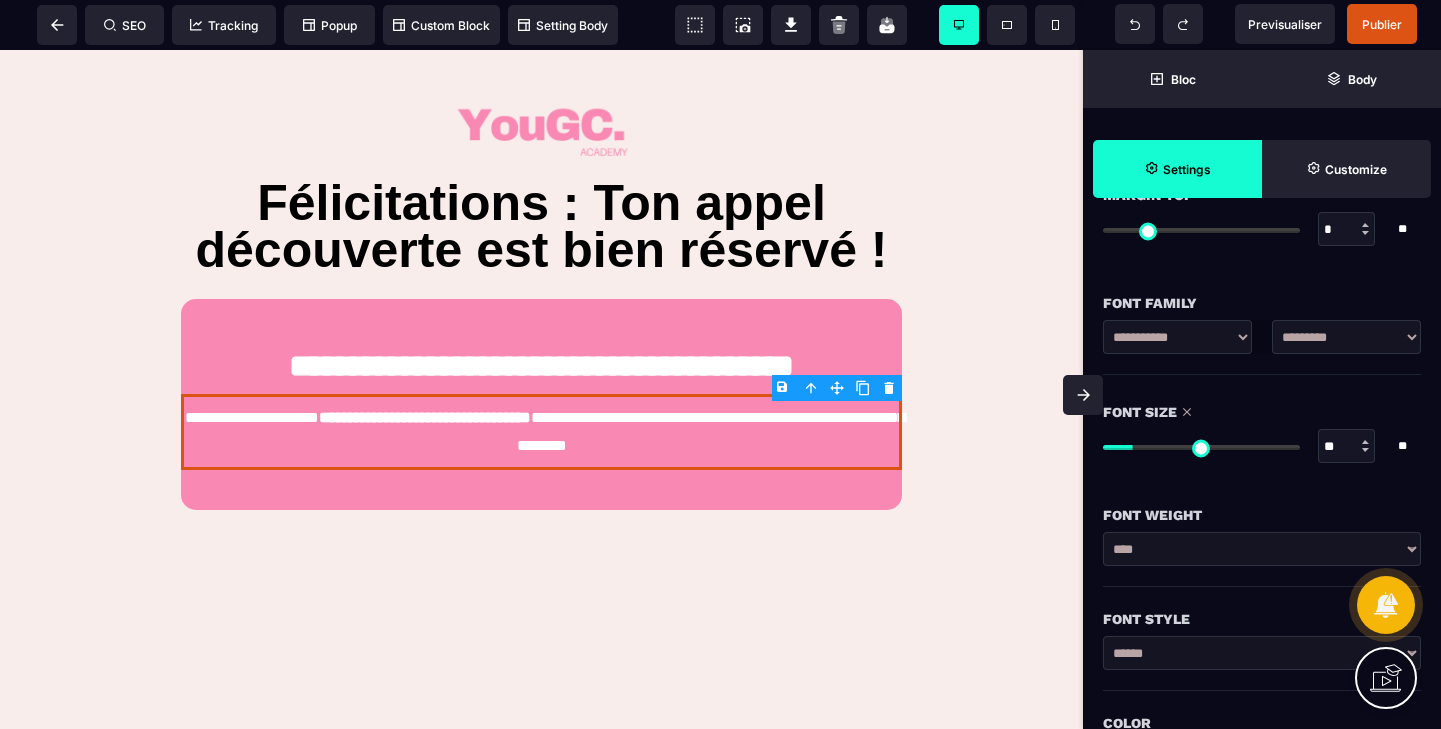 type on "**" 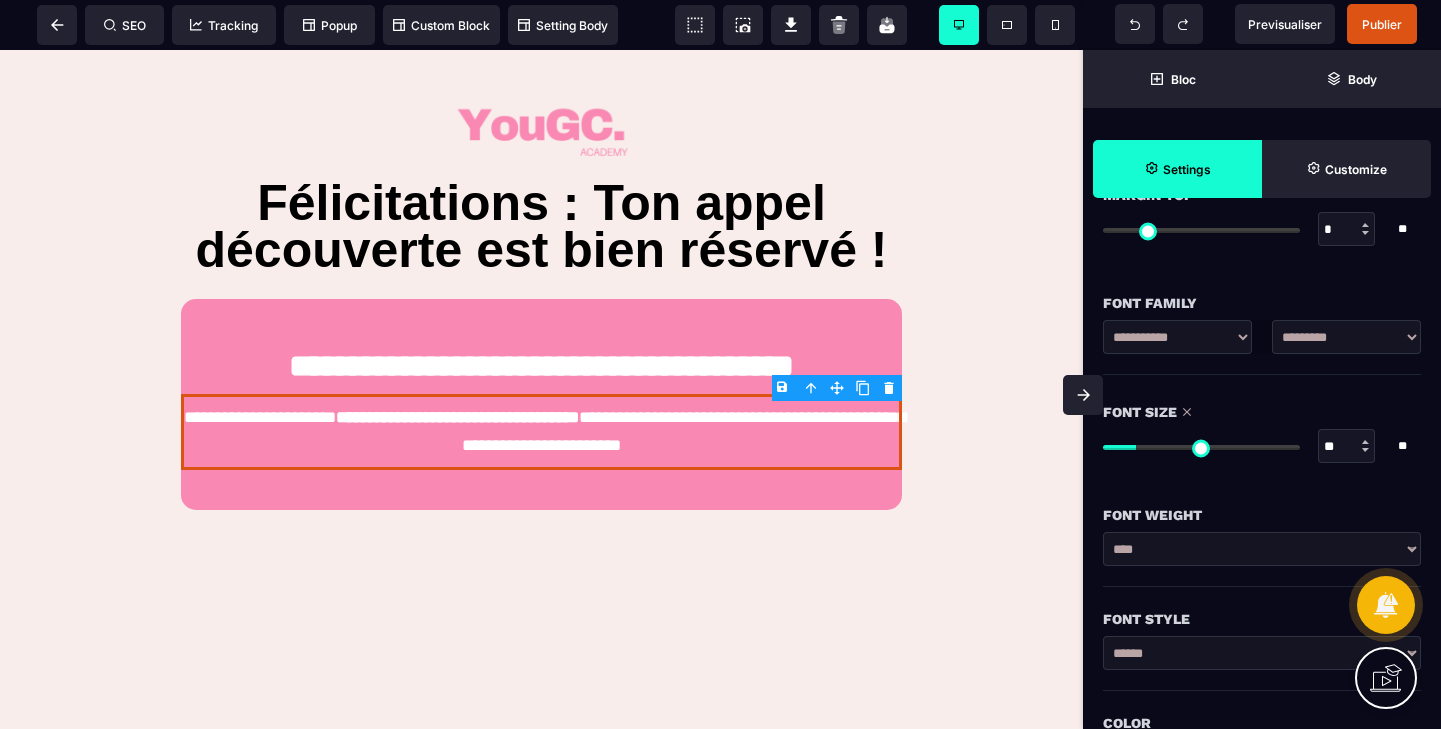 type on "**" 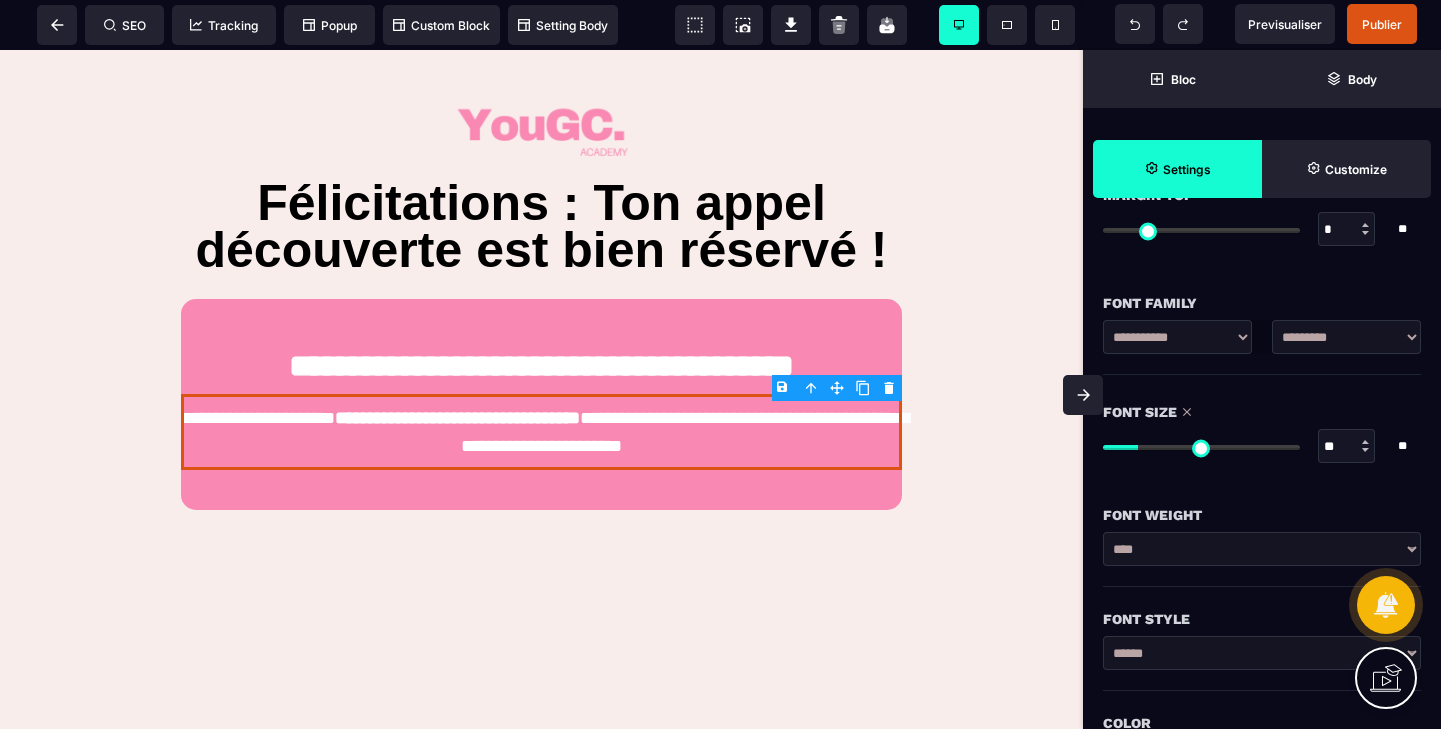 type on "**" 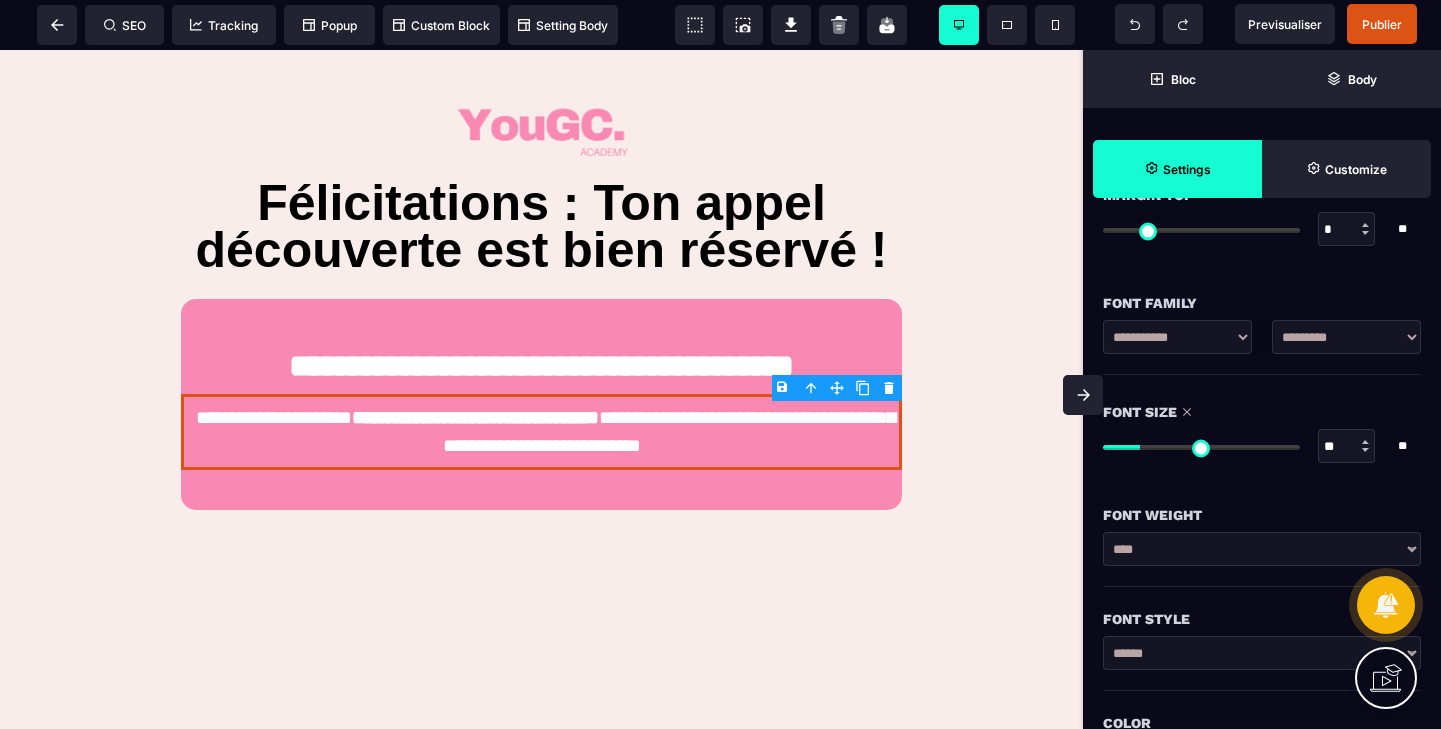 drag, startPoint x: 1114, startPoint y: 445, endPoint x: 1146, endPoint y: 442, distance: 32.140316 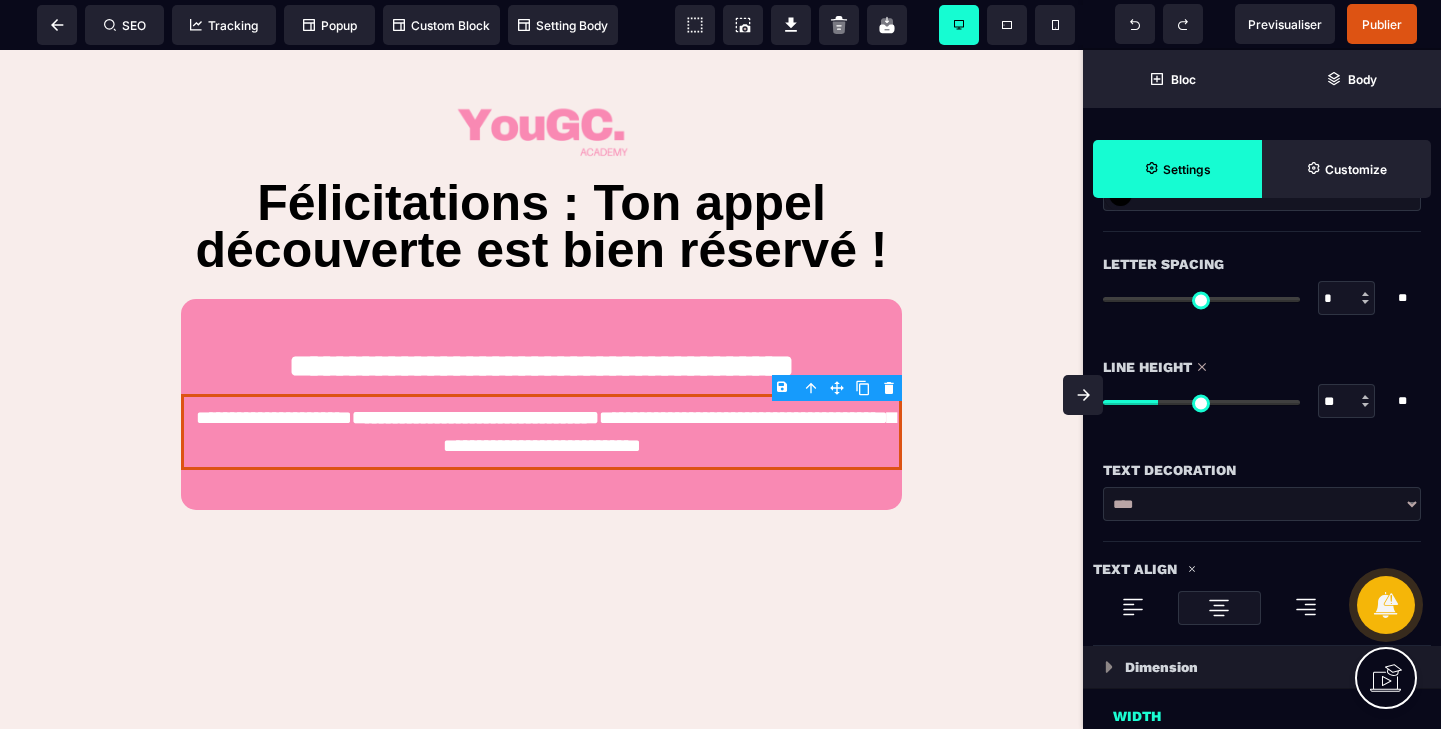 scroll, scrollTop: 729, scrollLeft: 0, axis: vertical 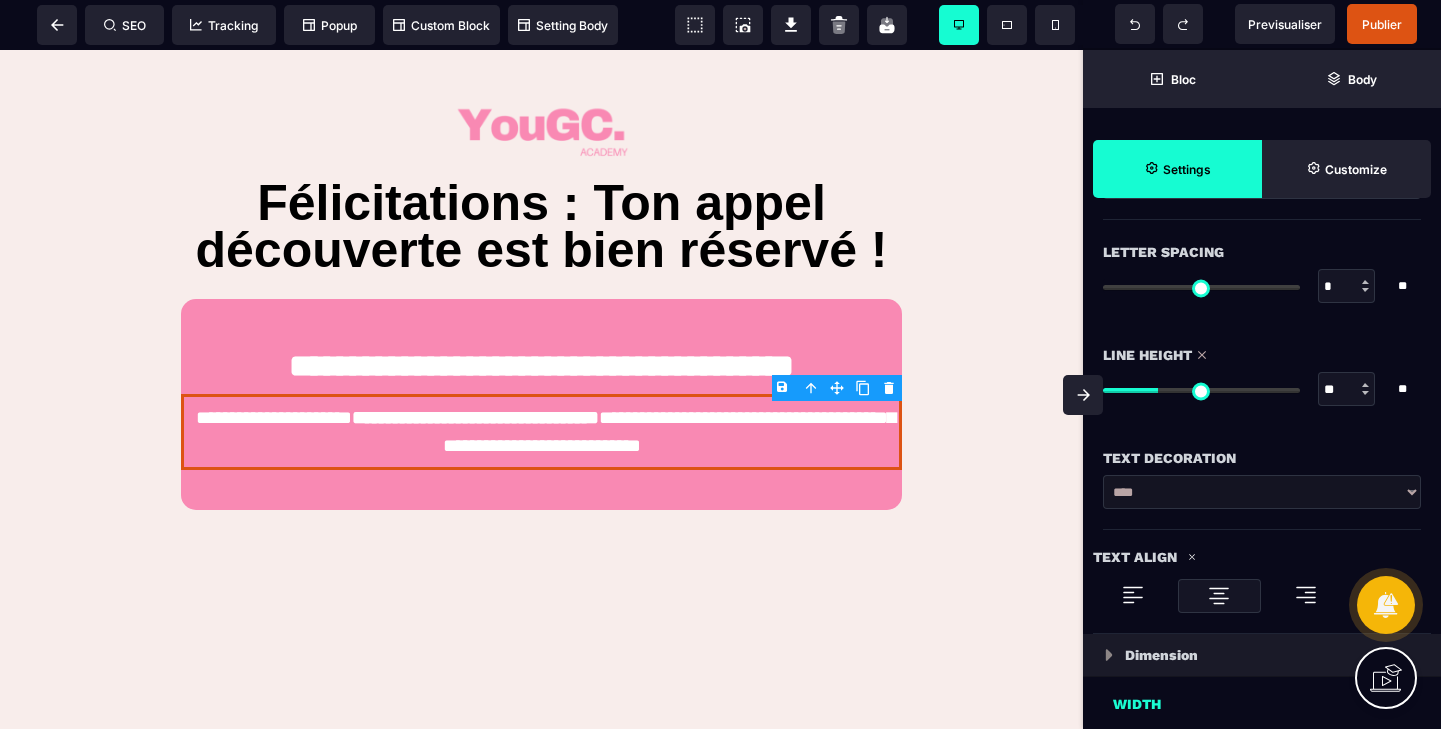 type on "**" 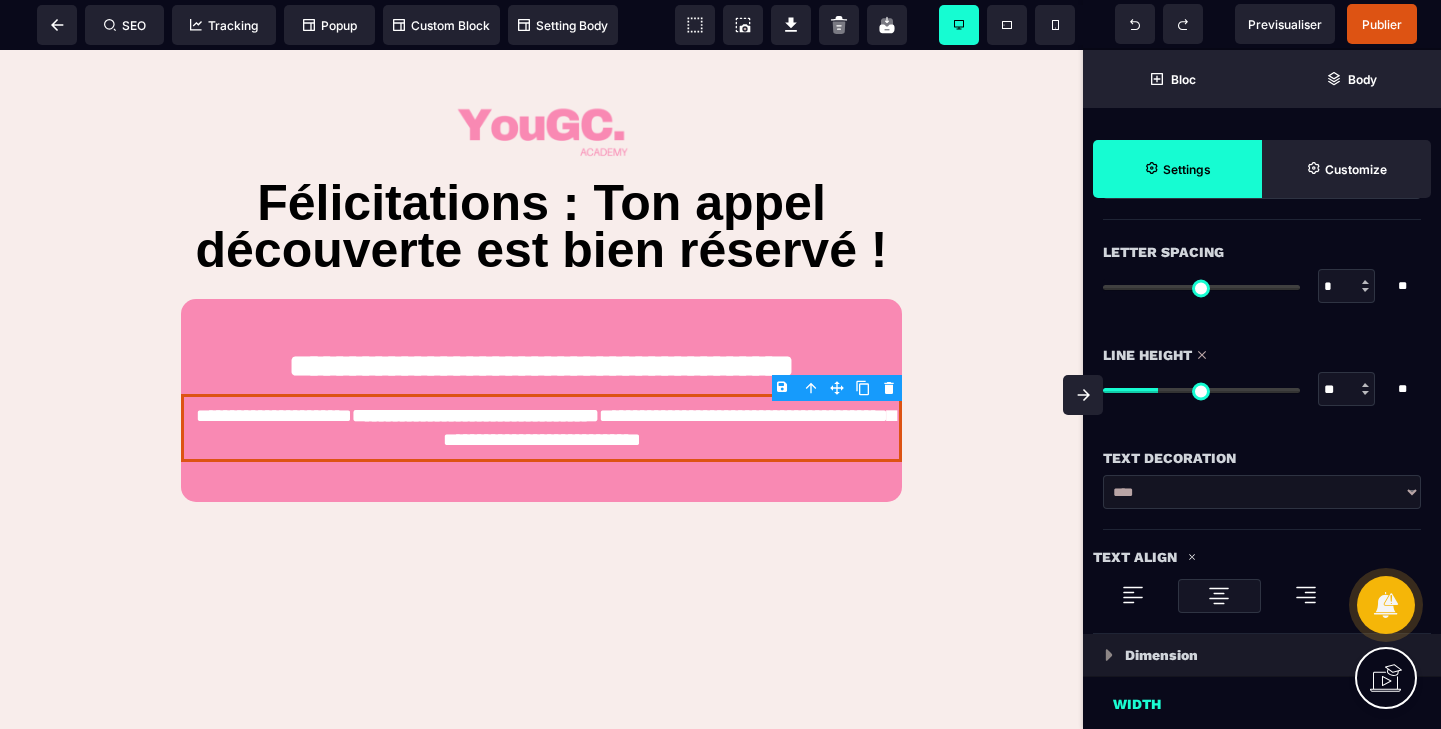 type on "**" 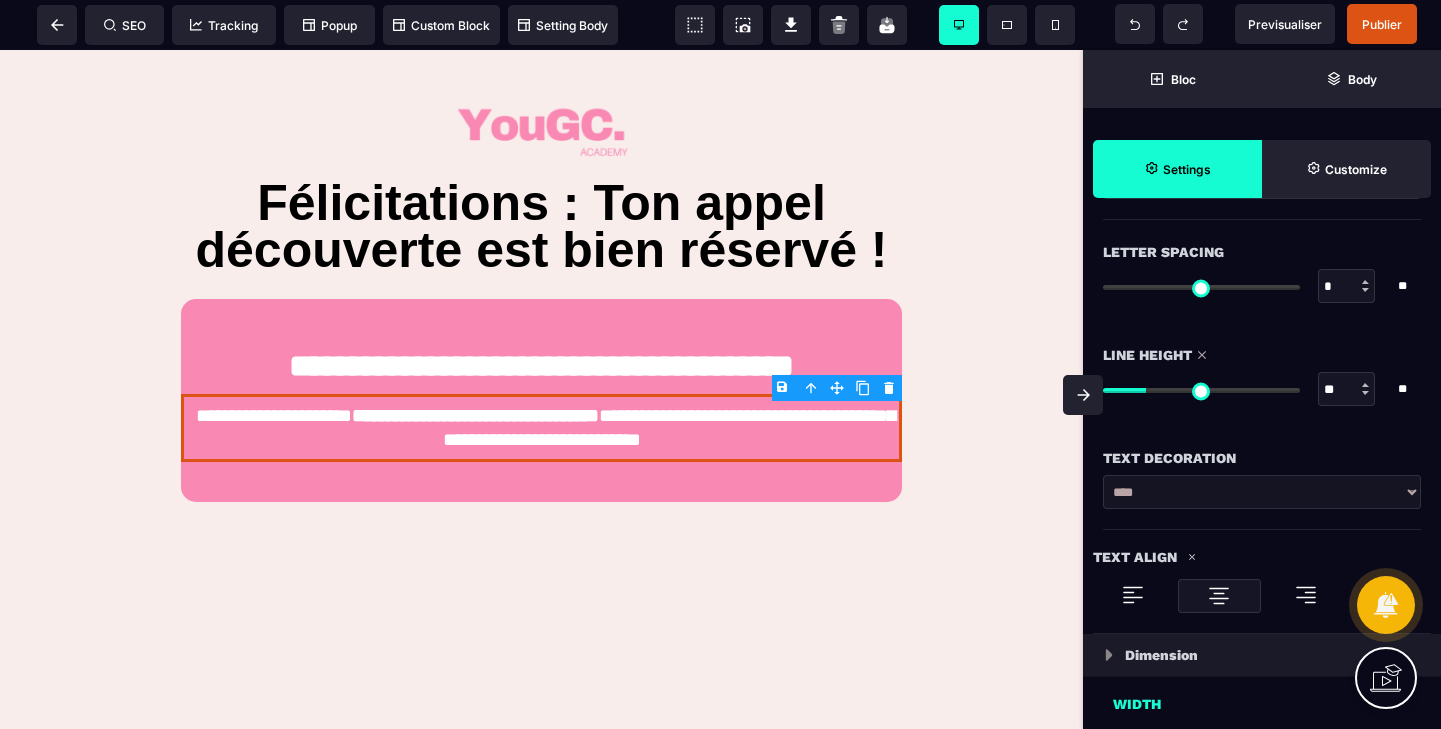 type on "**" 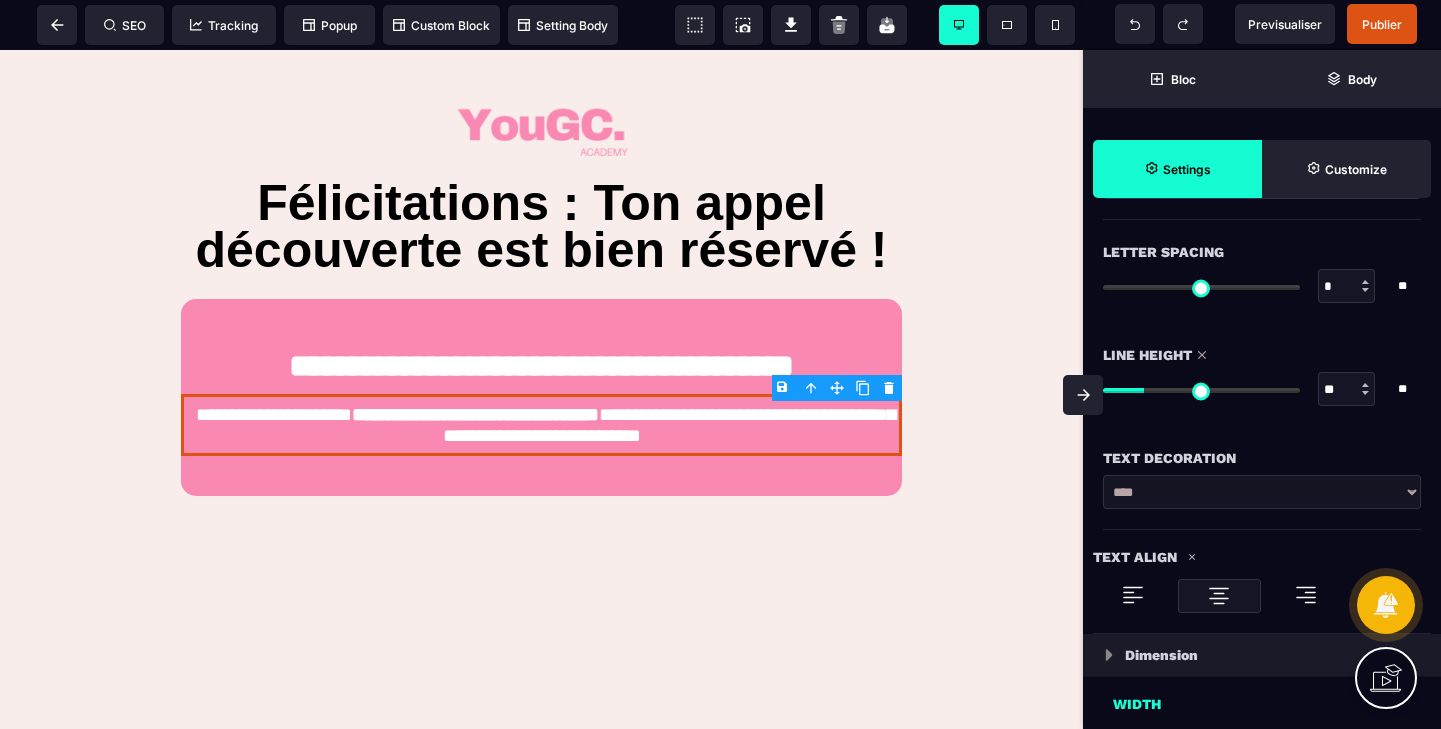 drag, startPoint x: 1162, startPoint y: 390, endPoint x: 1149, endPoint y: 390, distance: 13 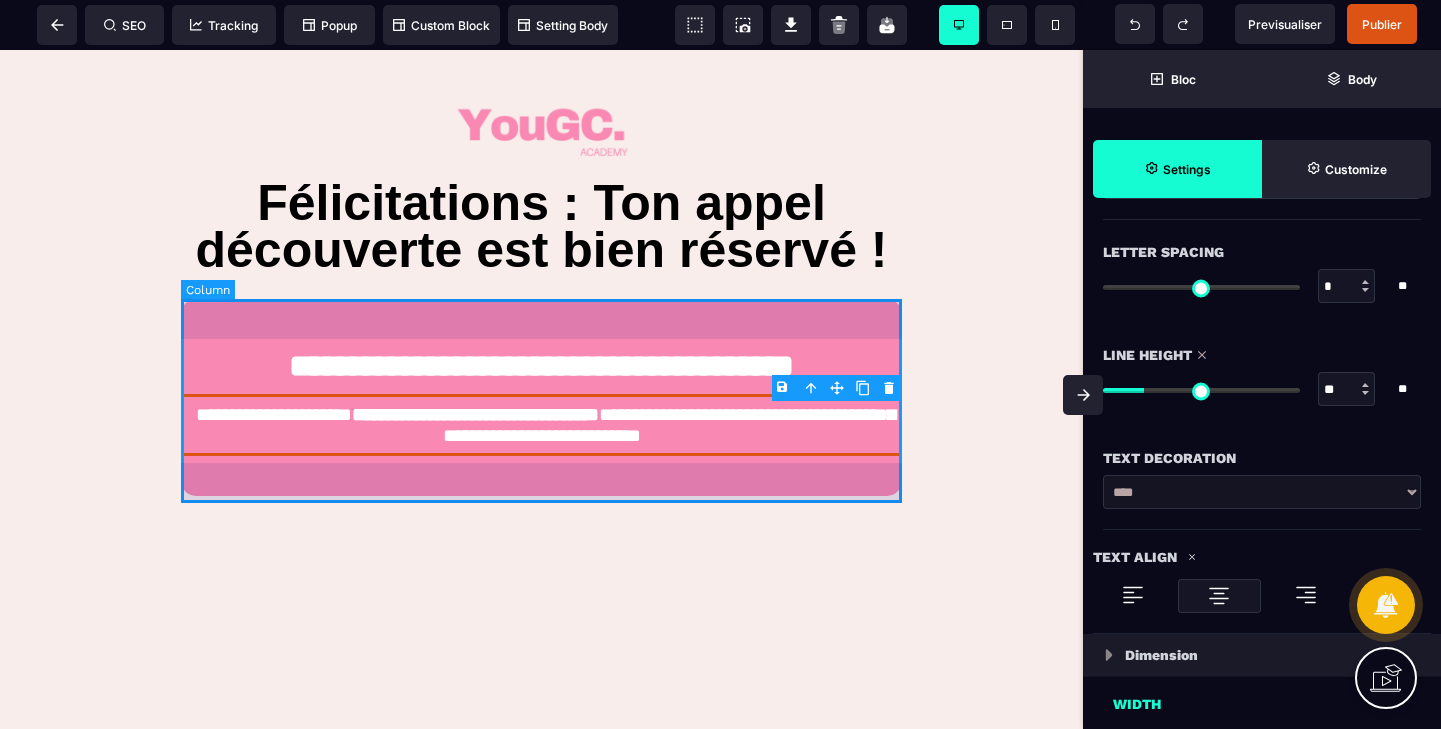 click on "**********" at bounding box center (541, 397) 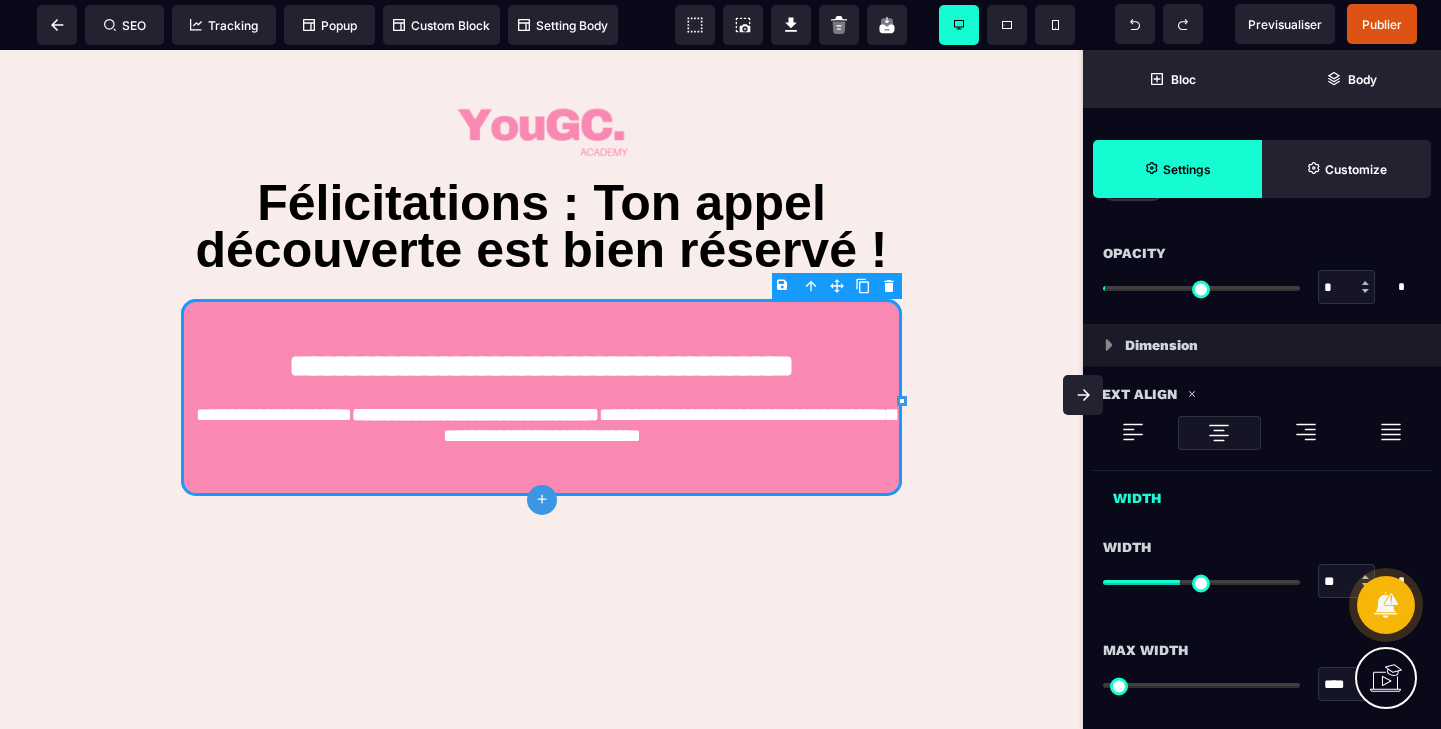 scroll, scrollTop: 927, scrollLeft: 0, axis: vertical 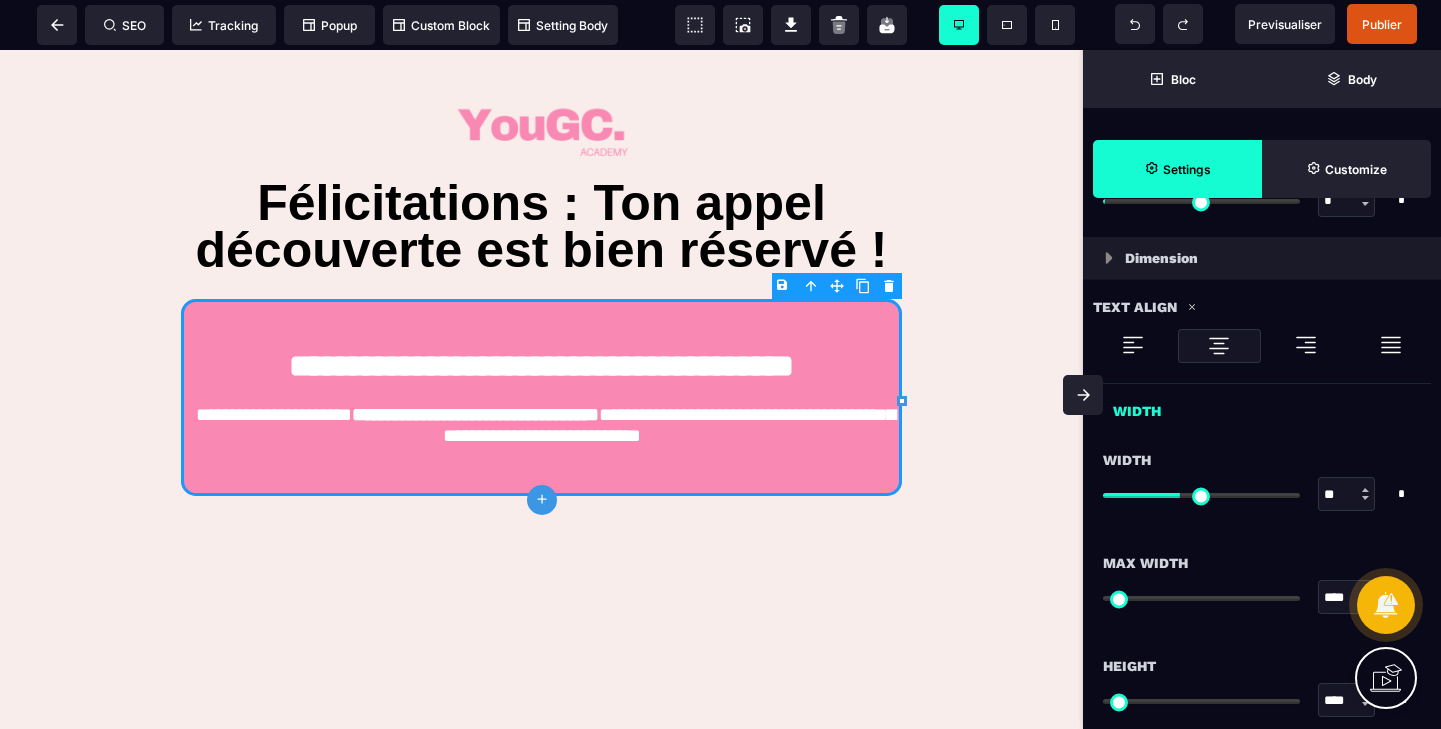 type on "**" 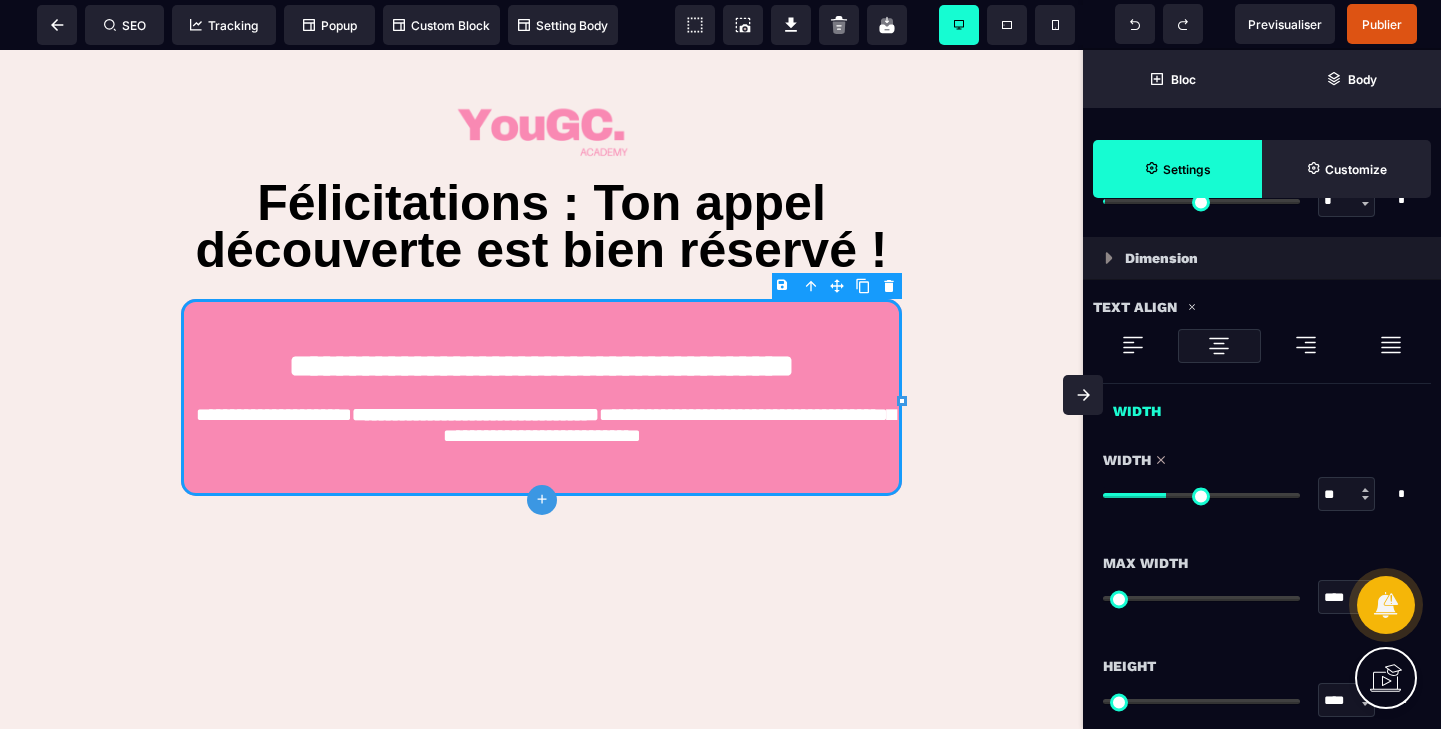 type on "**" 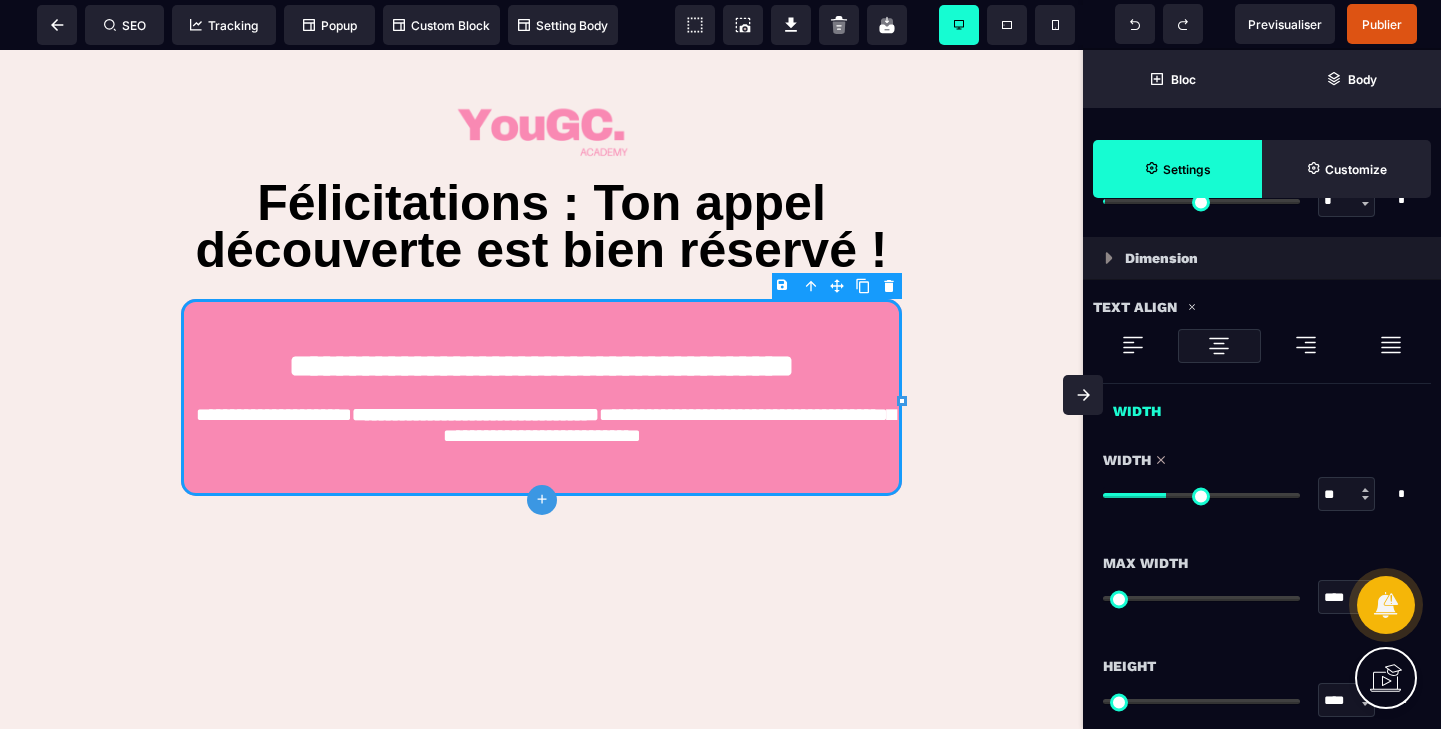 type on "**" 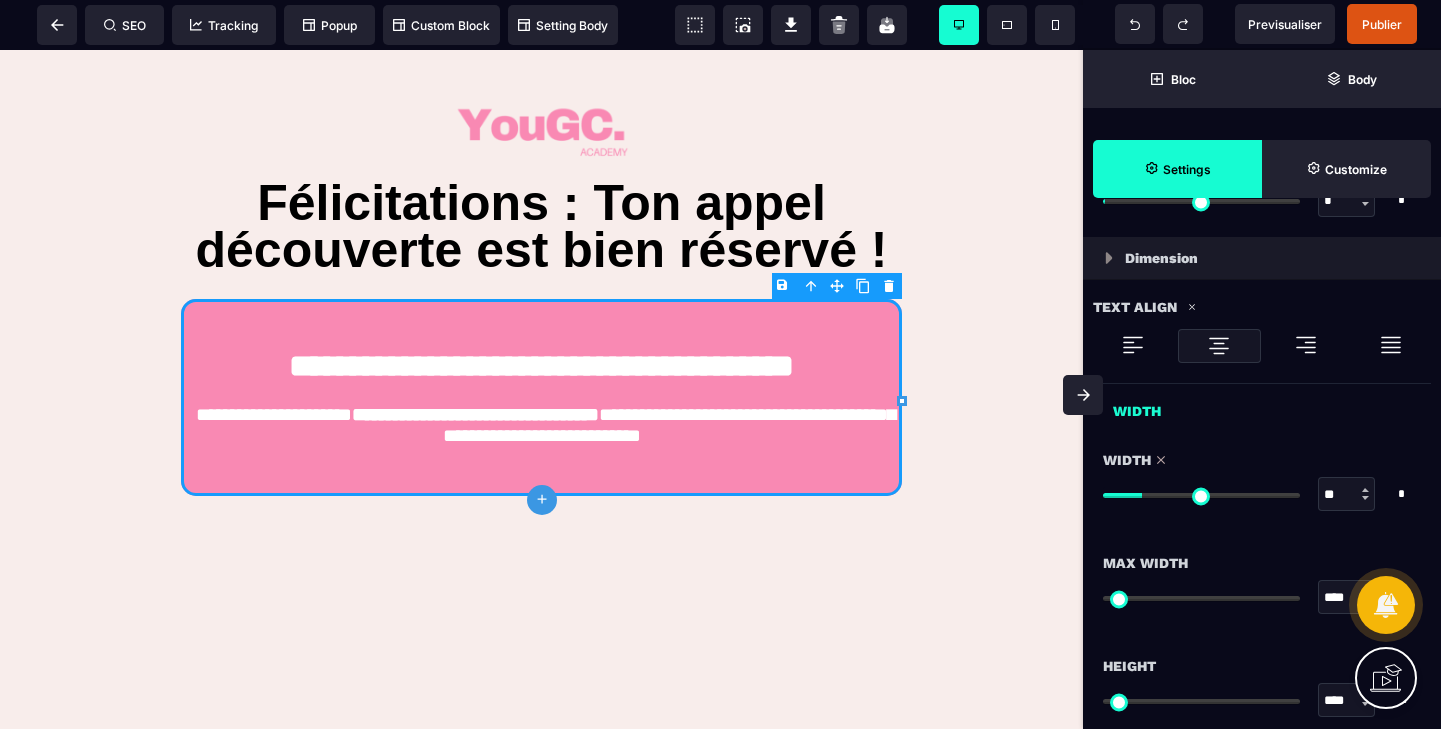 type on "**" 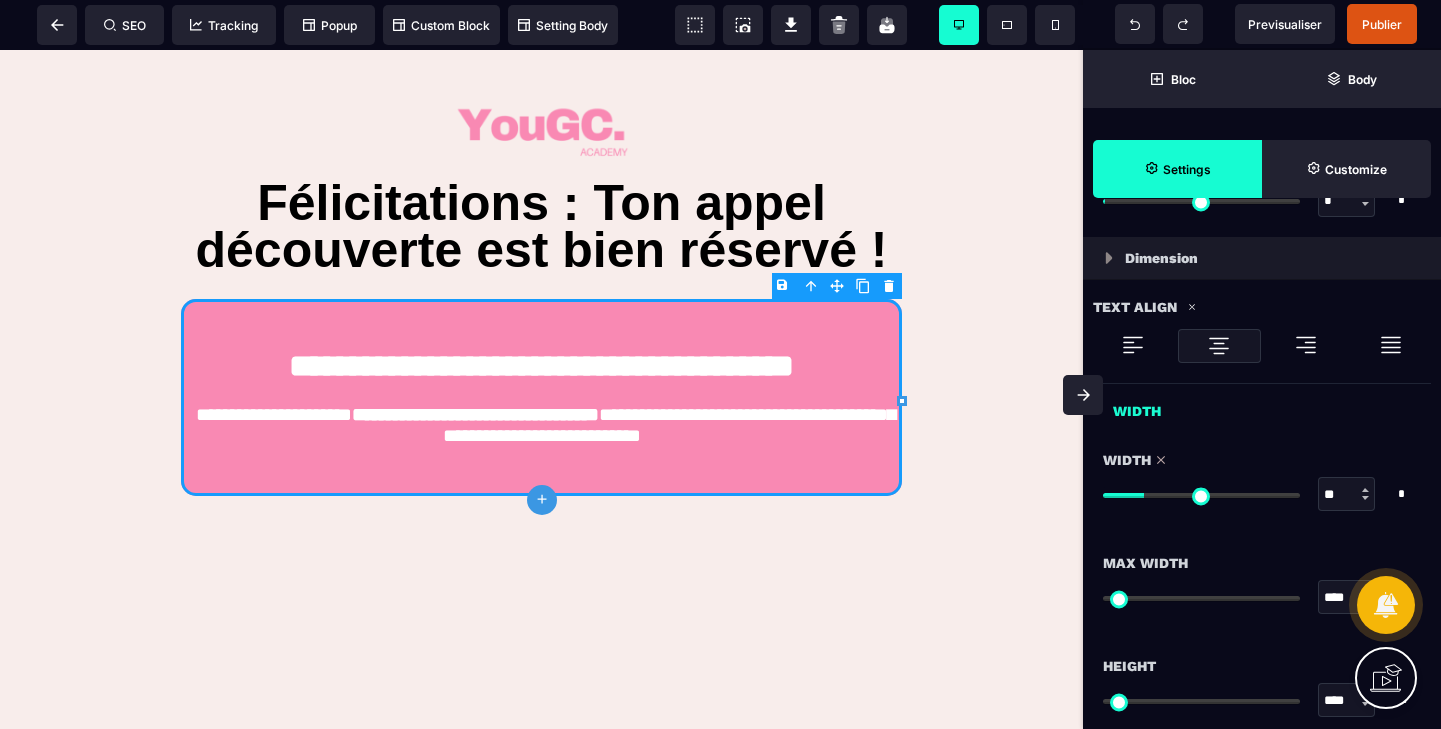 type on "**" 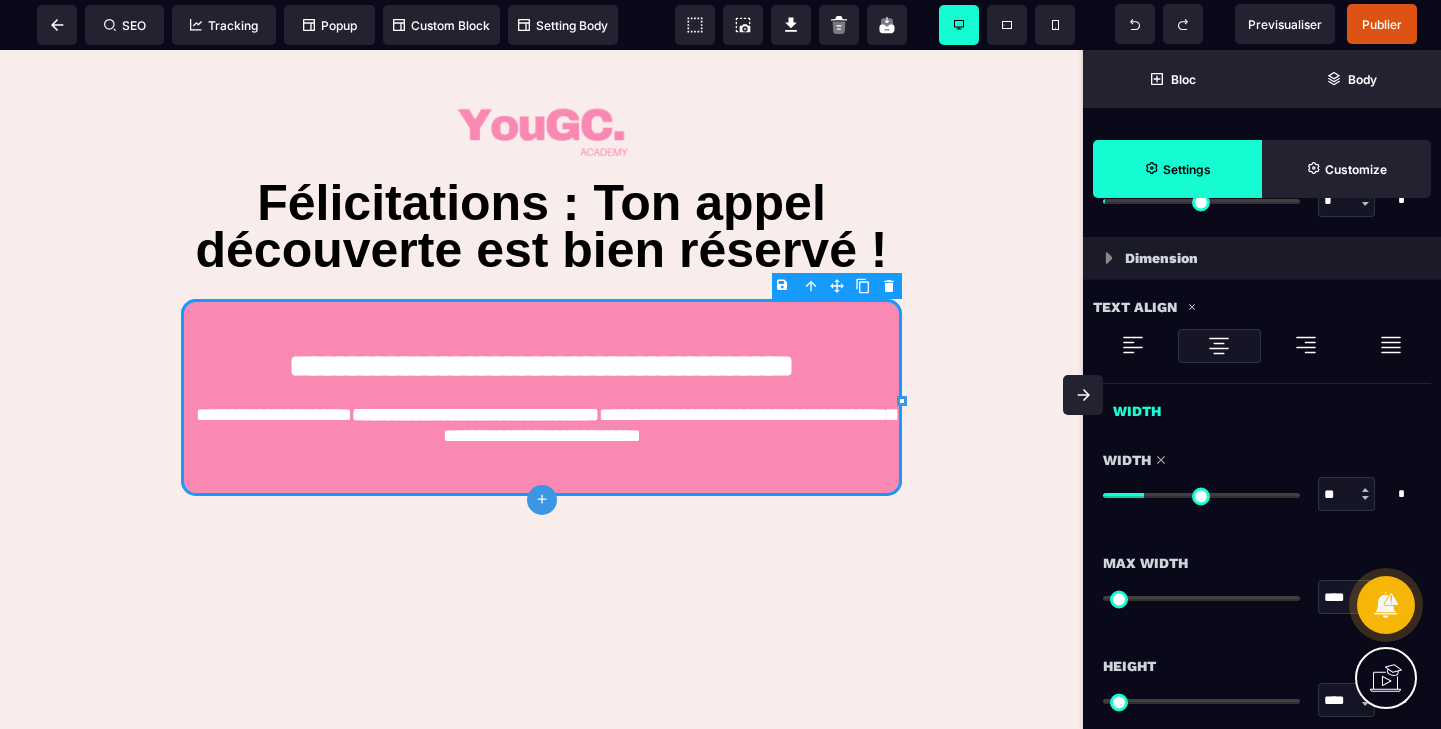 drag, startPoint x: 1177, startPoint y: 496, endPoint x: 1156, endPoint y: 494, distance: 21.095022 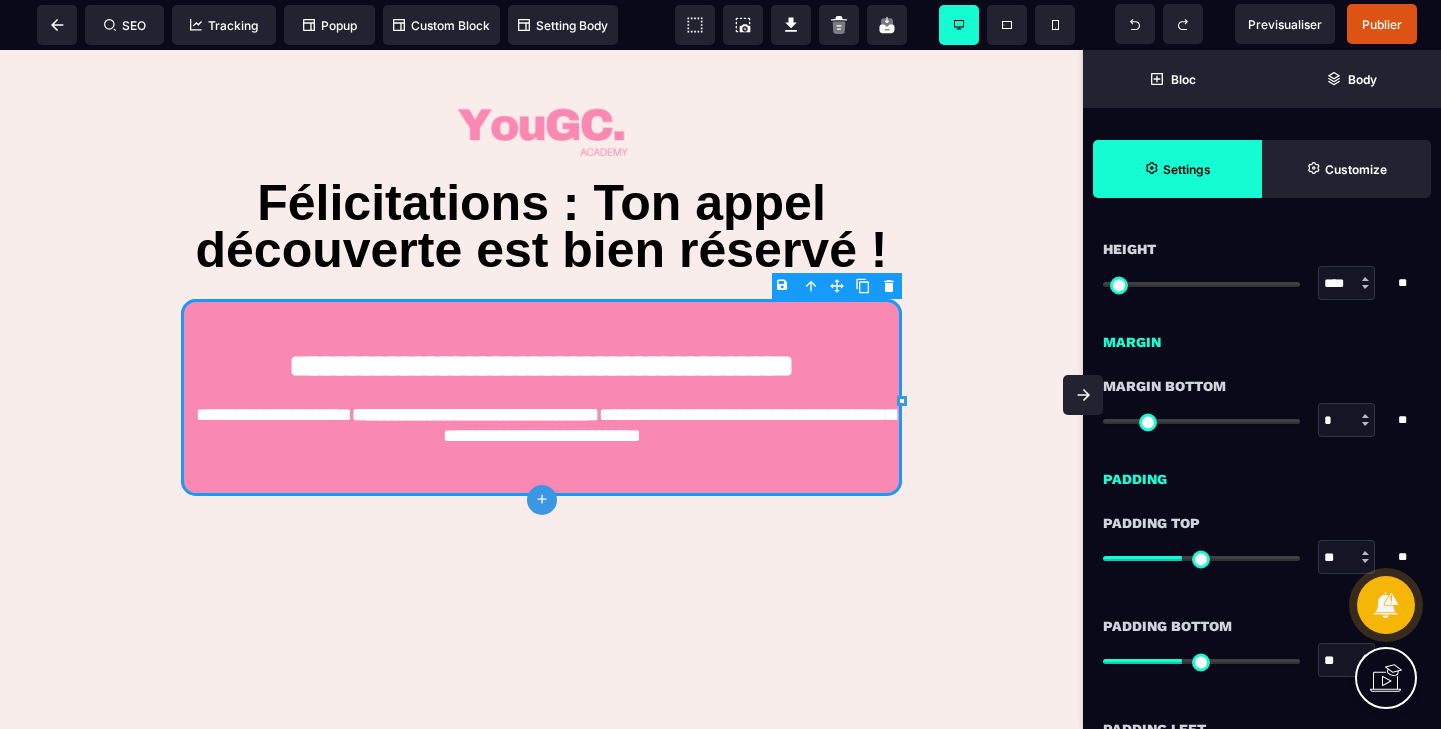 scroll, scrollTop: 1348, scrollLeft: 0, axis: vertical 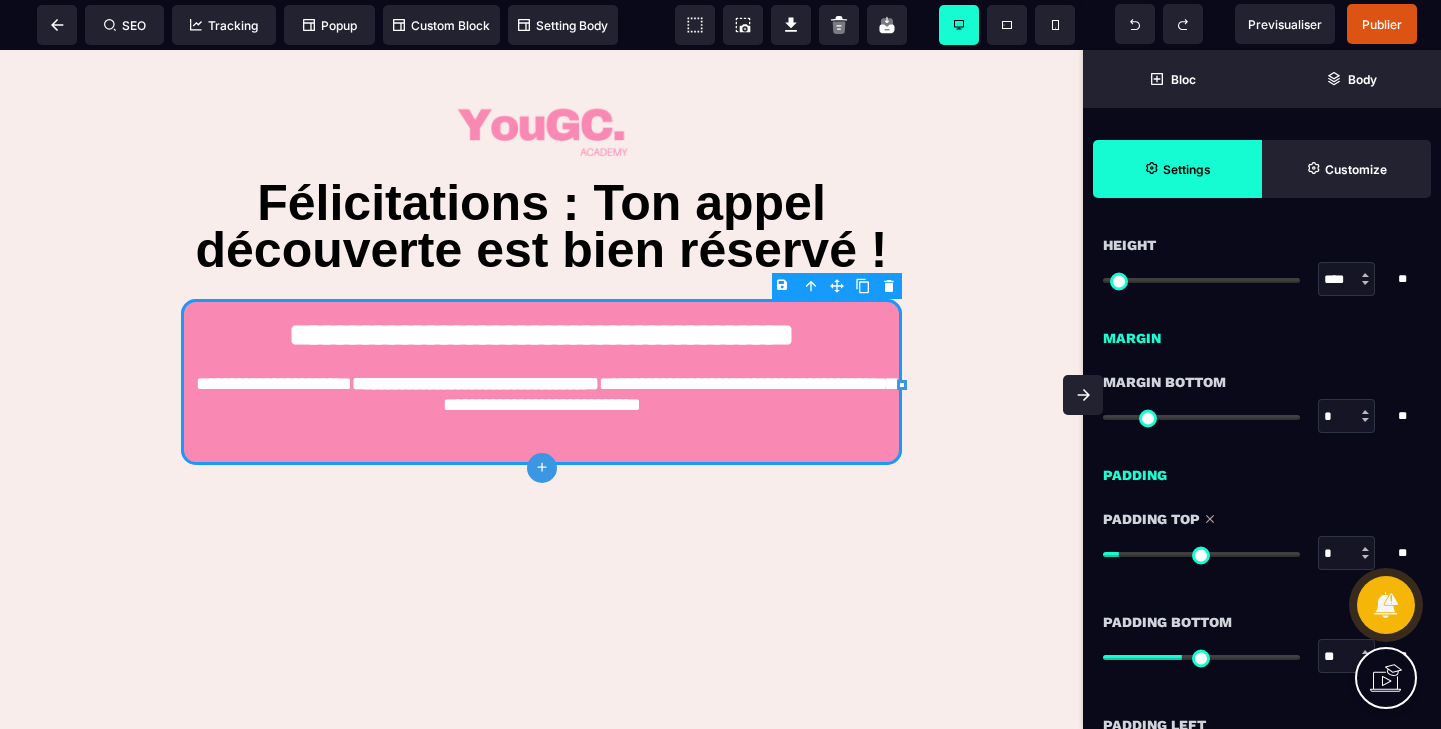 drag, startPoint x: 1188, startPoint y: 555, endPoint x: 1128, endPoint y: 550, distance: 60.207973 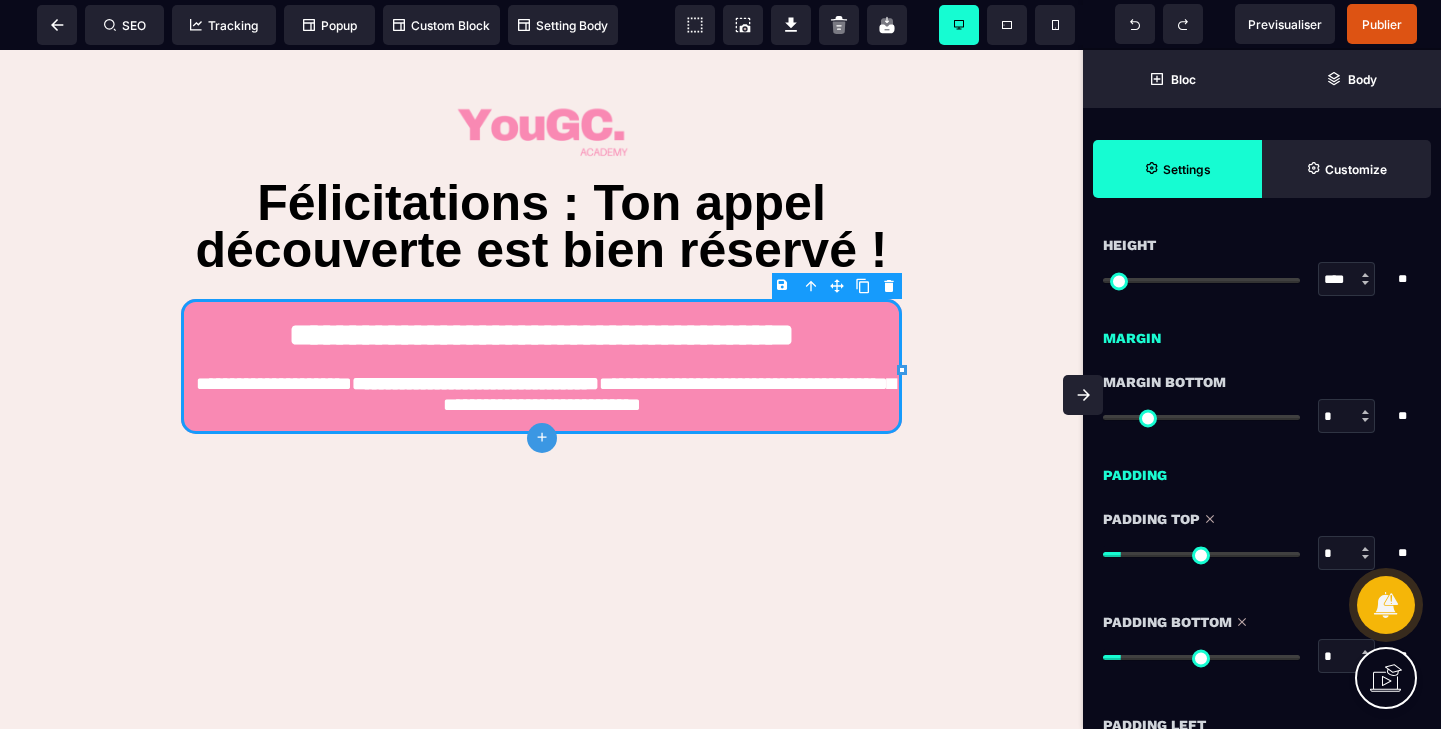 drag, startPoint x: 1185, startPoint y: 662, endPoint x: 1128, endPoint y: 660, distance: 57.035076 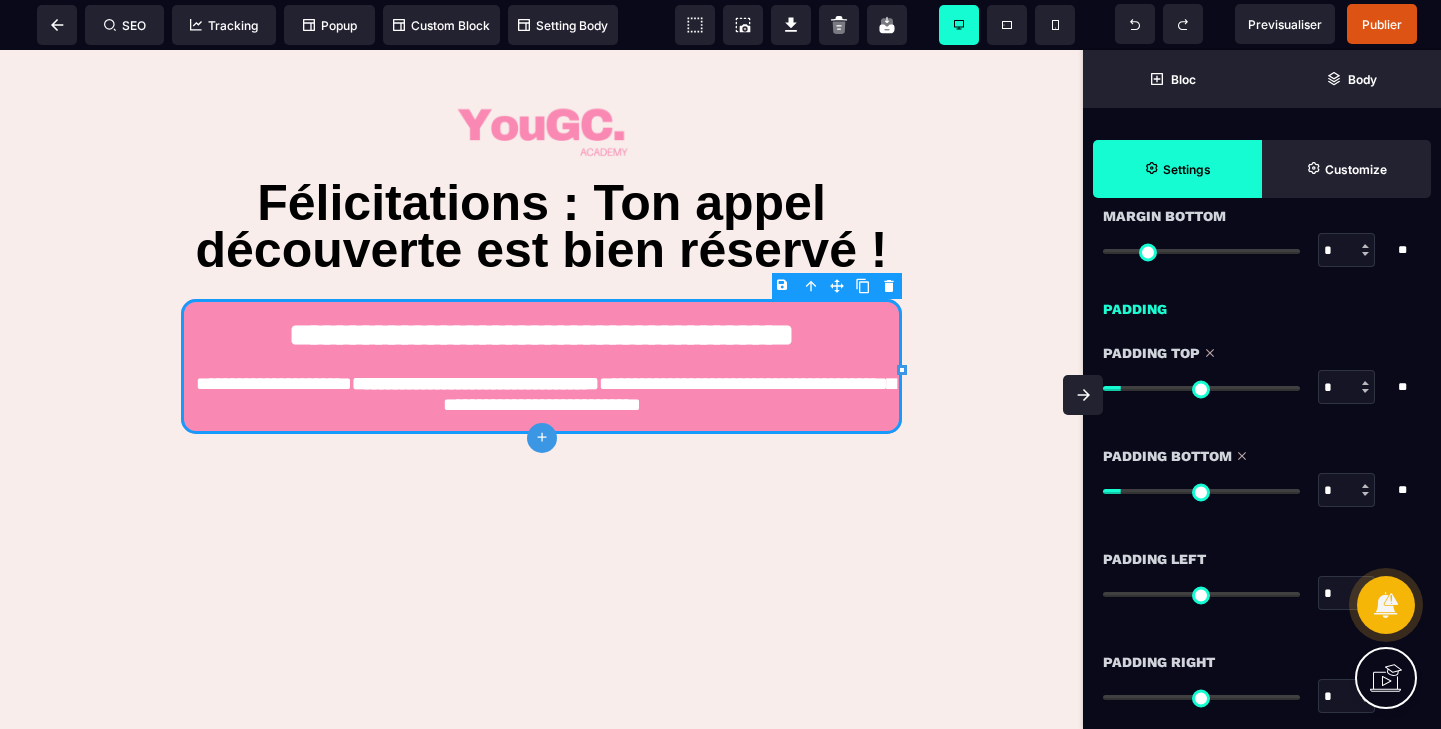 scroll, scrollTop: 1523, scrollLeft: 0, axis: vertical 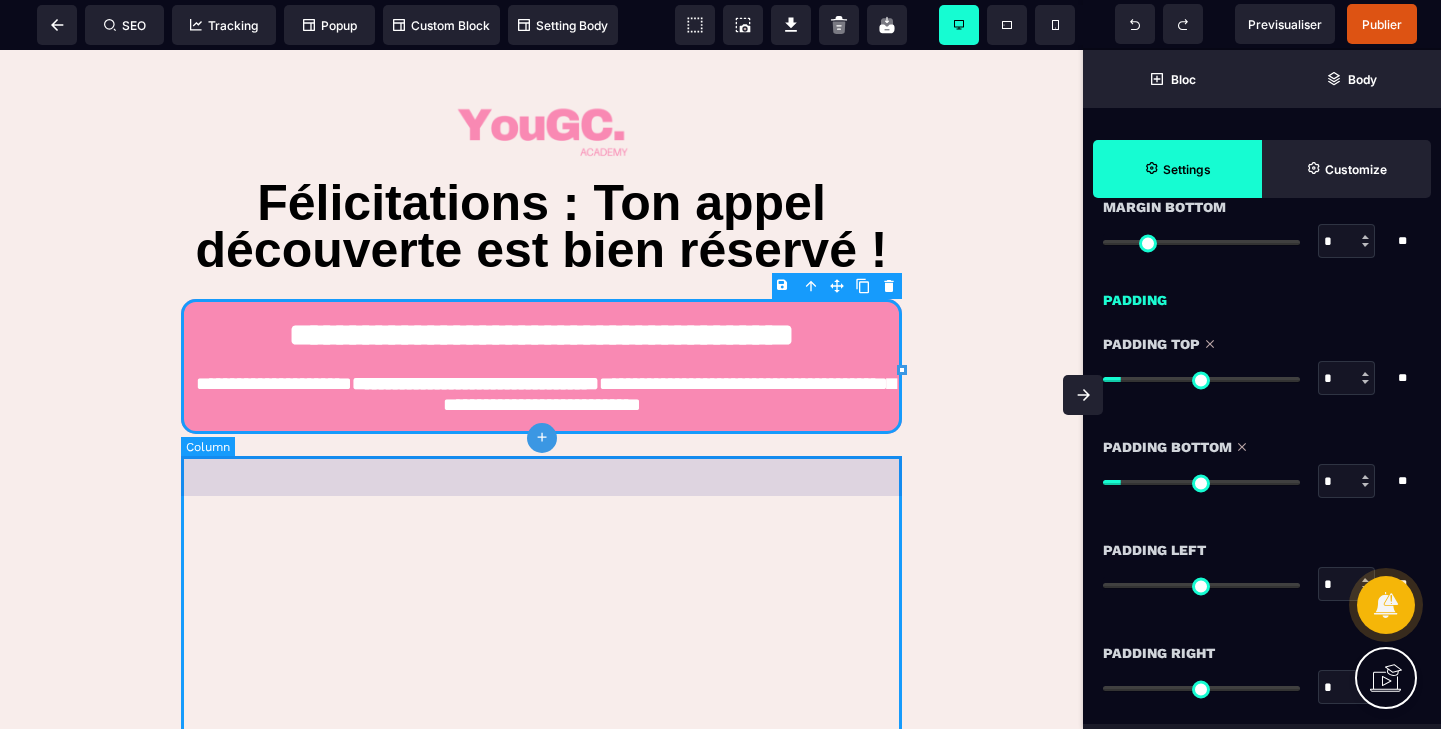 click at bounding box center [541, 695] 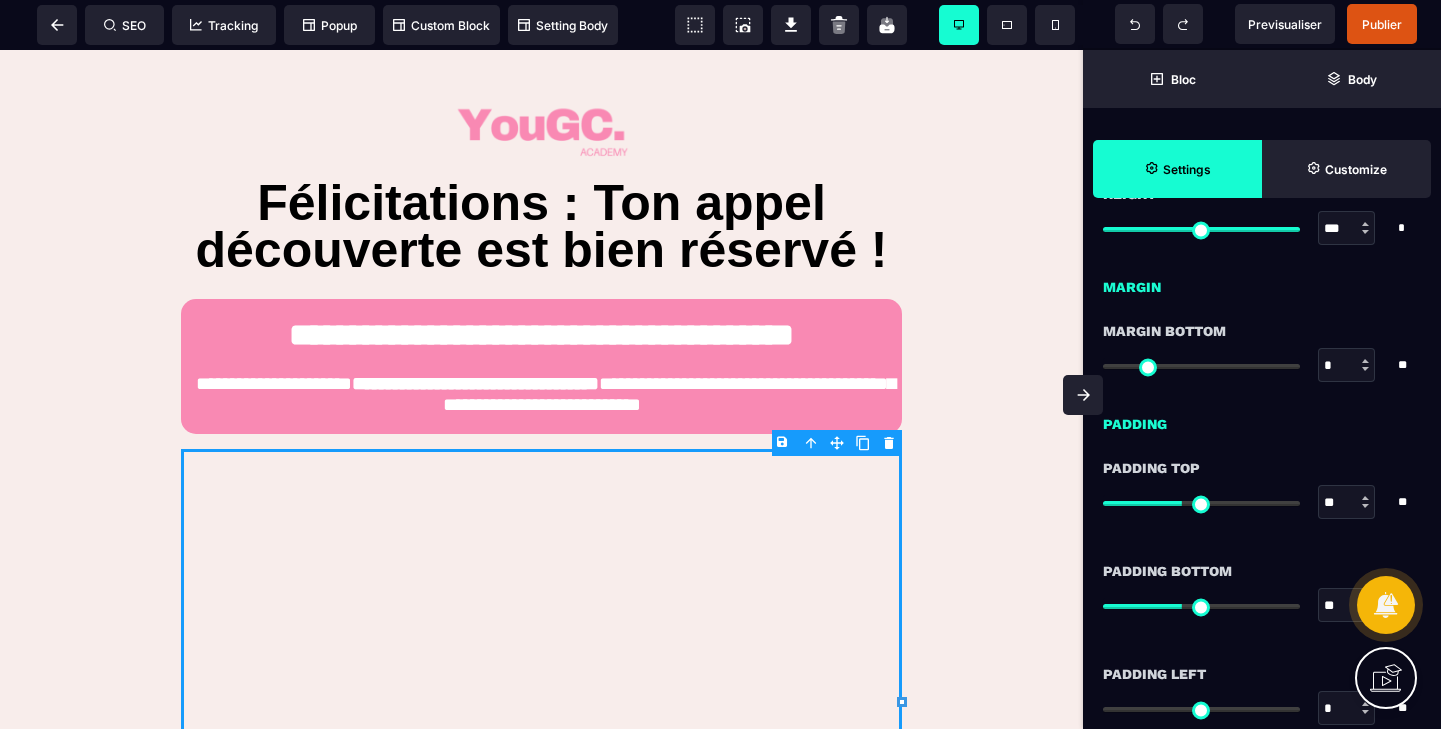 scroll, scrollTop: 1430, scrollLeft: 0, axis: vertical 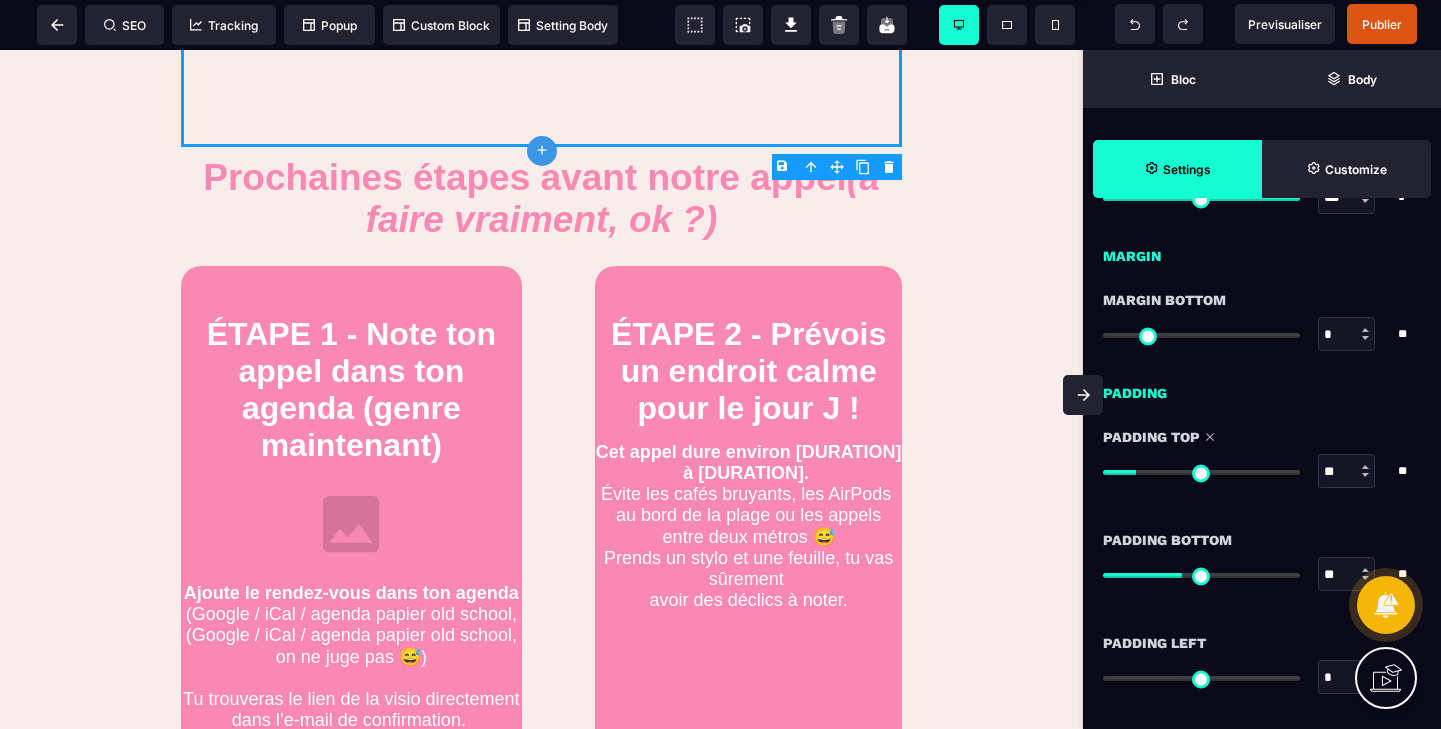 drag, startPoint x: 1176, startPoint y: 472, endPoint x: 1142, endPoint y: 475, distance: 34.132095 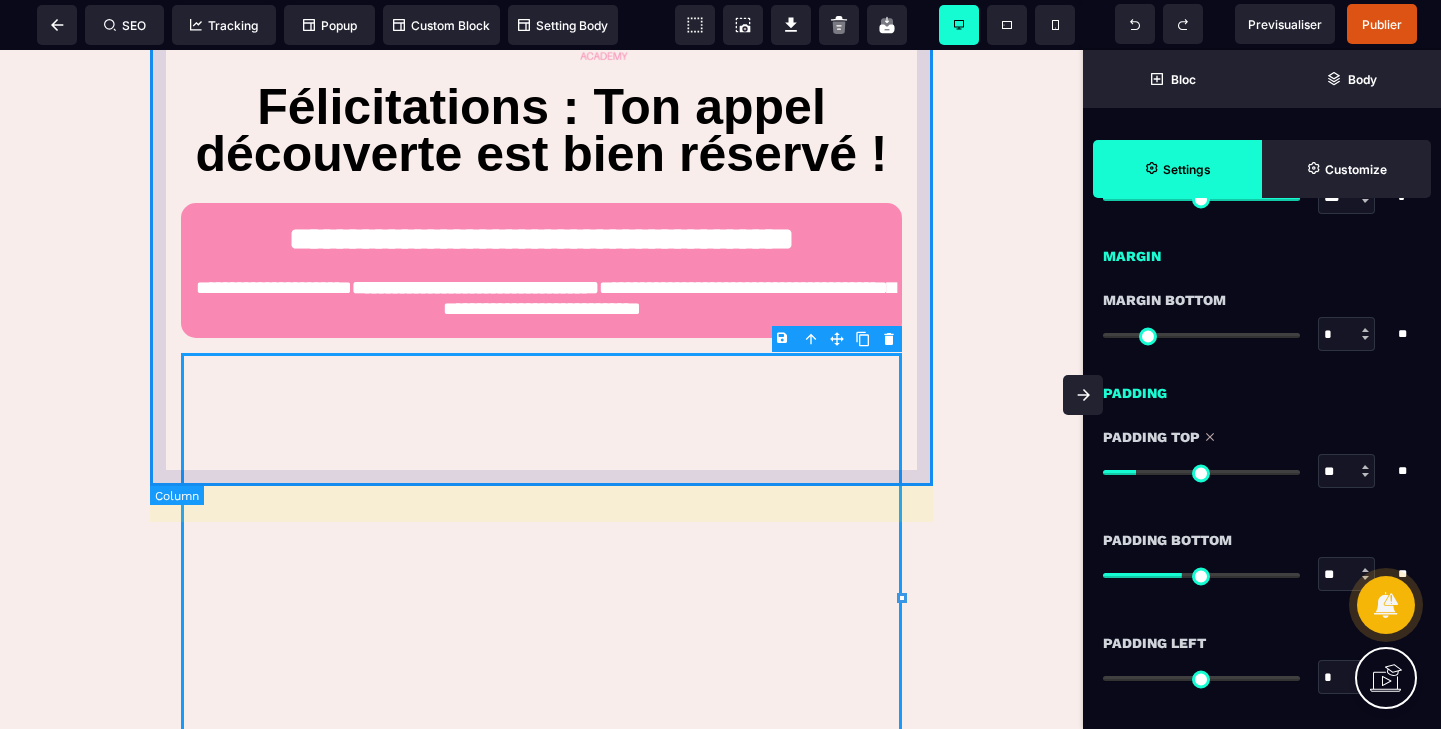 scroll, scrollTop: 95, scrollLeft: 0, axis: vertical 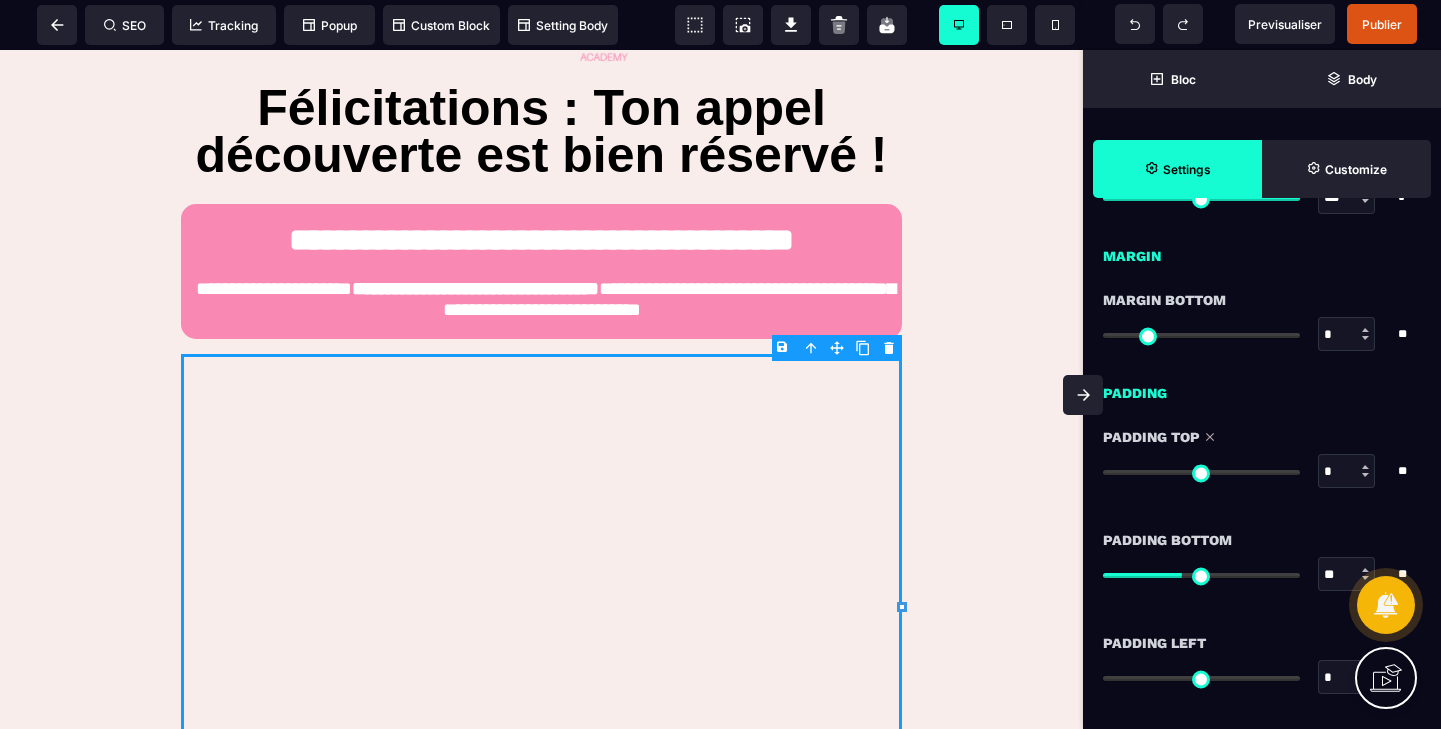 drag, startPoint x: 1144, startPoint y: 467, endPoint x: 1095, endPoint y: 468, distance: 49.010204 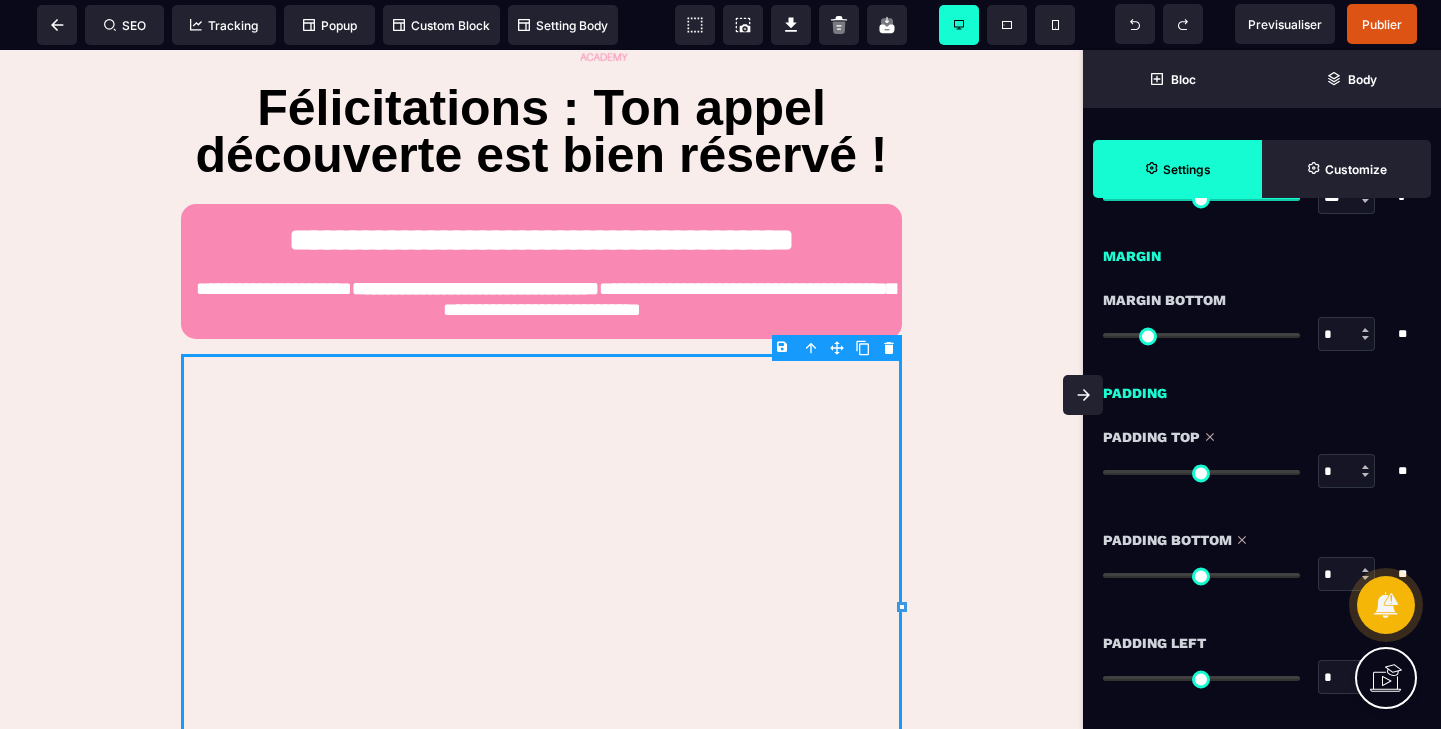 drag, startPoint x: 1181, startPoint y: 579, endPoint x: 1062, endPoint y: 583, distance: 119.06721 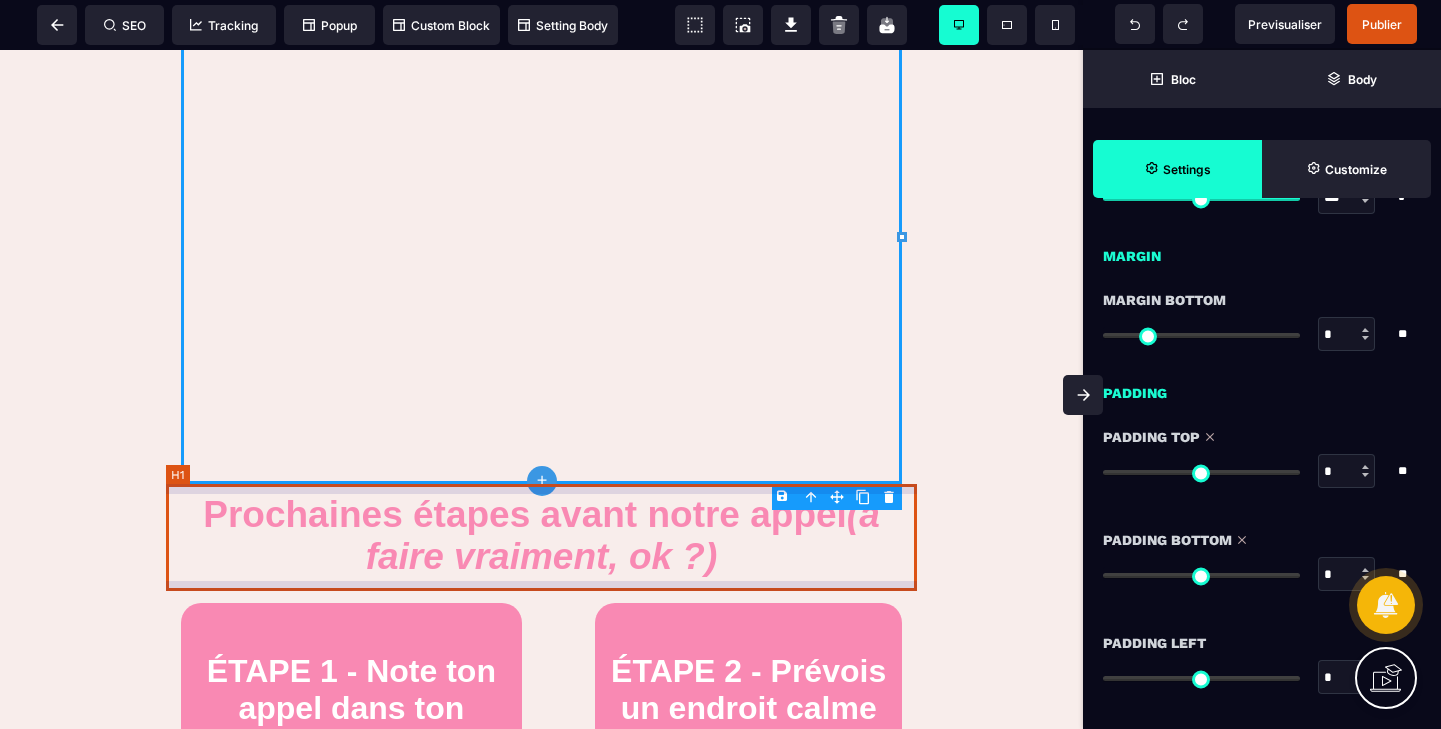scroll, scrollTop: 460, scrollLeft: 0, axis: vertical 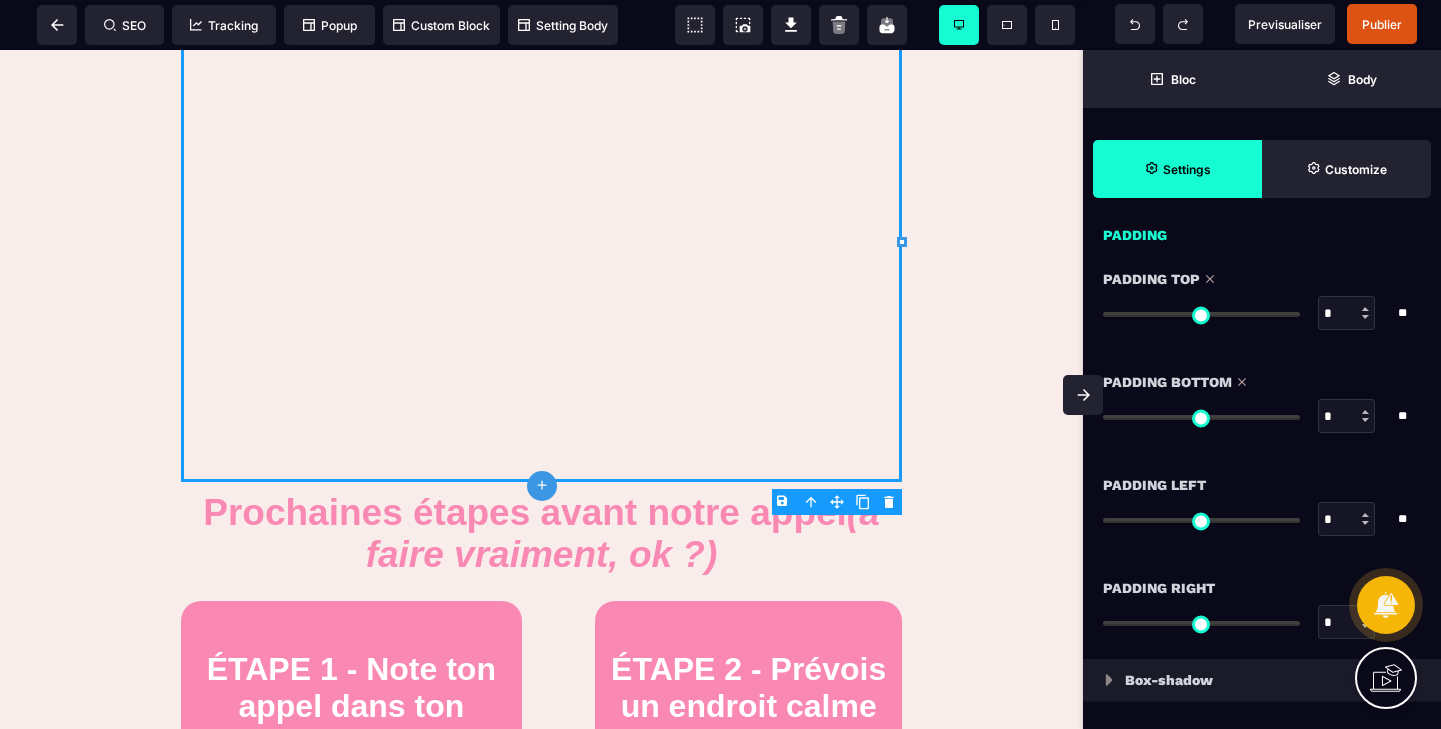 drag, startPoint x: 1113, startPoint y: 415, endPoint x: 1024, endPoint y: 427, distance: 89.80534 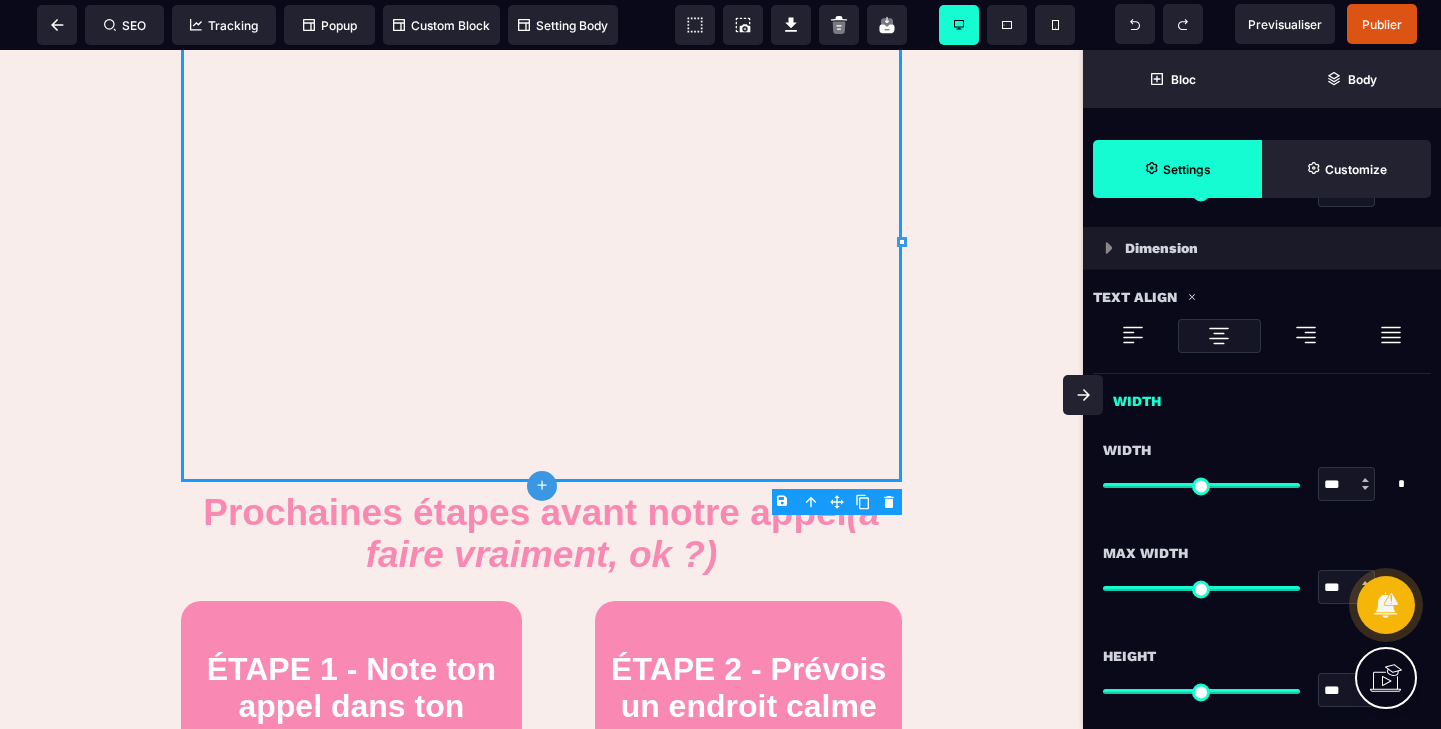 scroll, scrollTop: 733, scrollLeft: 0, axis: vertical 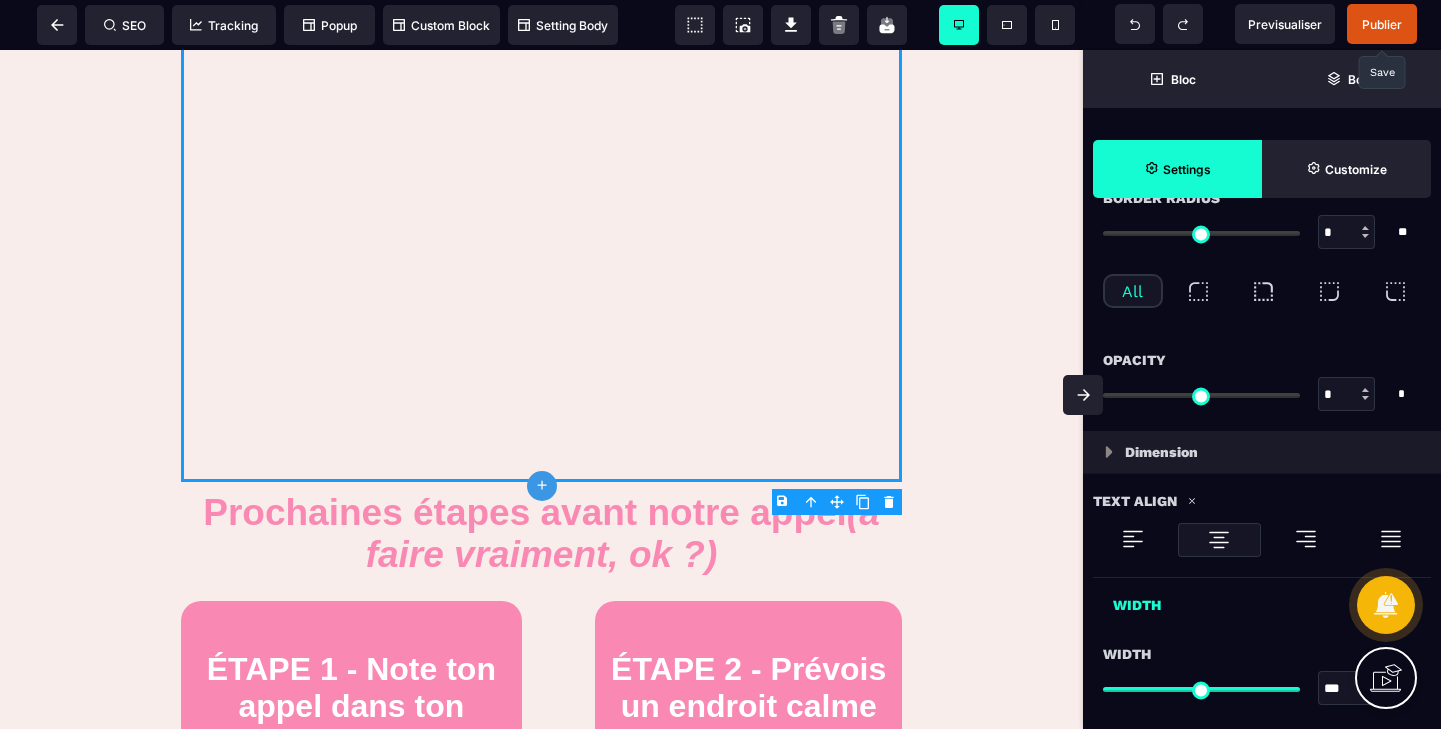 click on "Publier" at bounding box center [1382, 24] 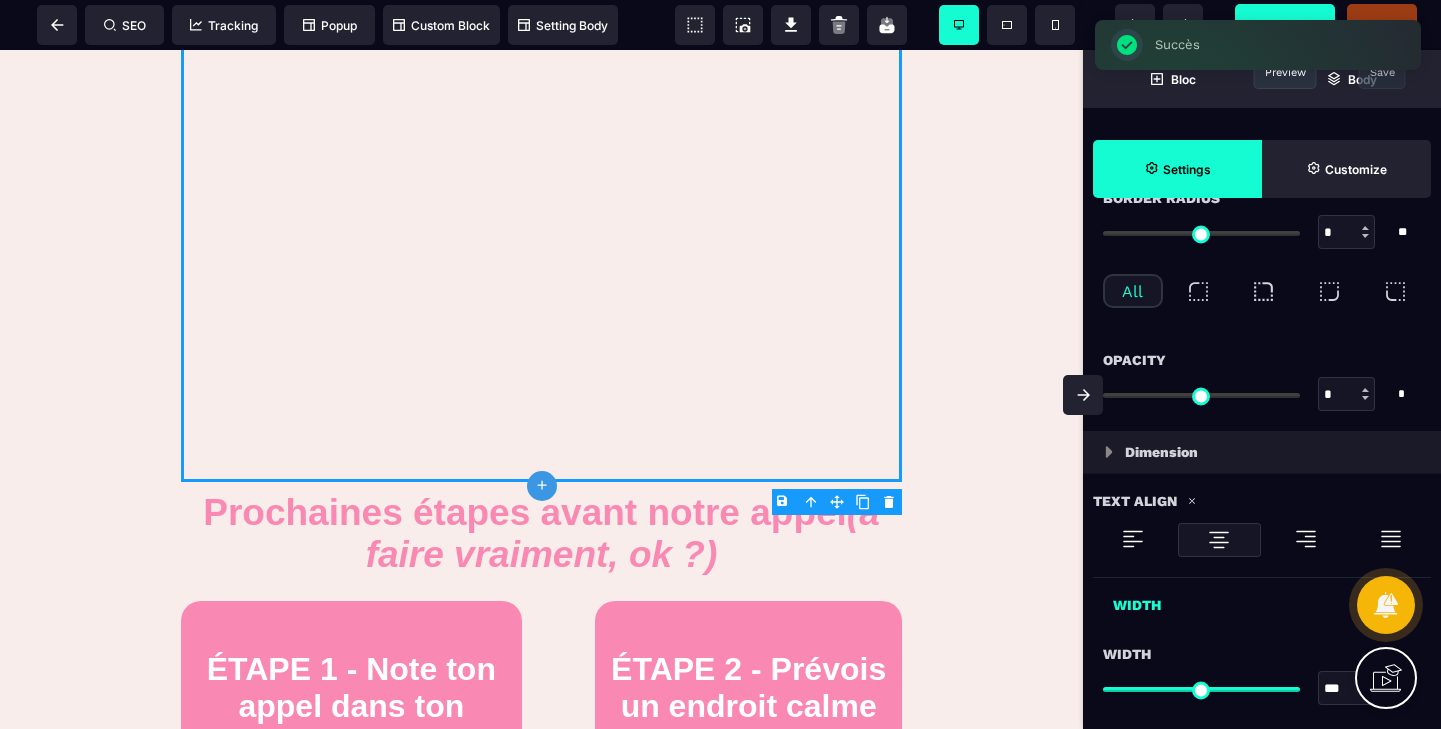 click on "Previsualiser" at bounding box center (1285, 24) 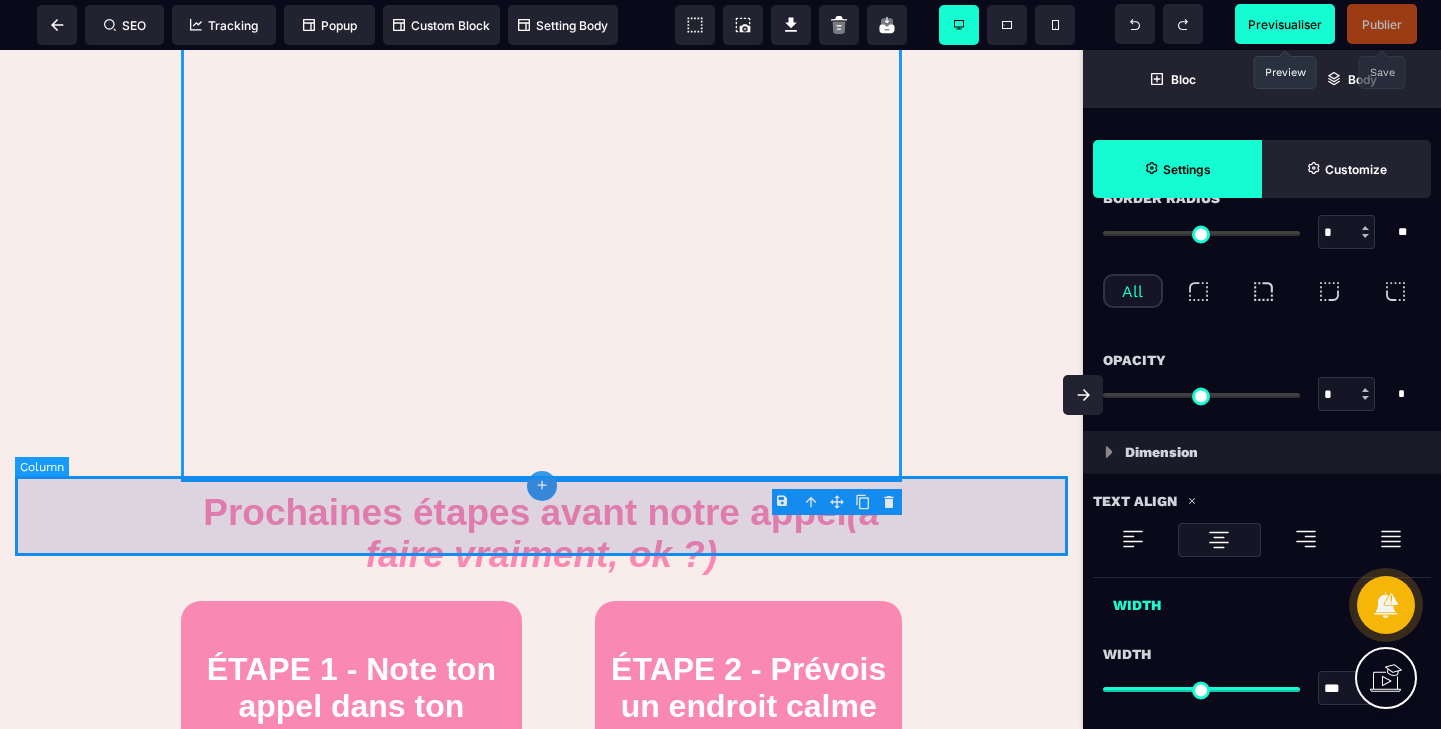 click at bounding box center (541, 516) 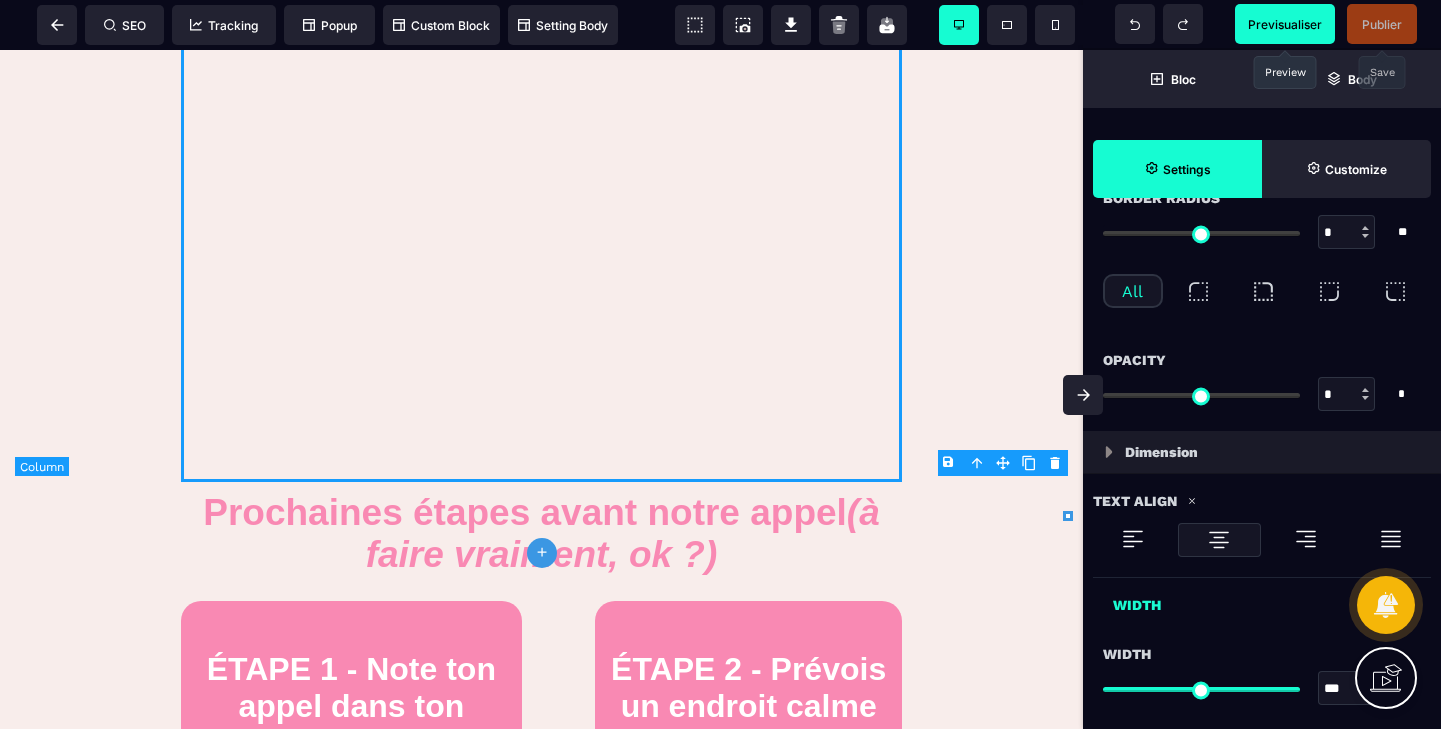 click at bounding box center [541, 516] 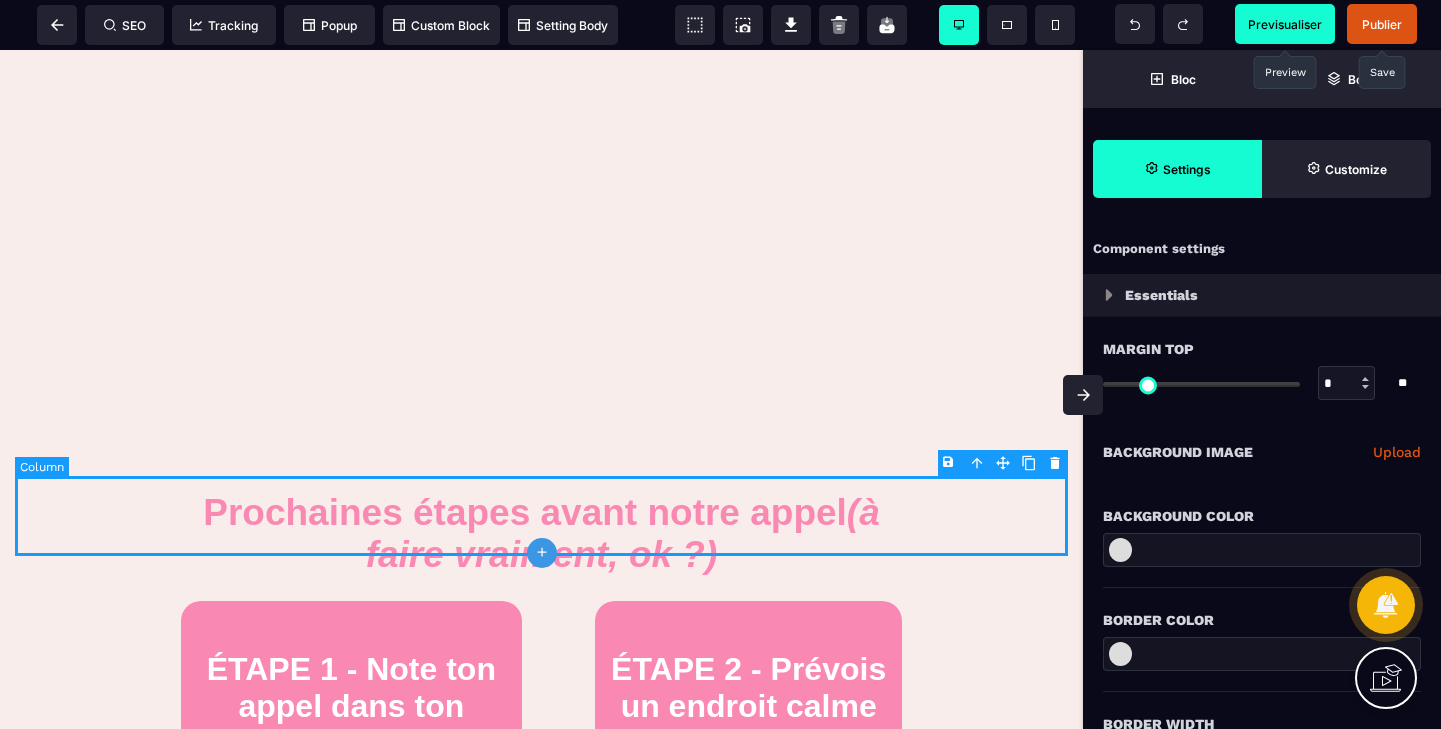 click at bounding box center [541, 516] 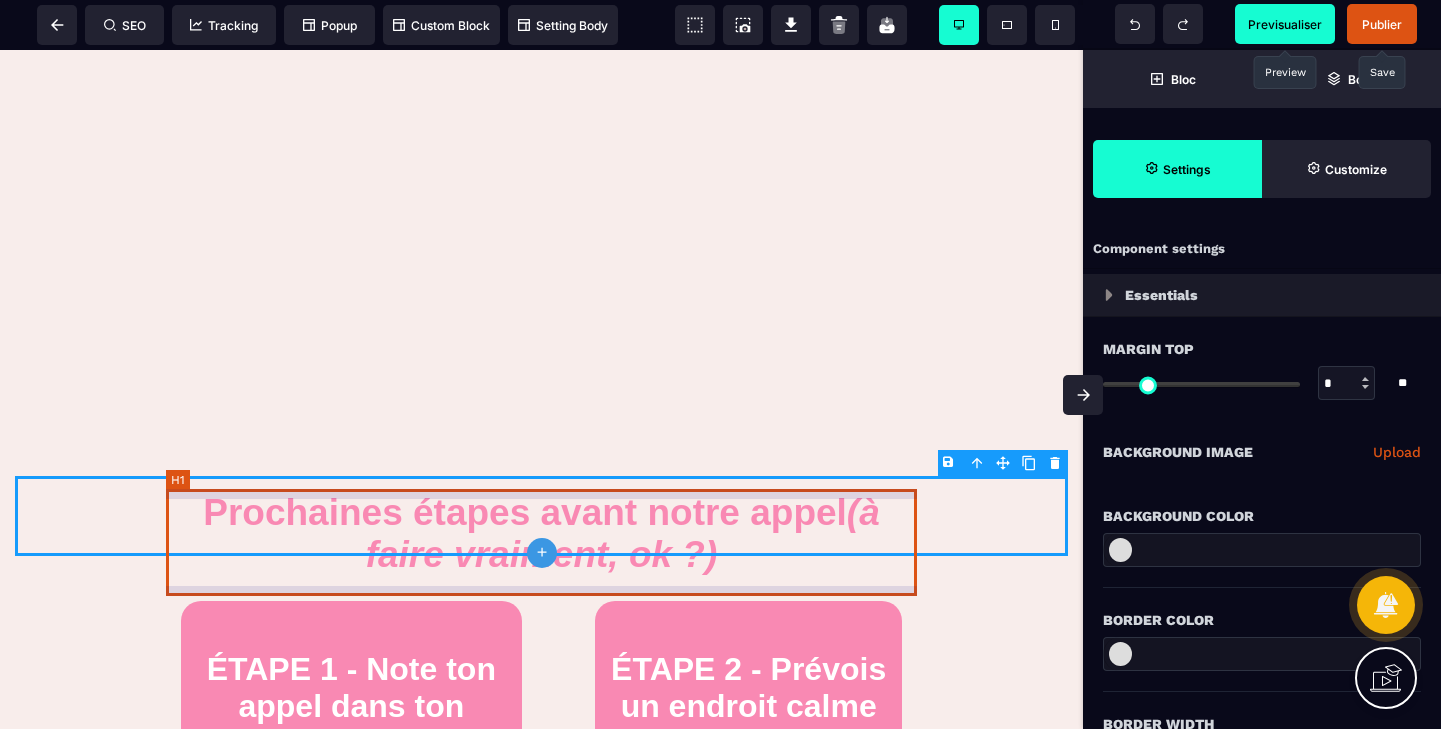 click on "Prochaines étapes avant notre appel
(à faire vraiment, ok ?)" at bounding box center (541, 534) 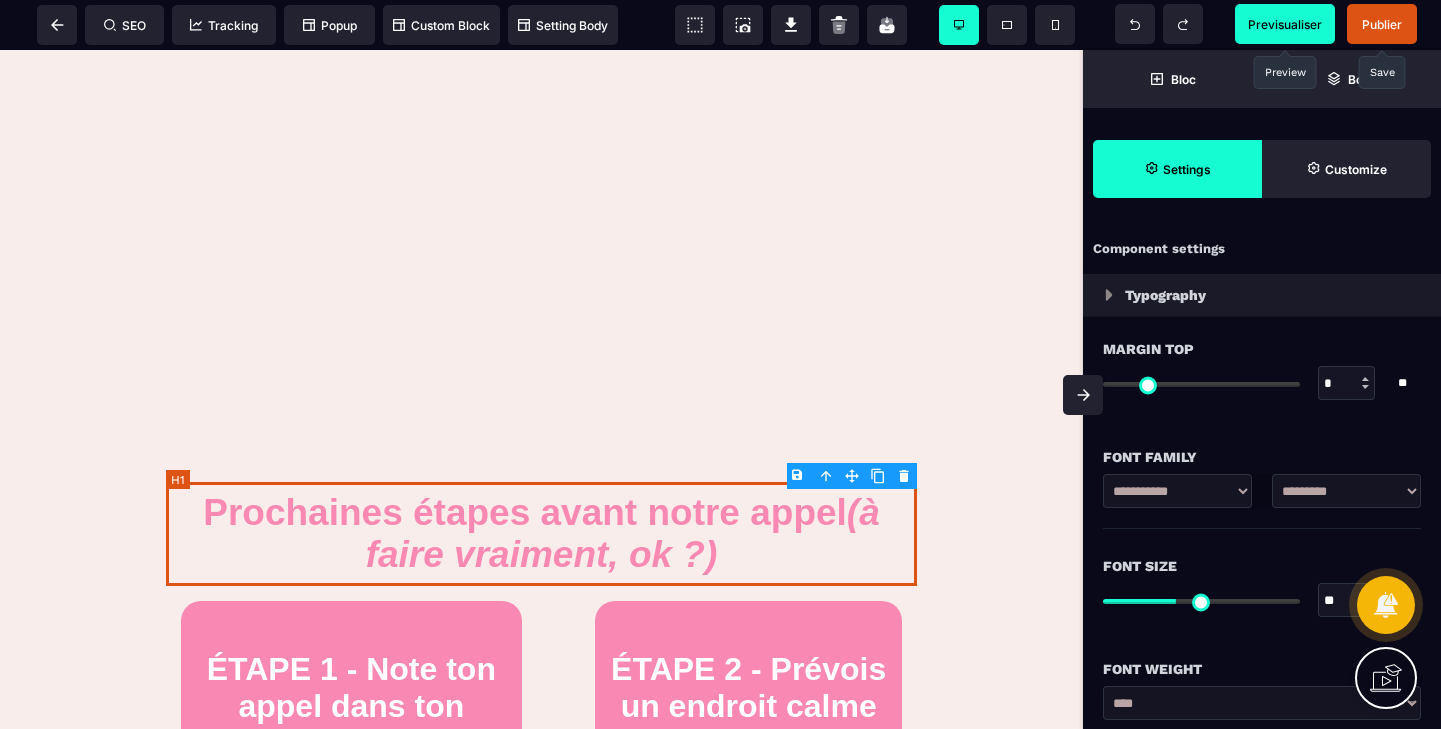 click on "Prochaines étapes avant notre appel
(à faire vraiment, ok ?)" at bounding box center [541, 534] 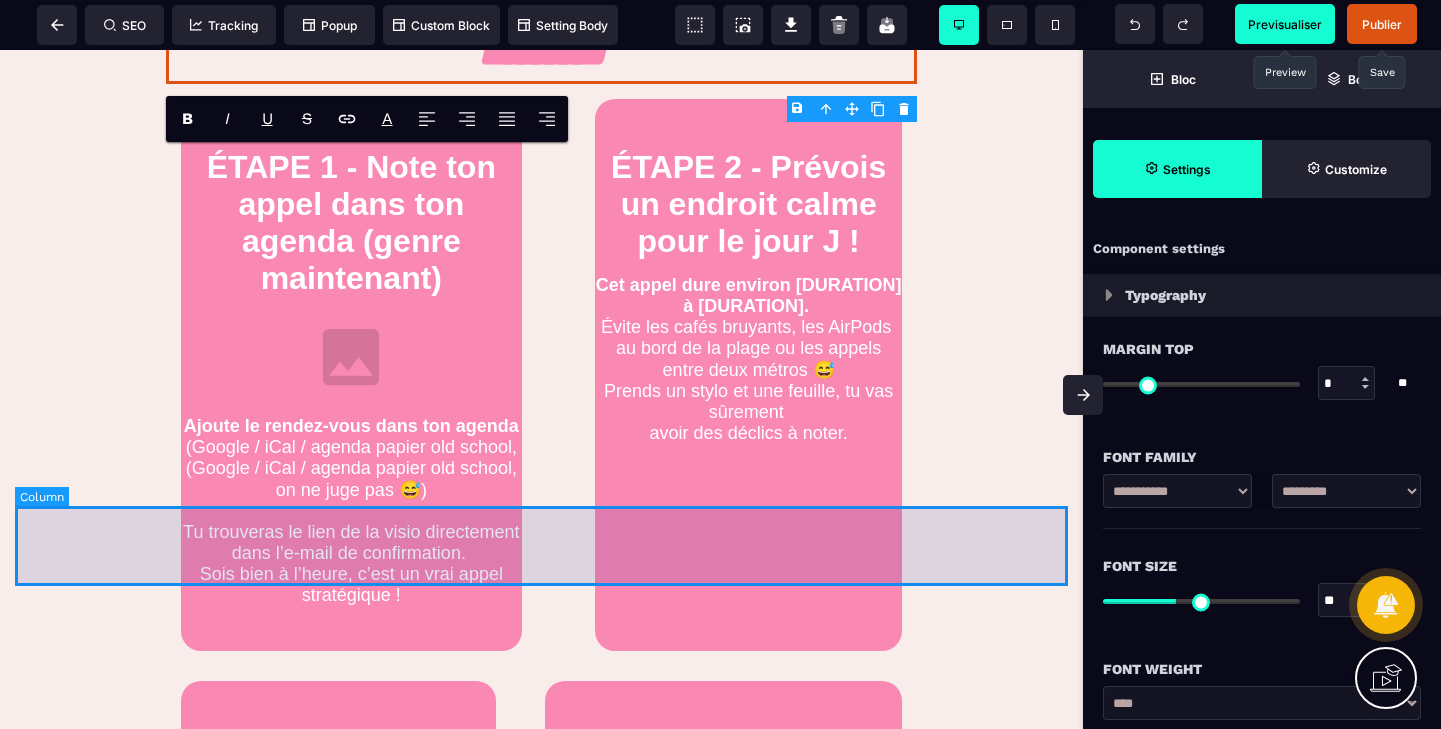 scroll, scrollTop: 983, scrollLeft: 0, axis: vertical 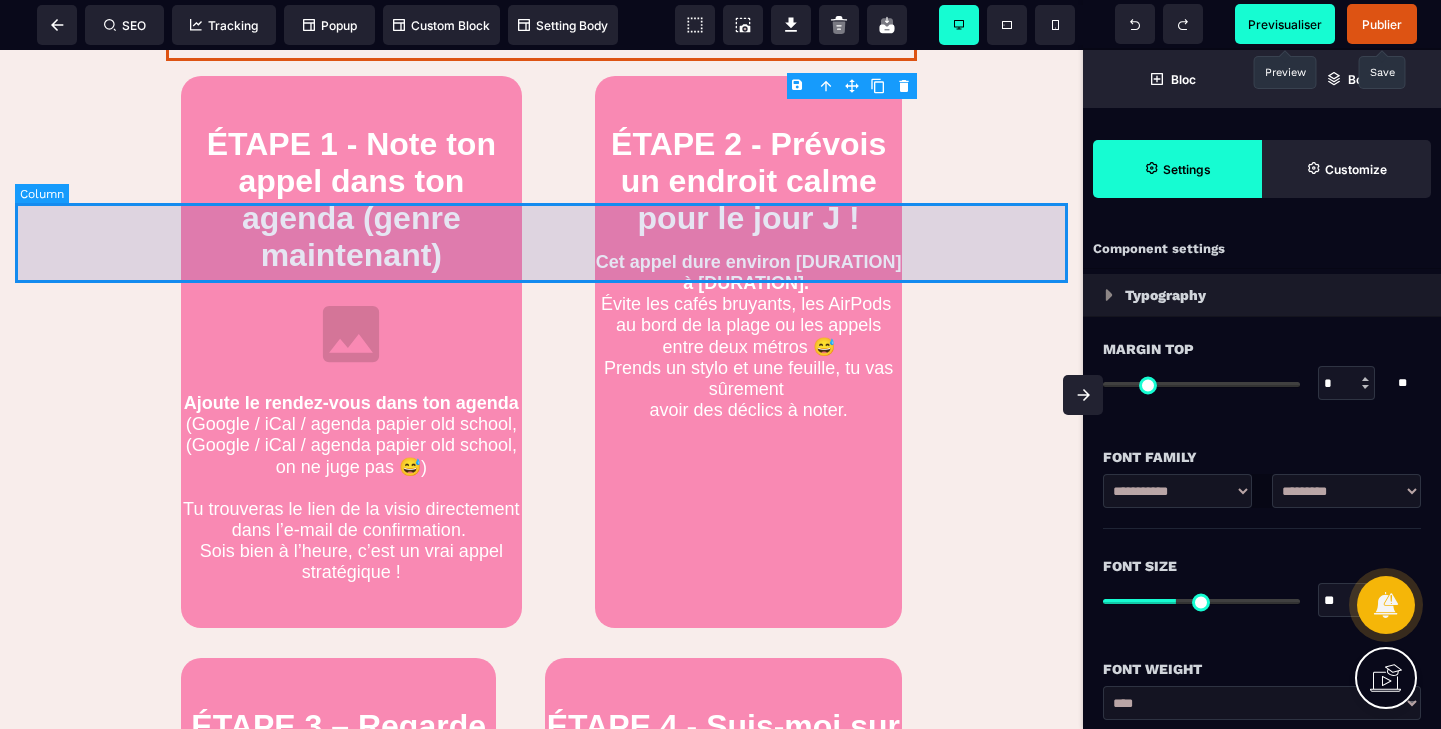 click at bounding box center [541, 243] 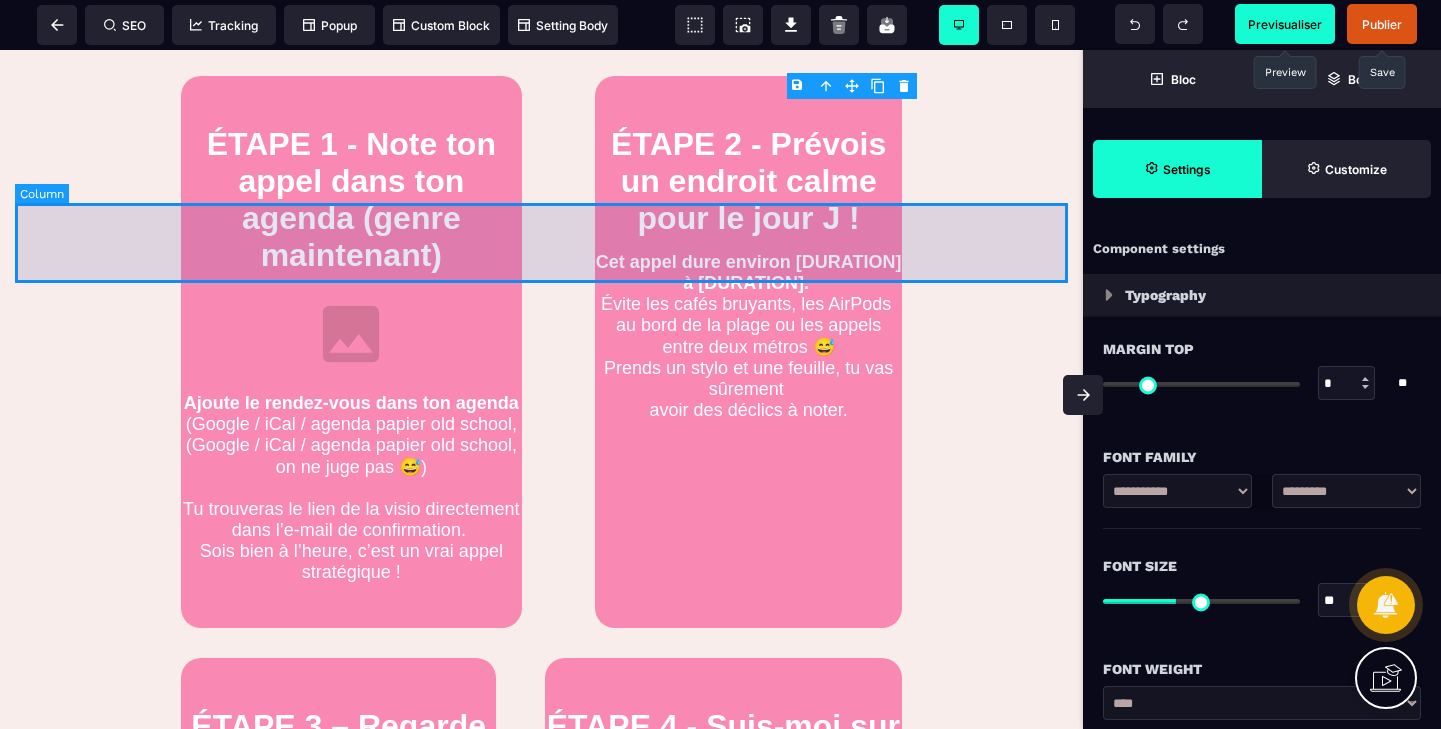 click at bounding box center [541, 243] 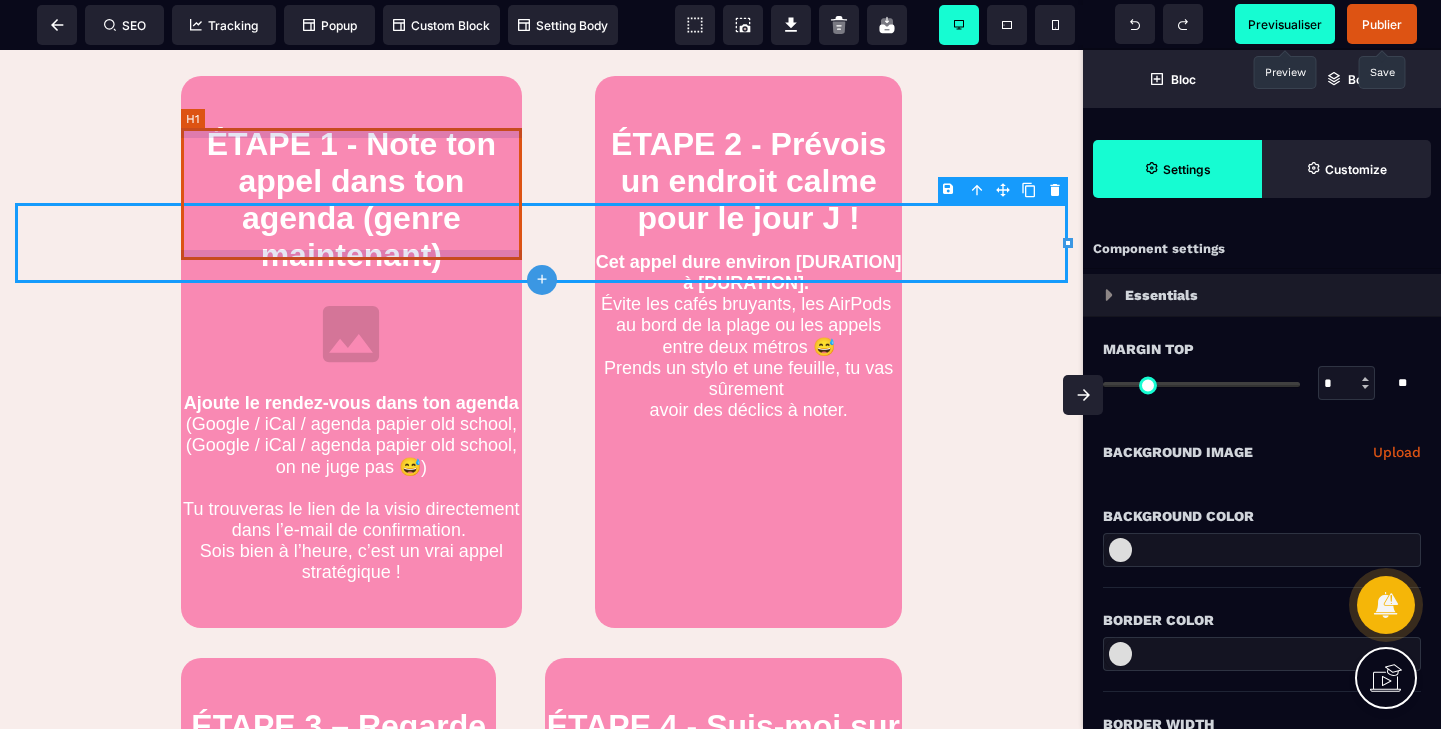 click on "ÉTAPE 1 - Note ton appel dans ton agenda (genre maintenant)" at bounding box center [351, 200] 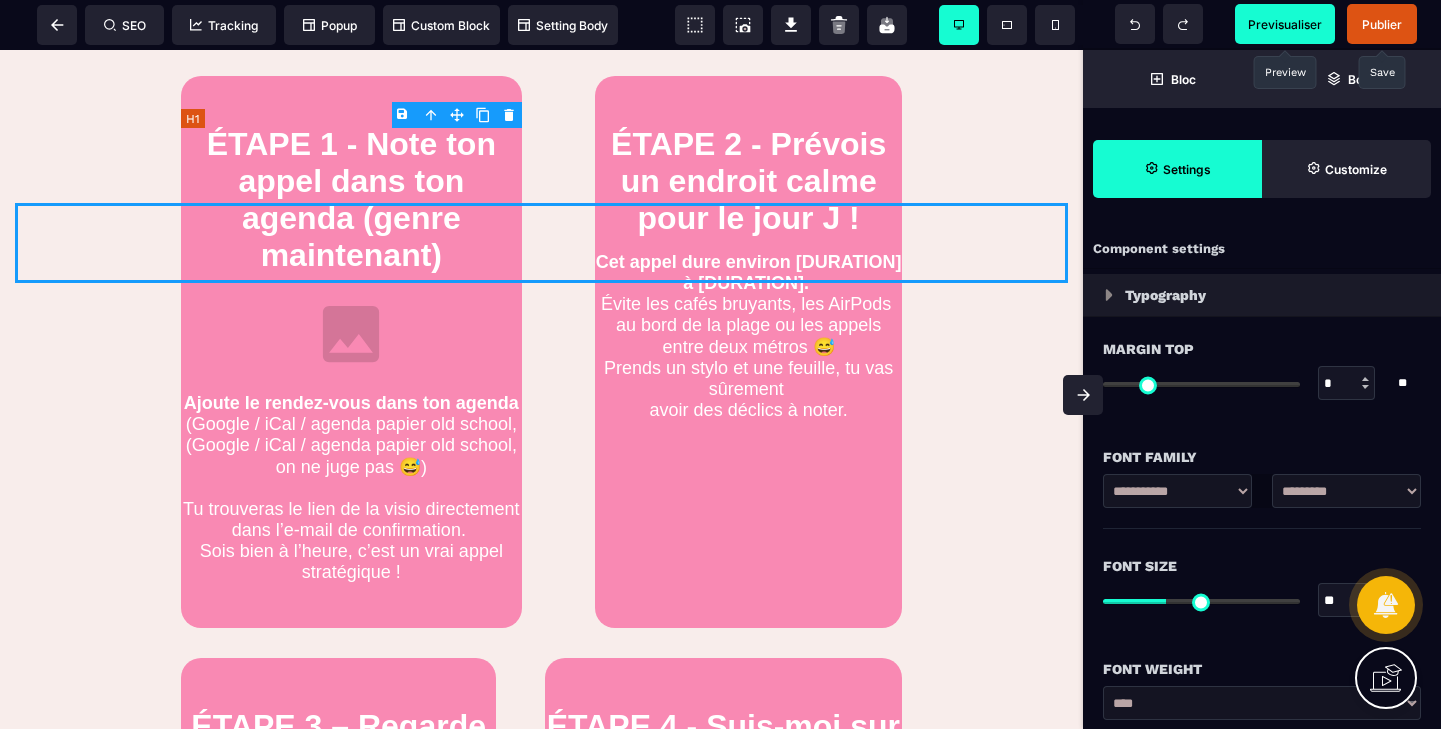 click on "ÉTAPE 1 - Note ton appel dans ton agenda (genre maintenant)" at bounding box center (351, 200) 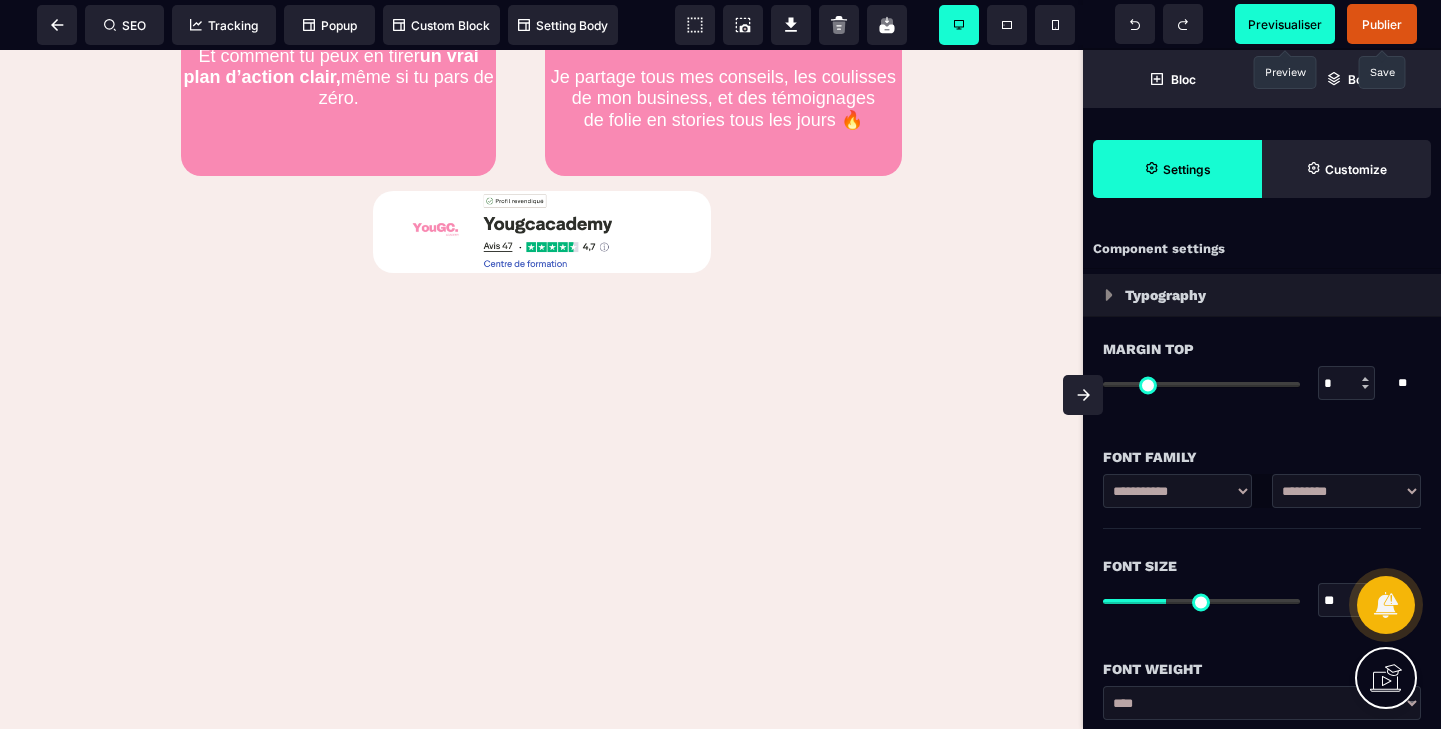 scroll, scrollTop: 1813, scrollLeft: 0, axis: vertical 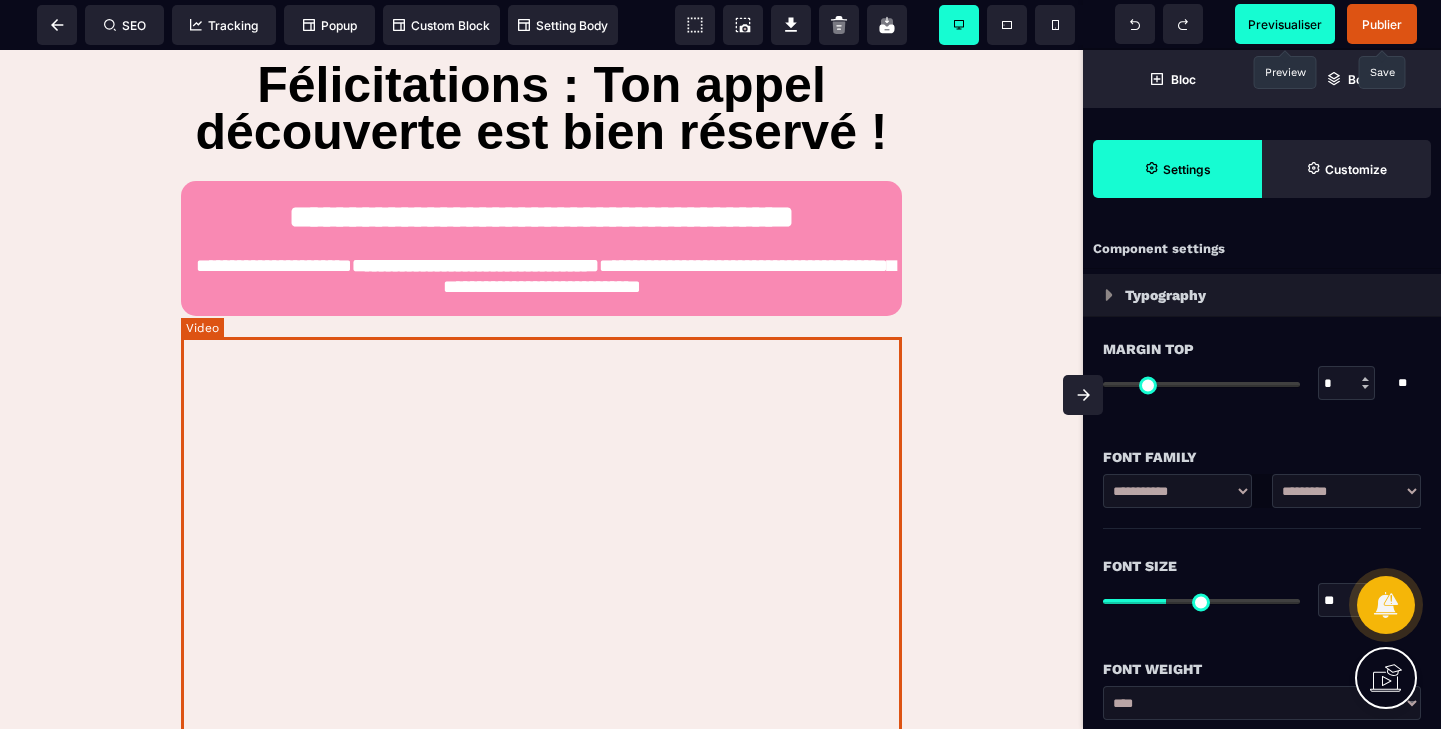 click at bounding box center [541, 556] 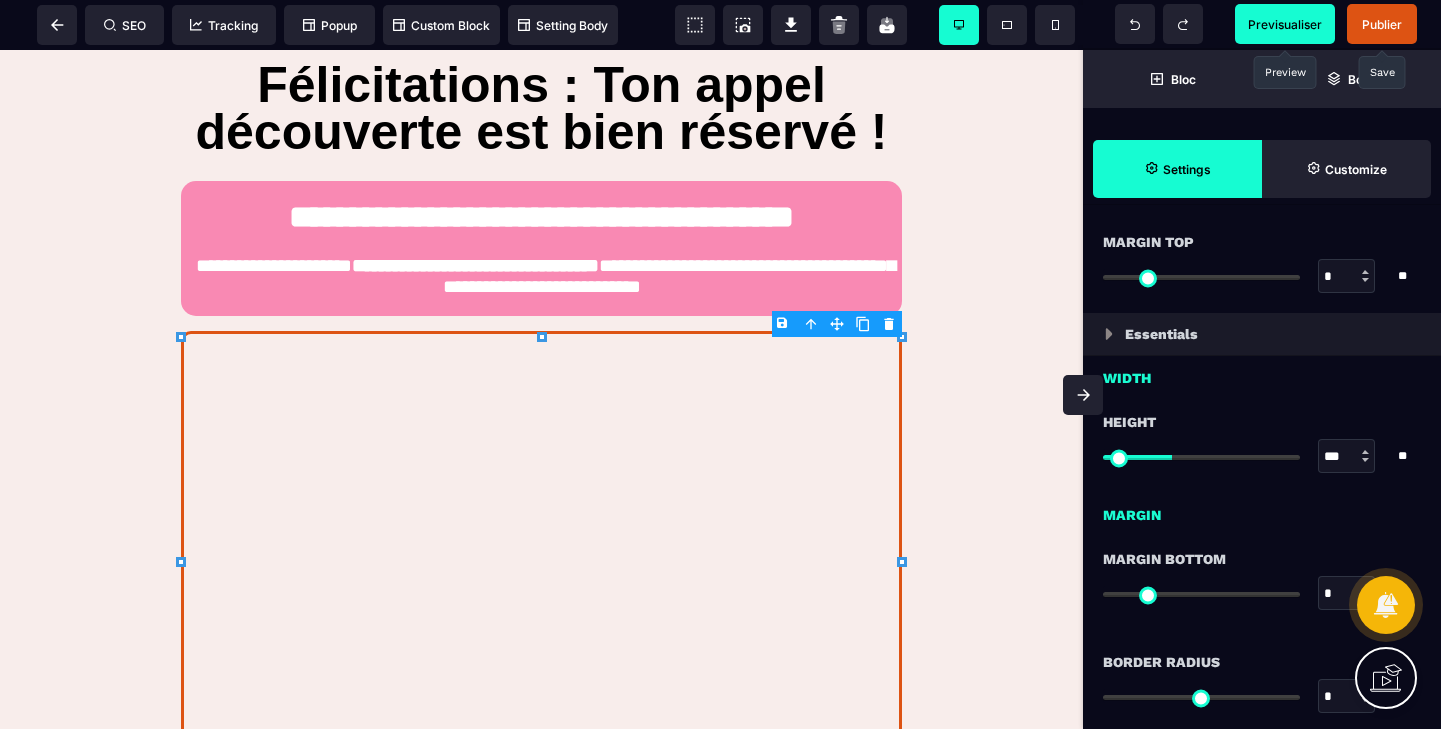 scroll, scrollTop: 68, scrollLeft: 0, axis: vertical 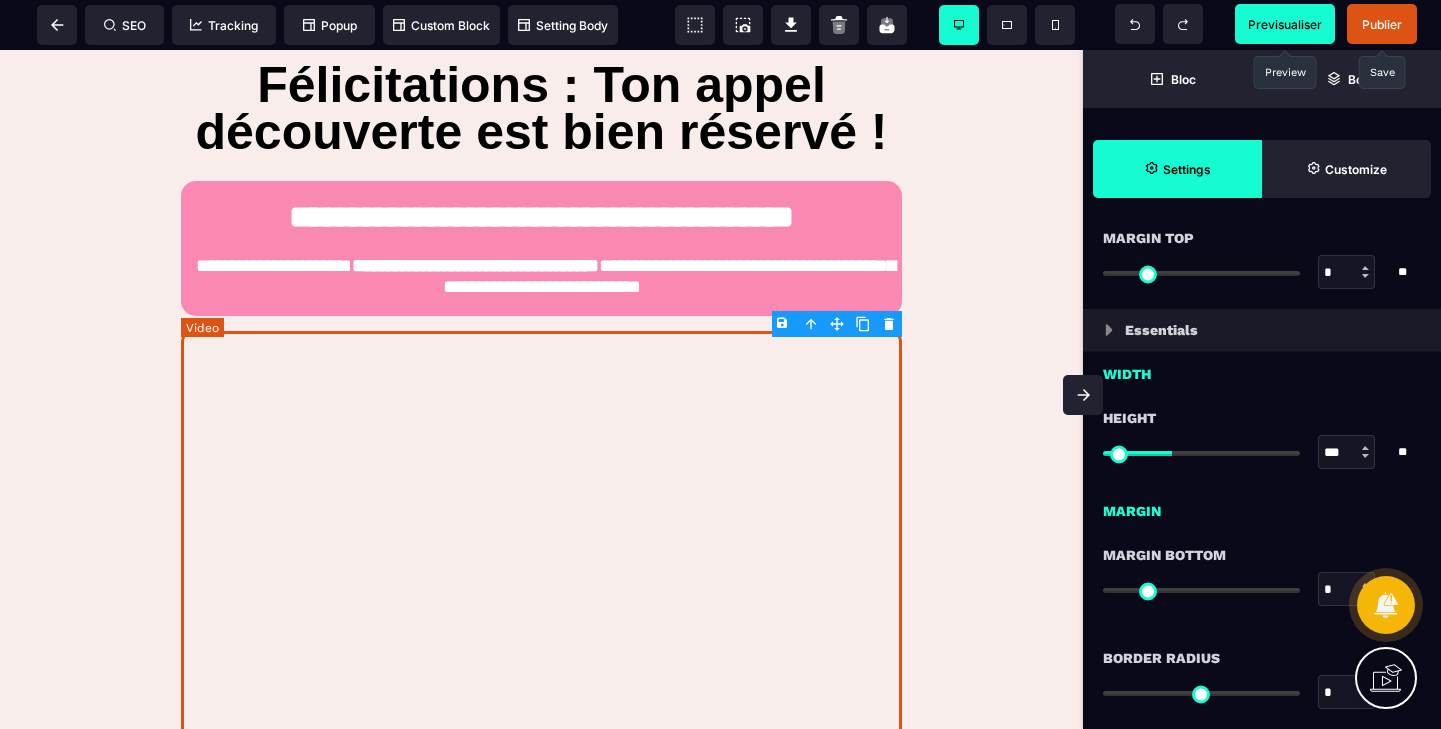 click at bounding box center (541, 556) 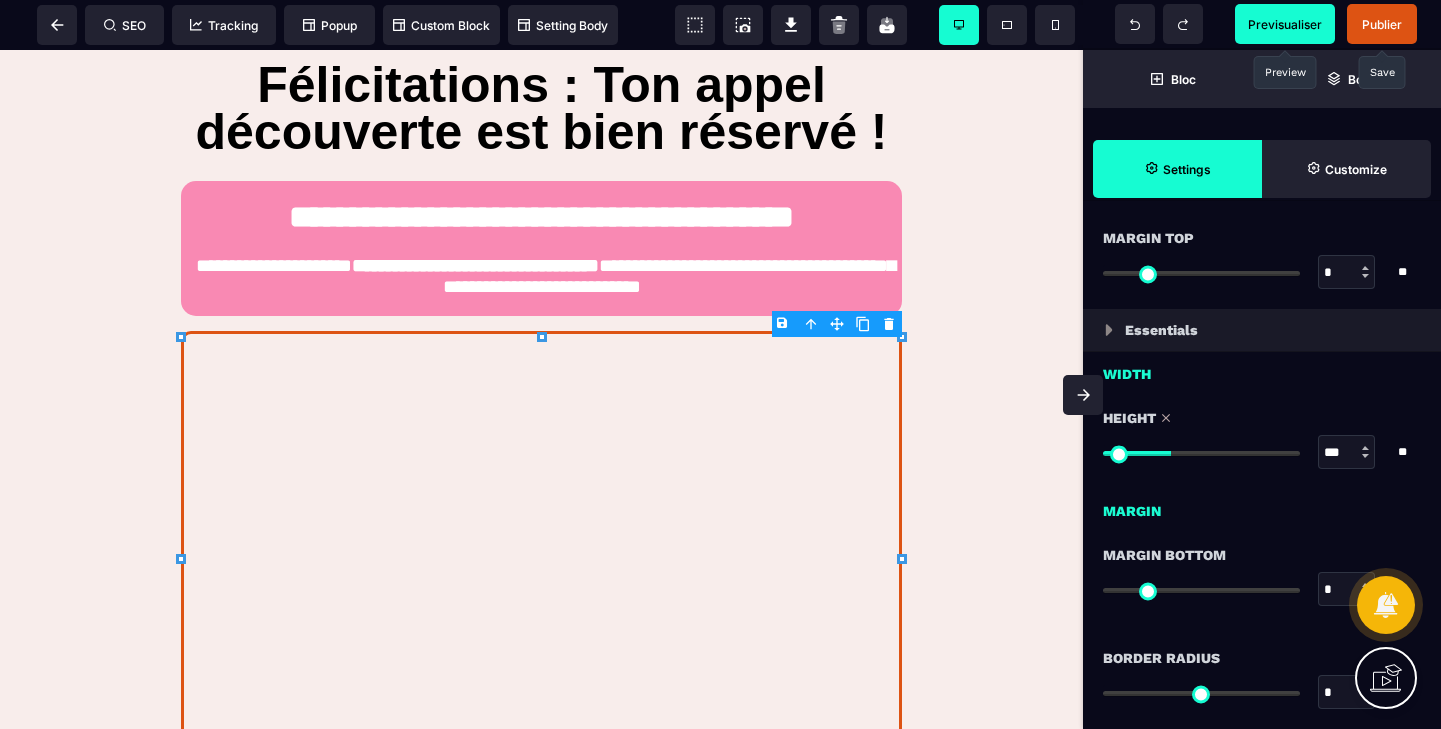 click on "***
*
* * **" at bounding box center (1262, 452) 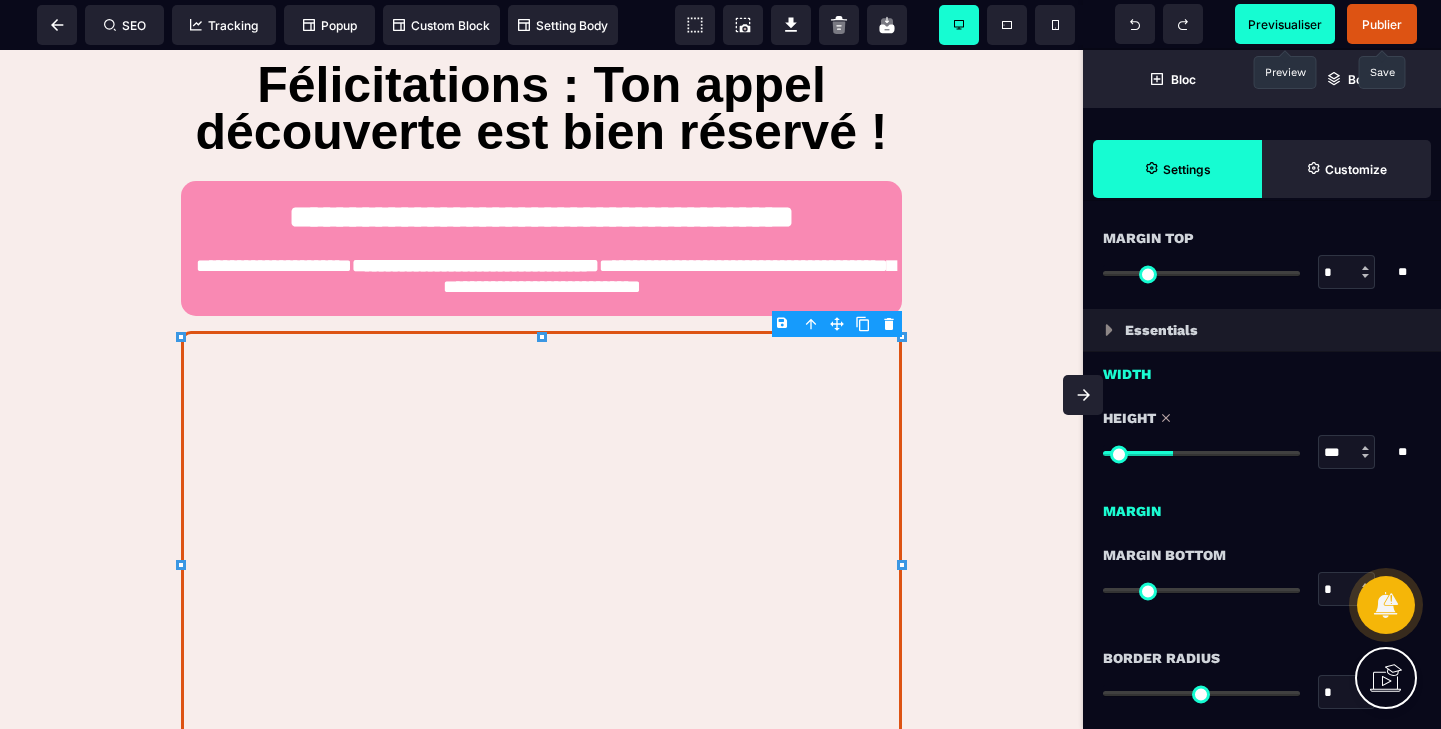 click at bounding box center (1201, 453) 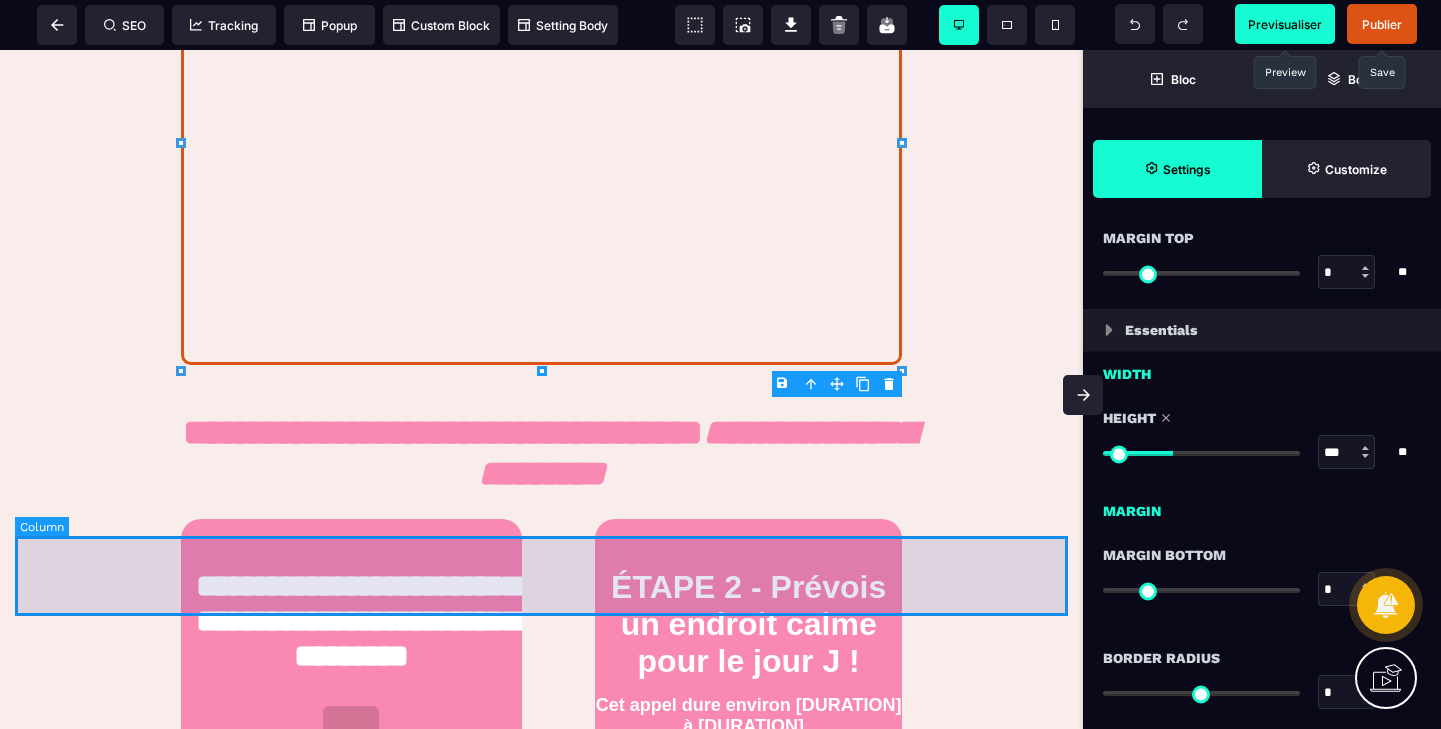 scroll, scrollTop: 537, scrollLeft: 0, axis: vertical 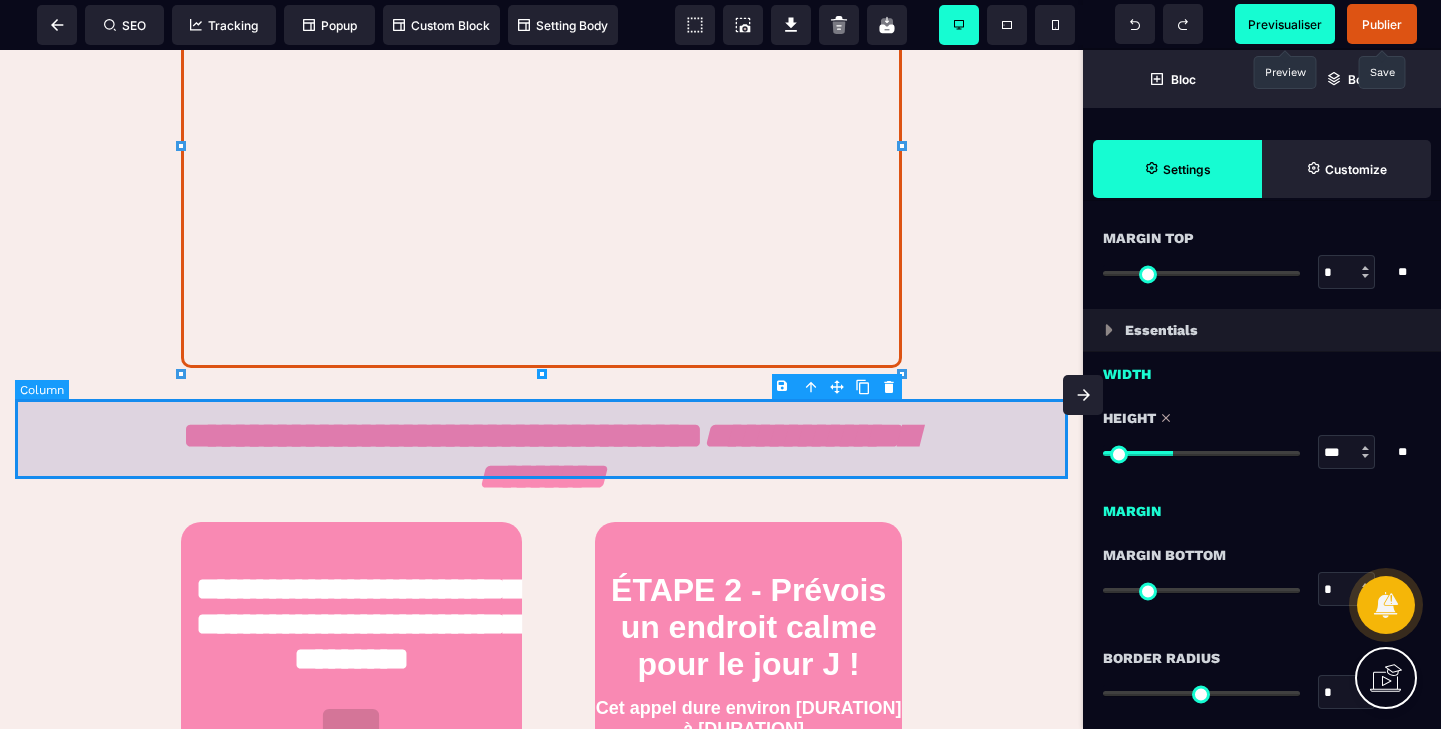 click at bounding box center [541, 439] 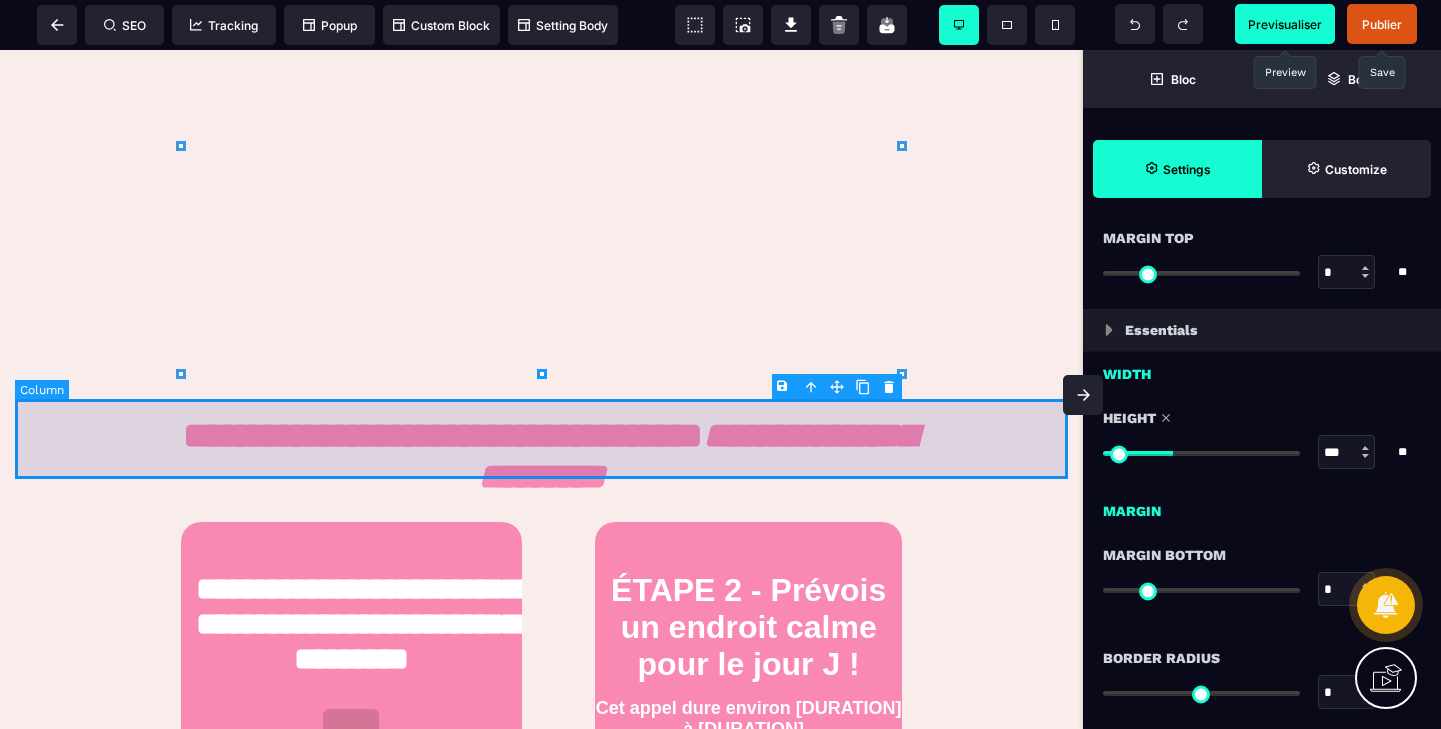 scroll, scrollTop: 0, scrollLeft: 0, axis: both 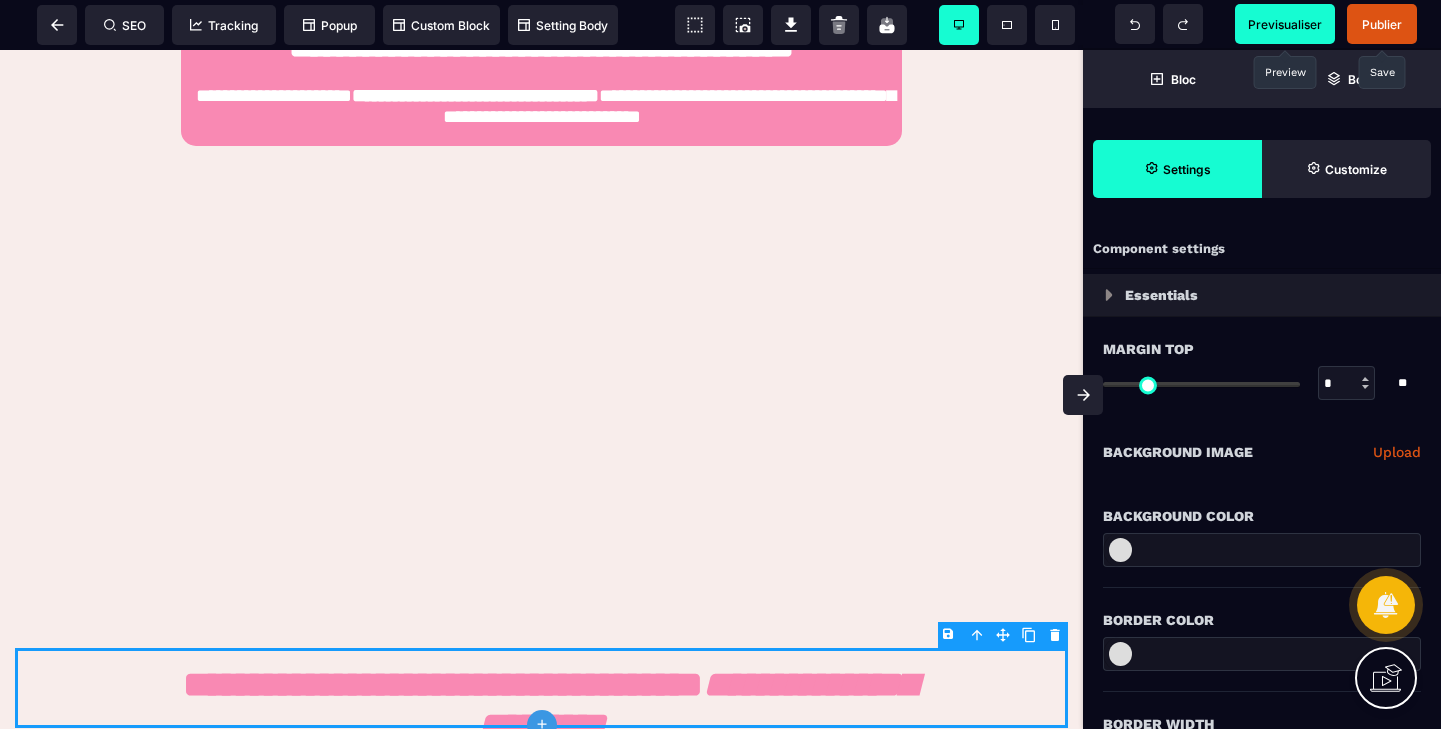 click on "Publier" at bounding box center [1382, 24] 